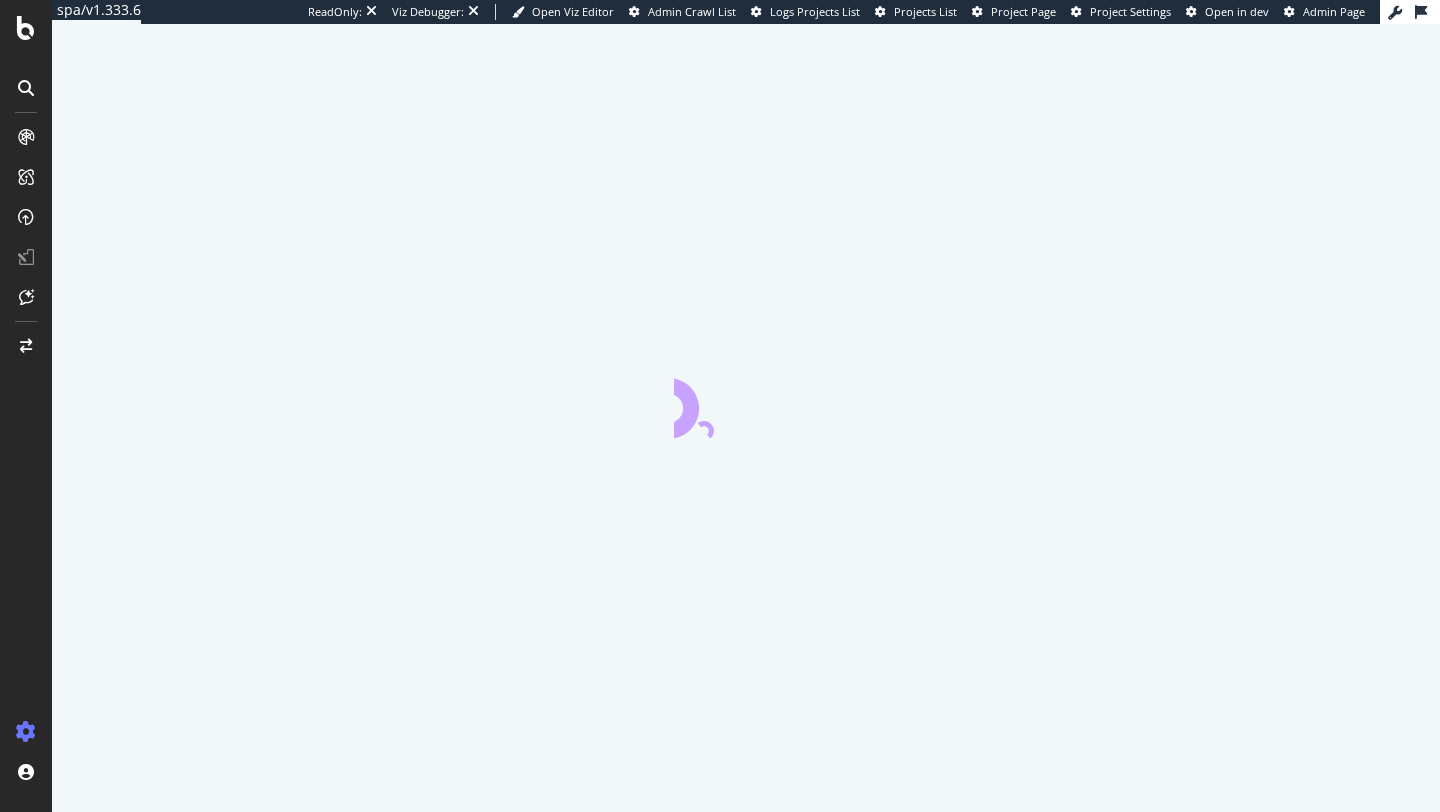 scroll, scrollTop: 0, scrollLeft: 0, axis: both 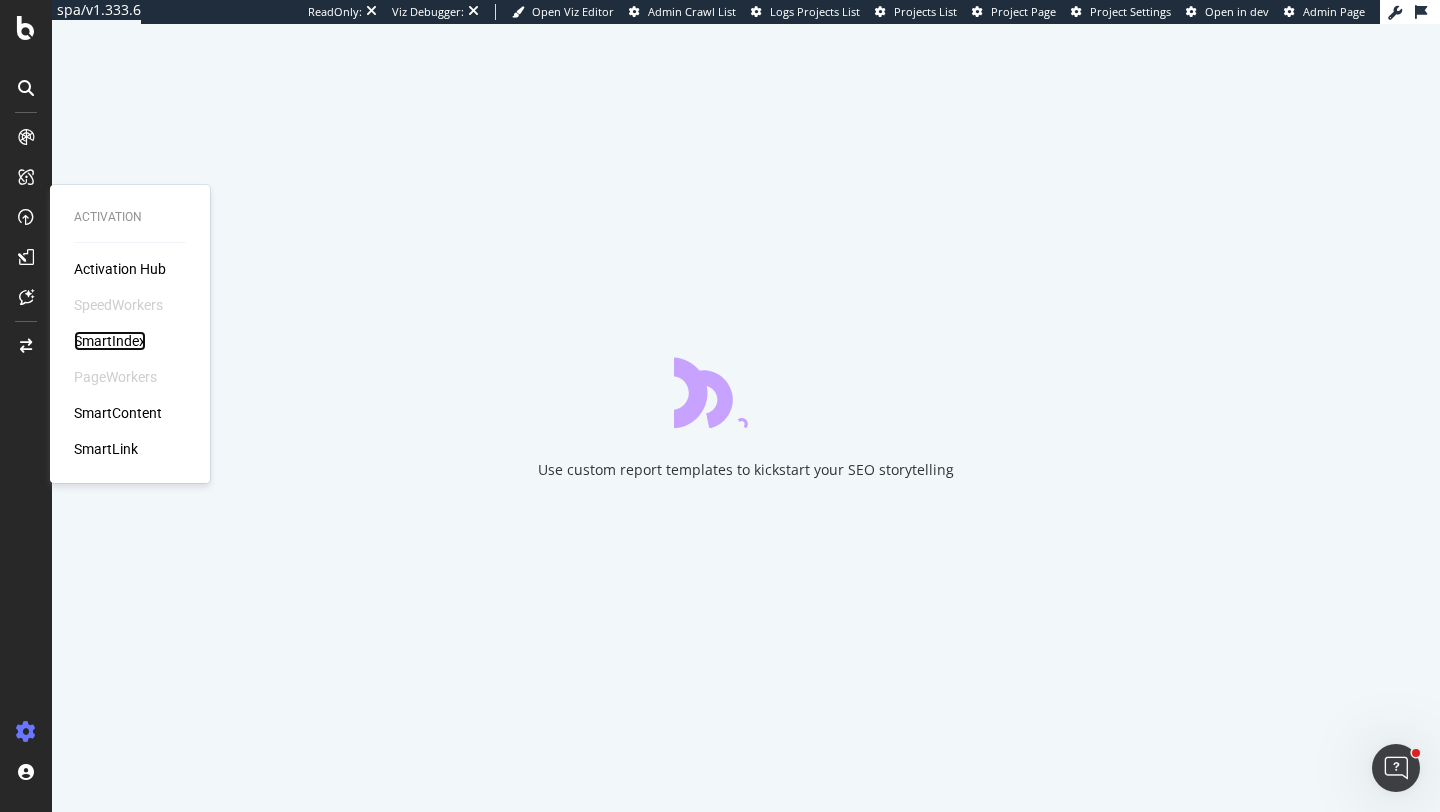 click on "SmartIndex" at bounding box center [110, 341] 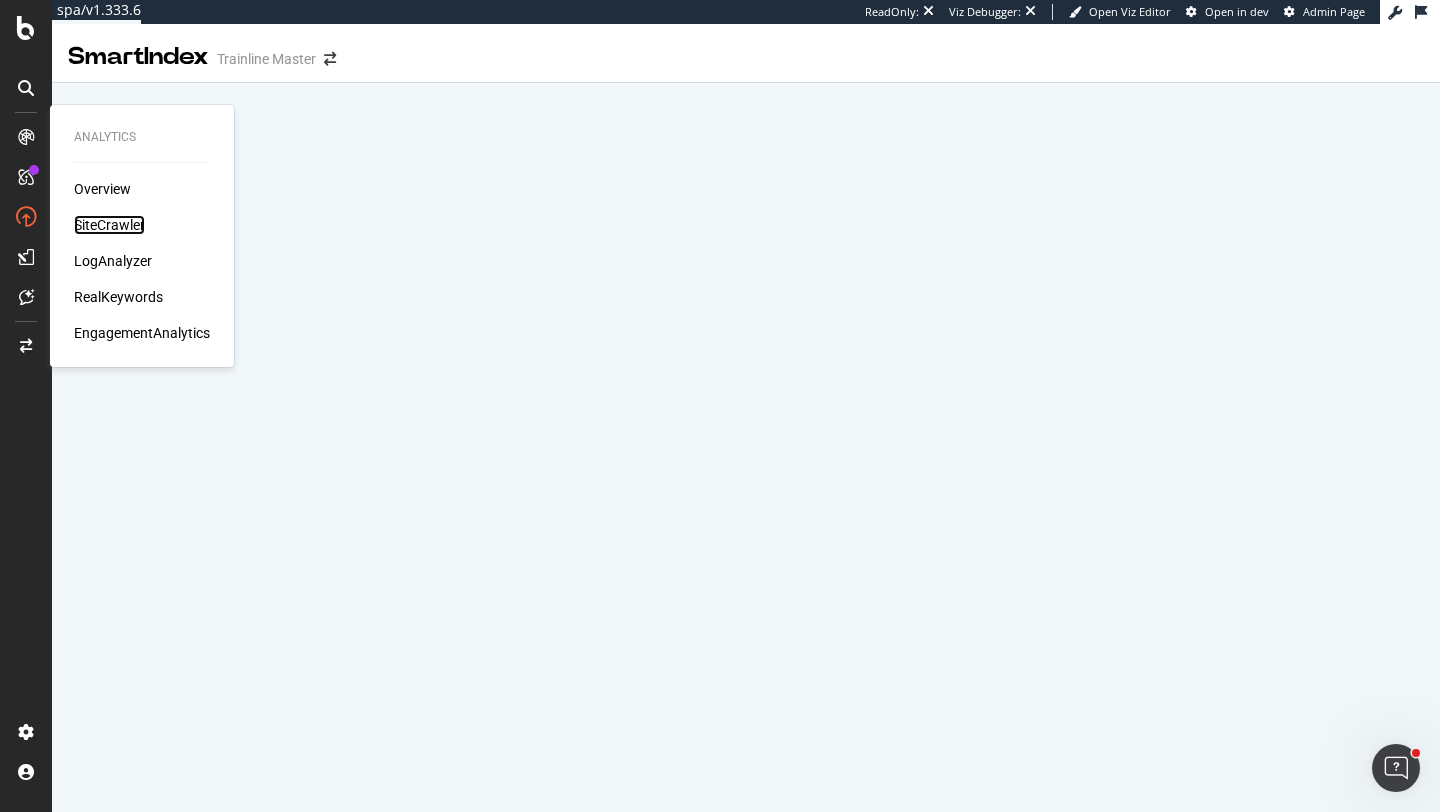 click on "SiteCrawler" at bounding box center (109, 225) 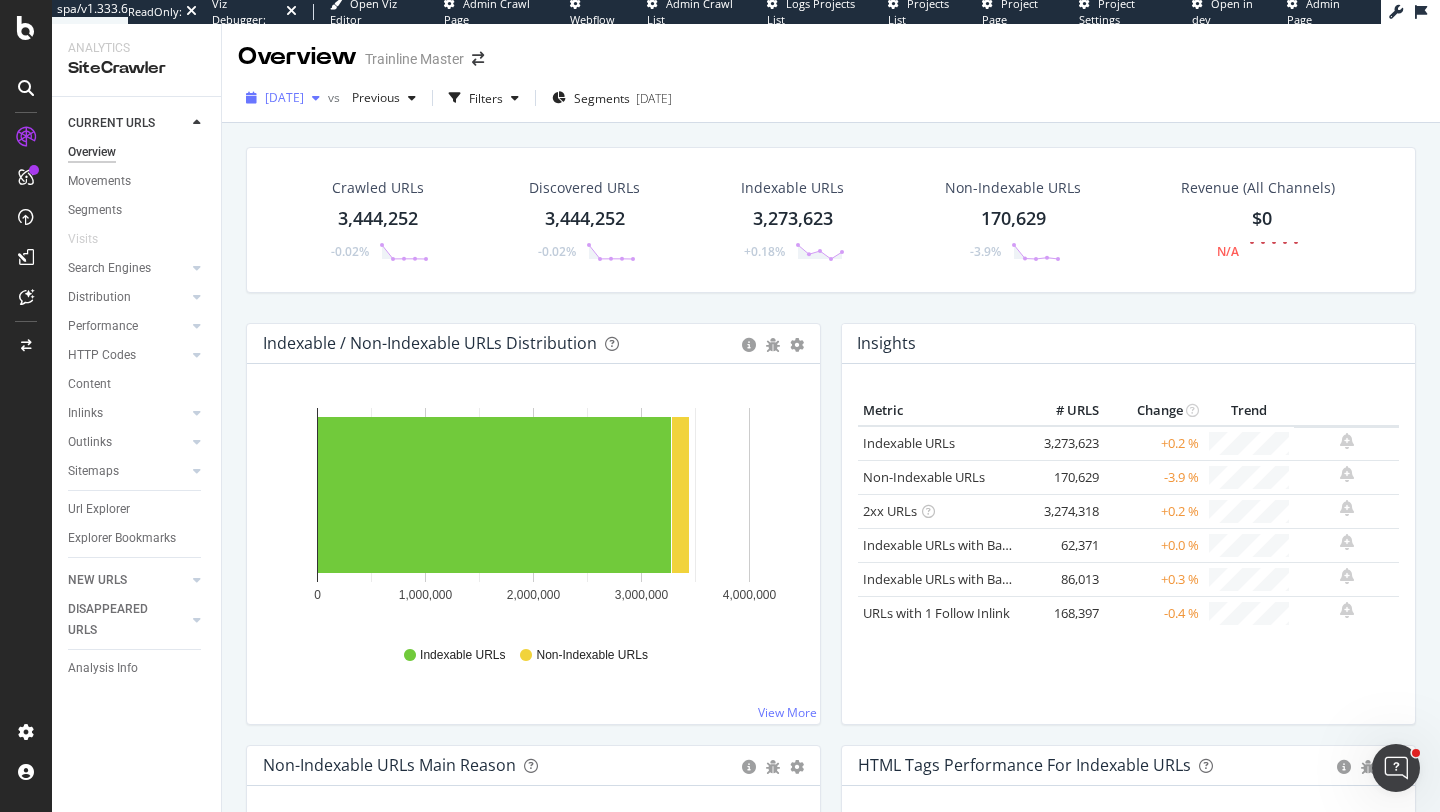 click on "2025 Jul. 13th" at bounding box center [283, 98] 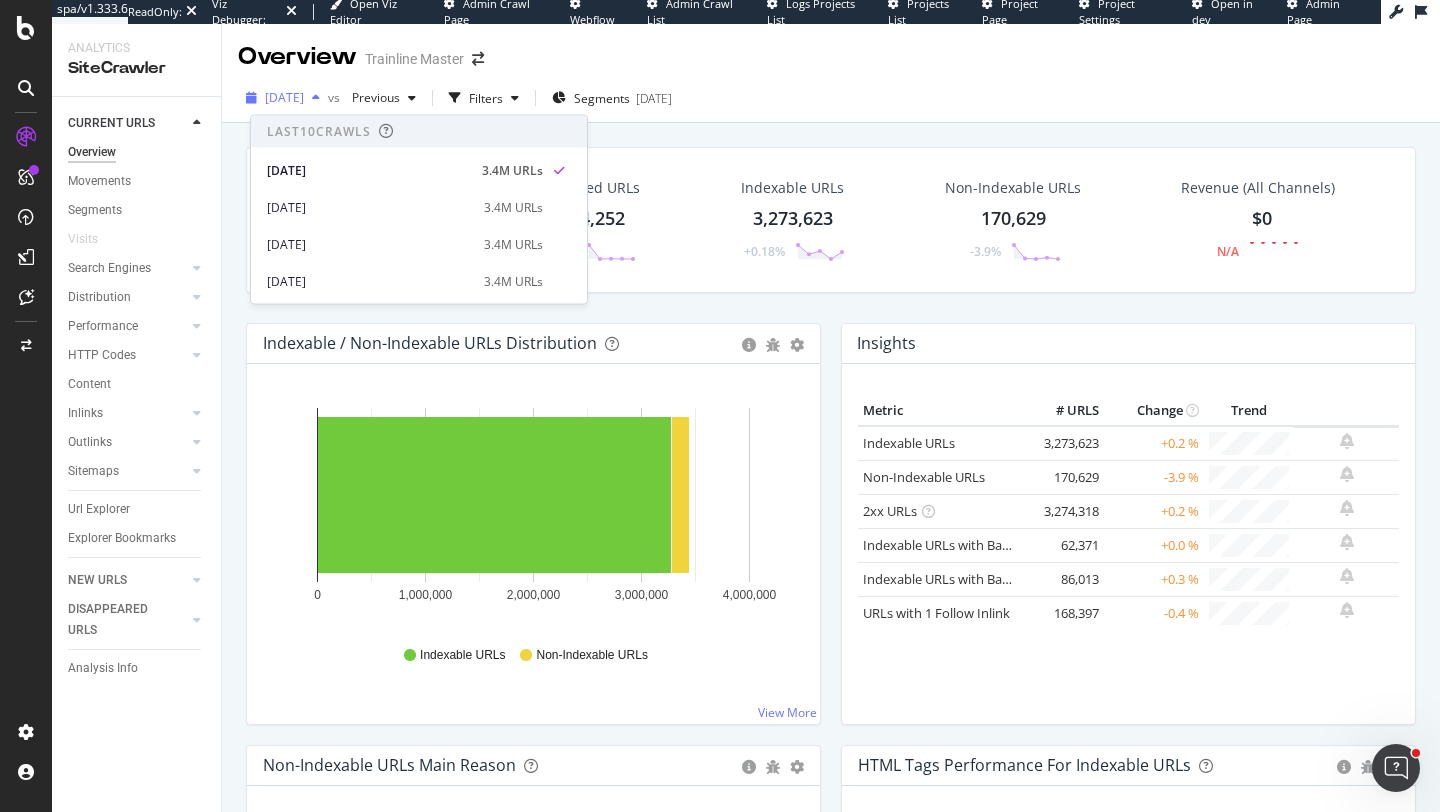 click on "2025 Jul. 13th" at bounding box center (284, 97) 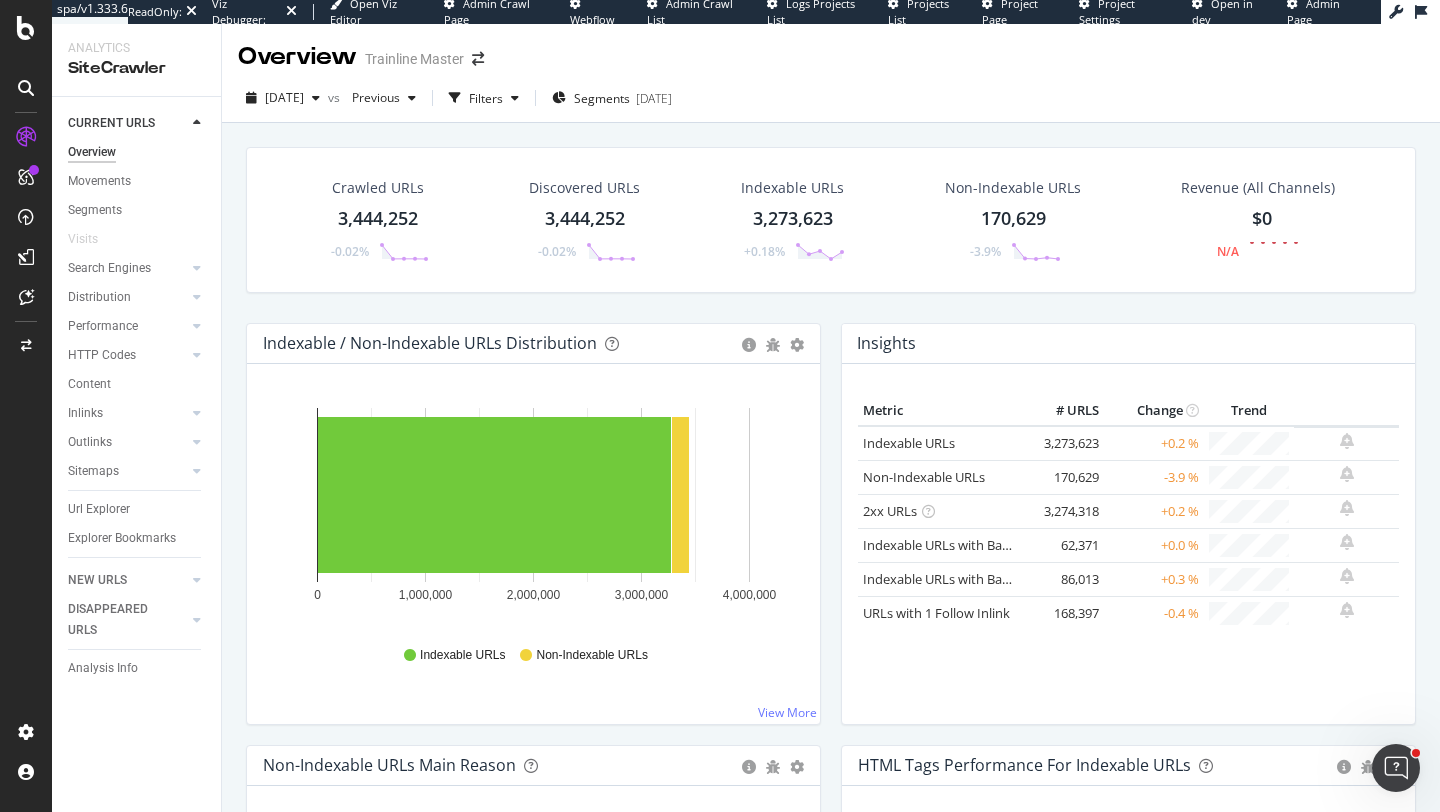 click on "Crawled URLs 3,444,252 -0.02% Discovered URLs 3,444,252 -0.02% Indexable URLs 3,273,623 +0.18% Non-Indexable URLs 170,629 -3.9% Revenue (All Channels) $0 N/A" at bounding box center (831, 220) 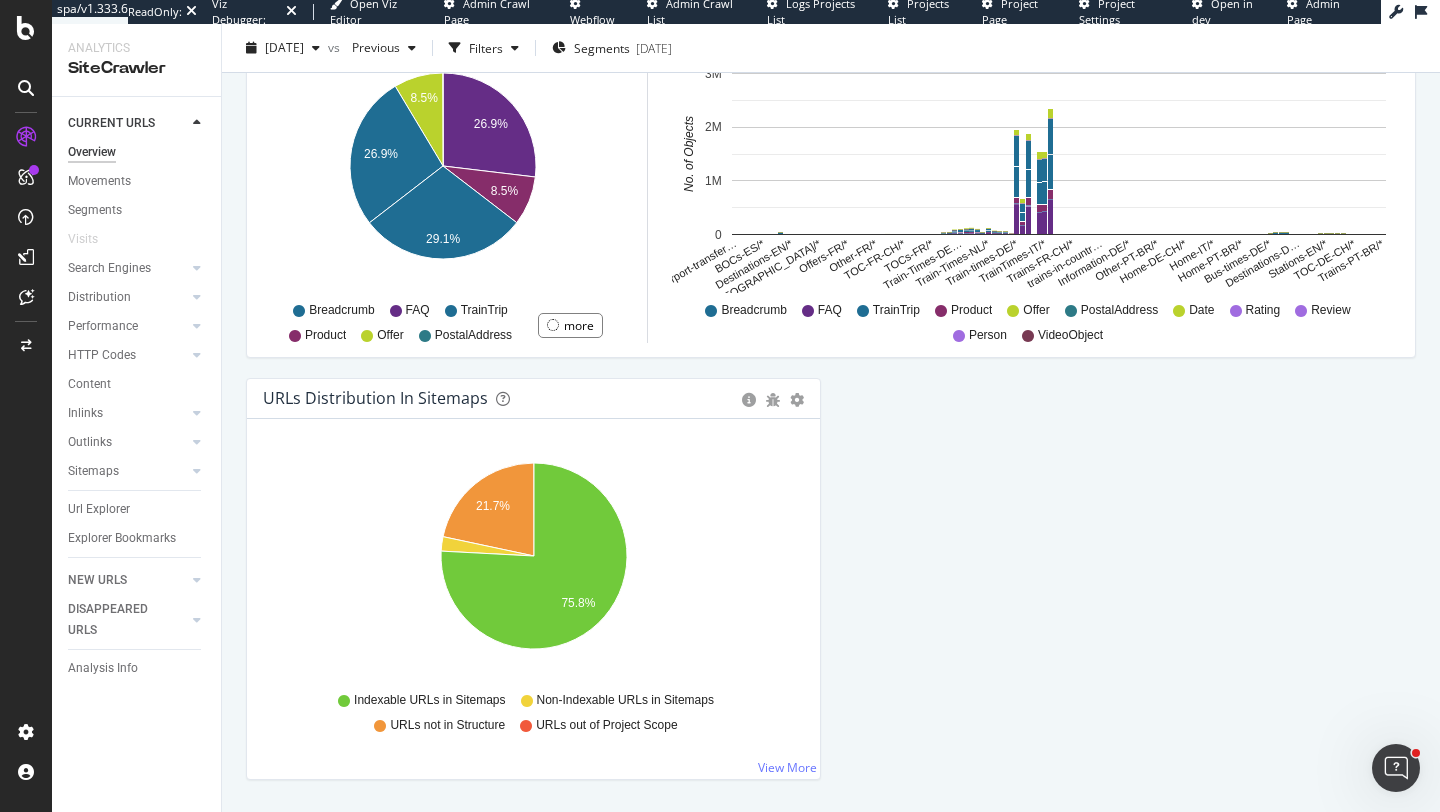 scroll, scrollTop: 2098, scrollLeft: 0, axis: vertical 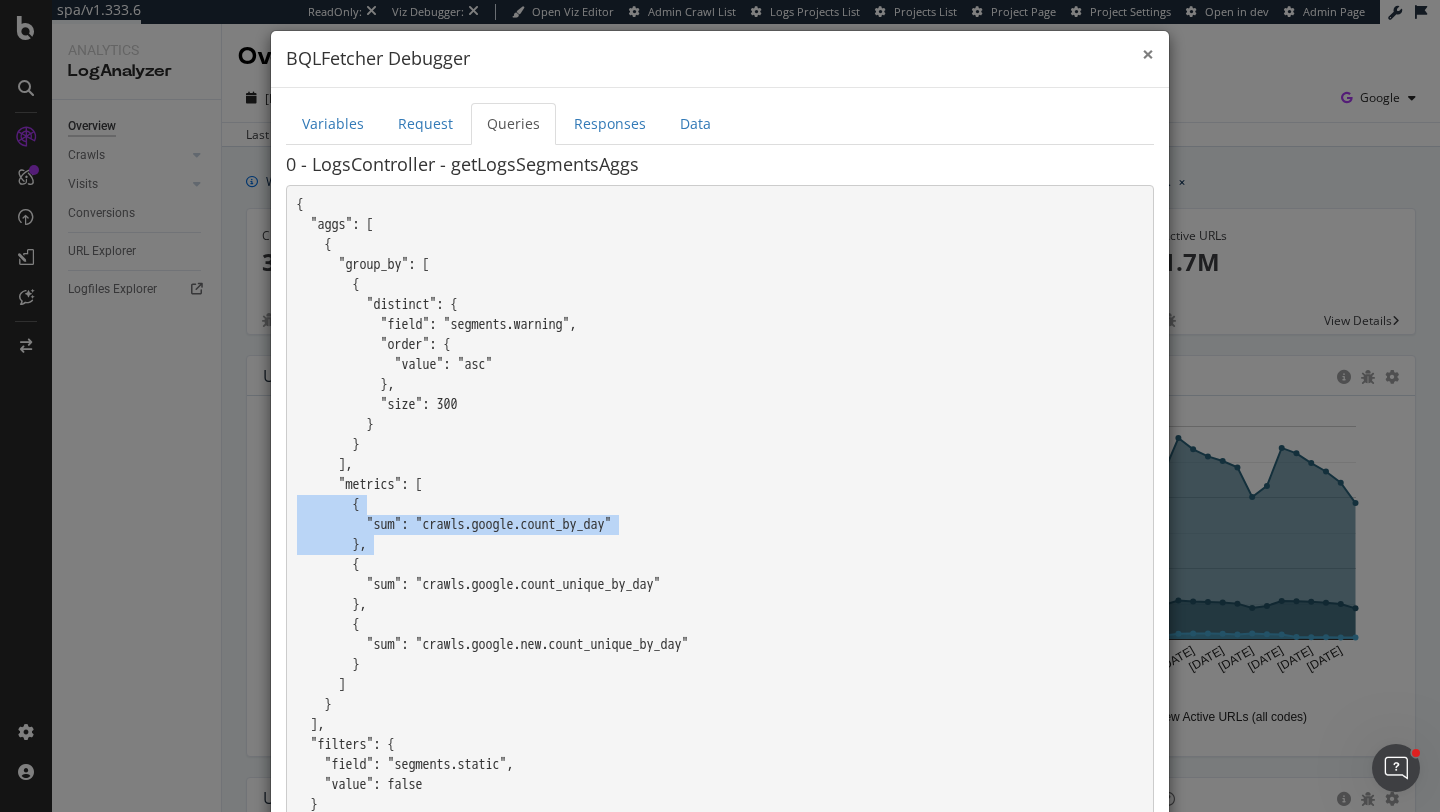 click on "×" at bounding box center [1148, 54] 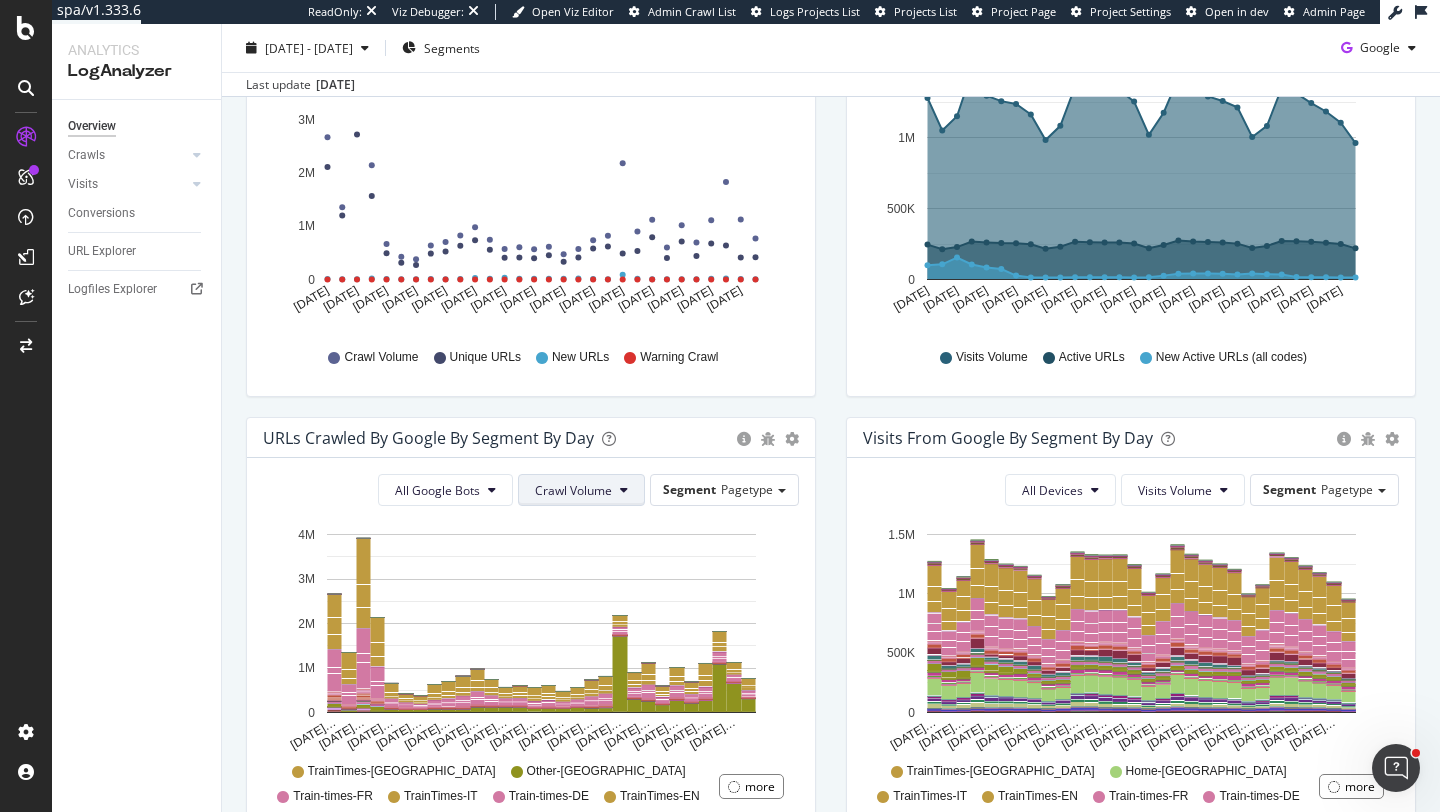 scroll, scrollTop: 374, scrollLeft: 0, axis: vertical 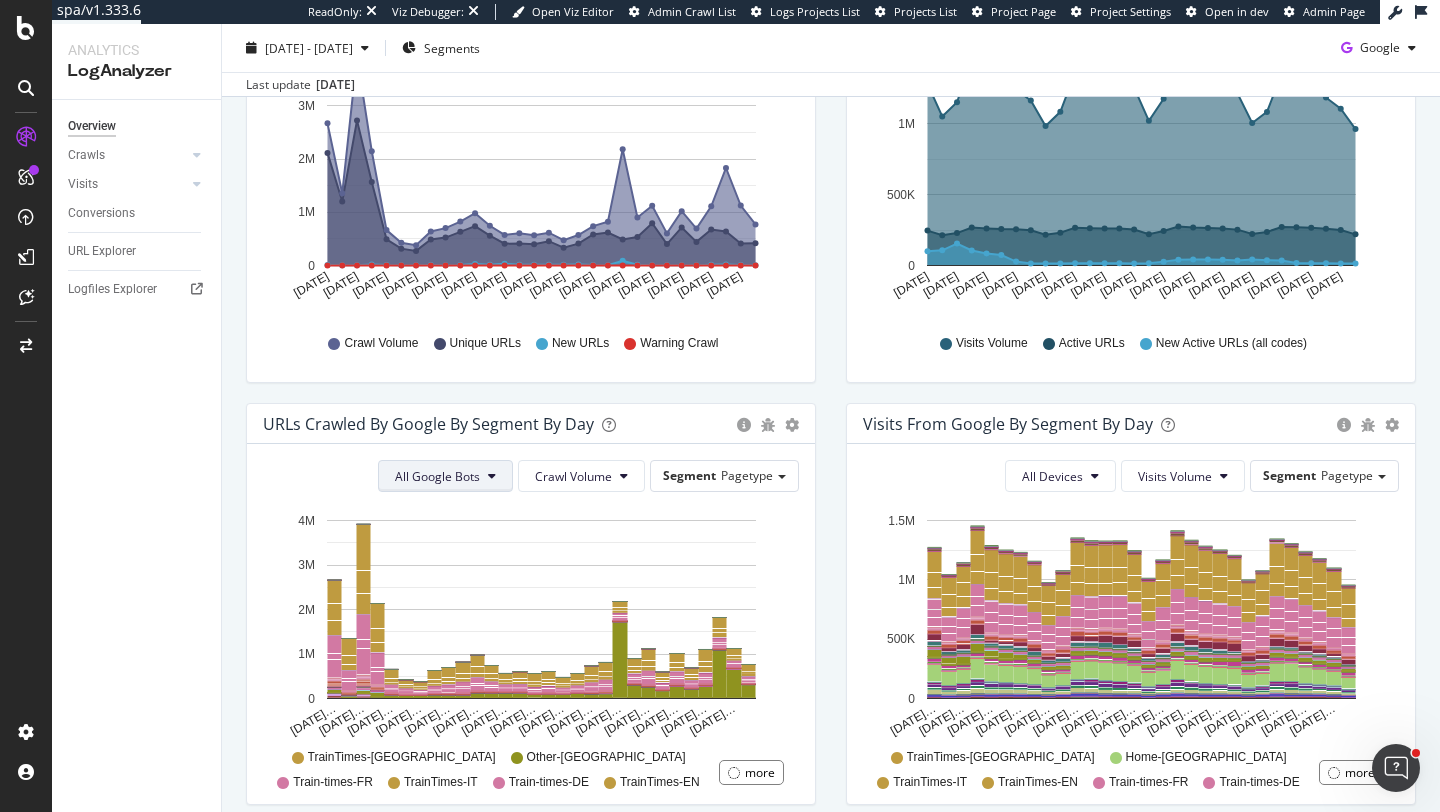click on "All Google Bots" at bounding box center [437, 476] 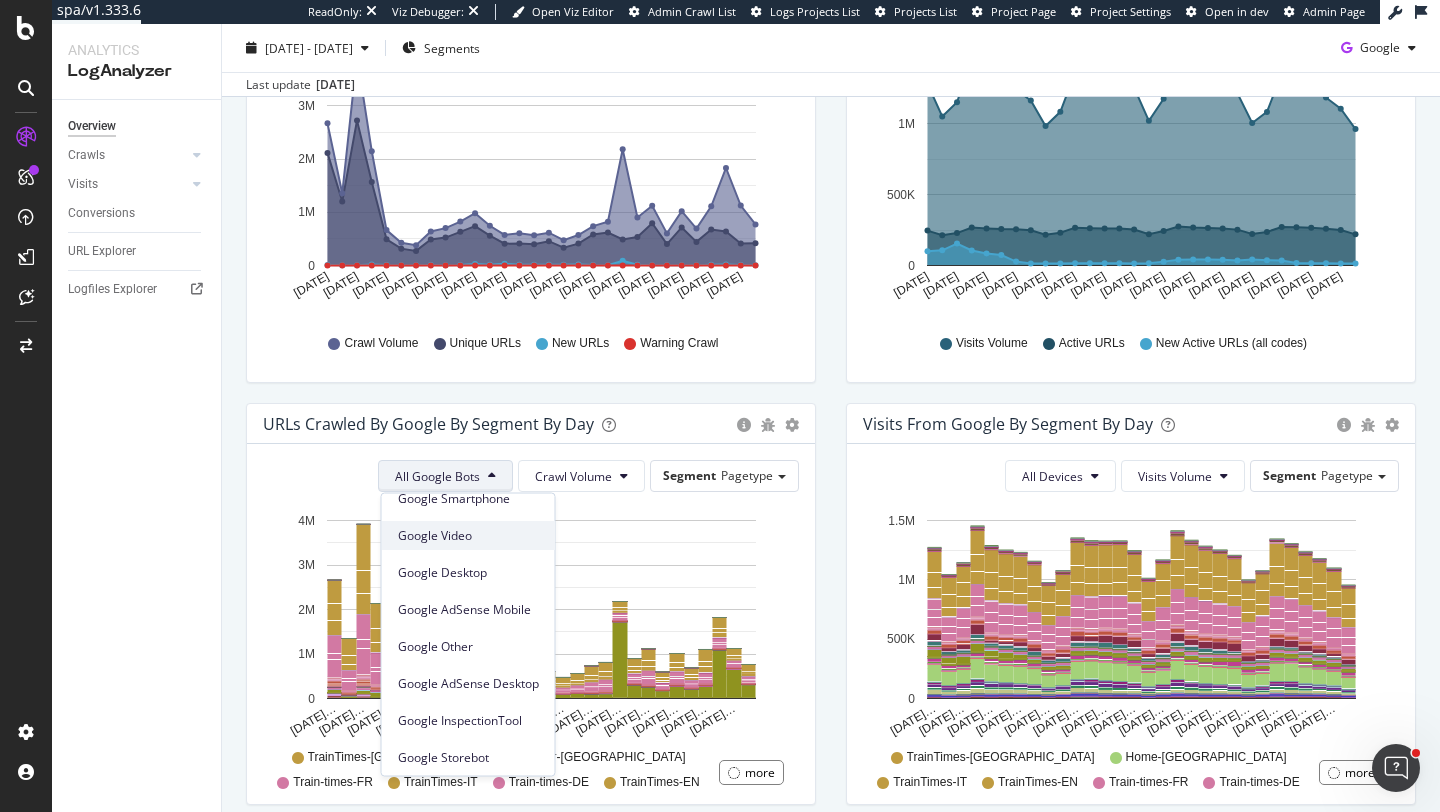 scroll, scrollTop: 170, scrollLeft: 0, axis: vertical 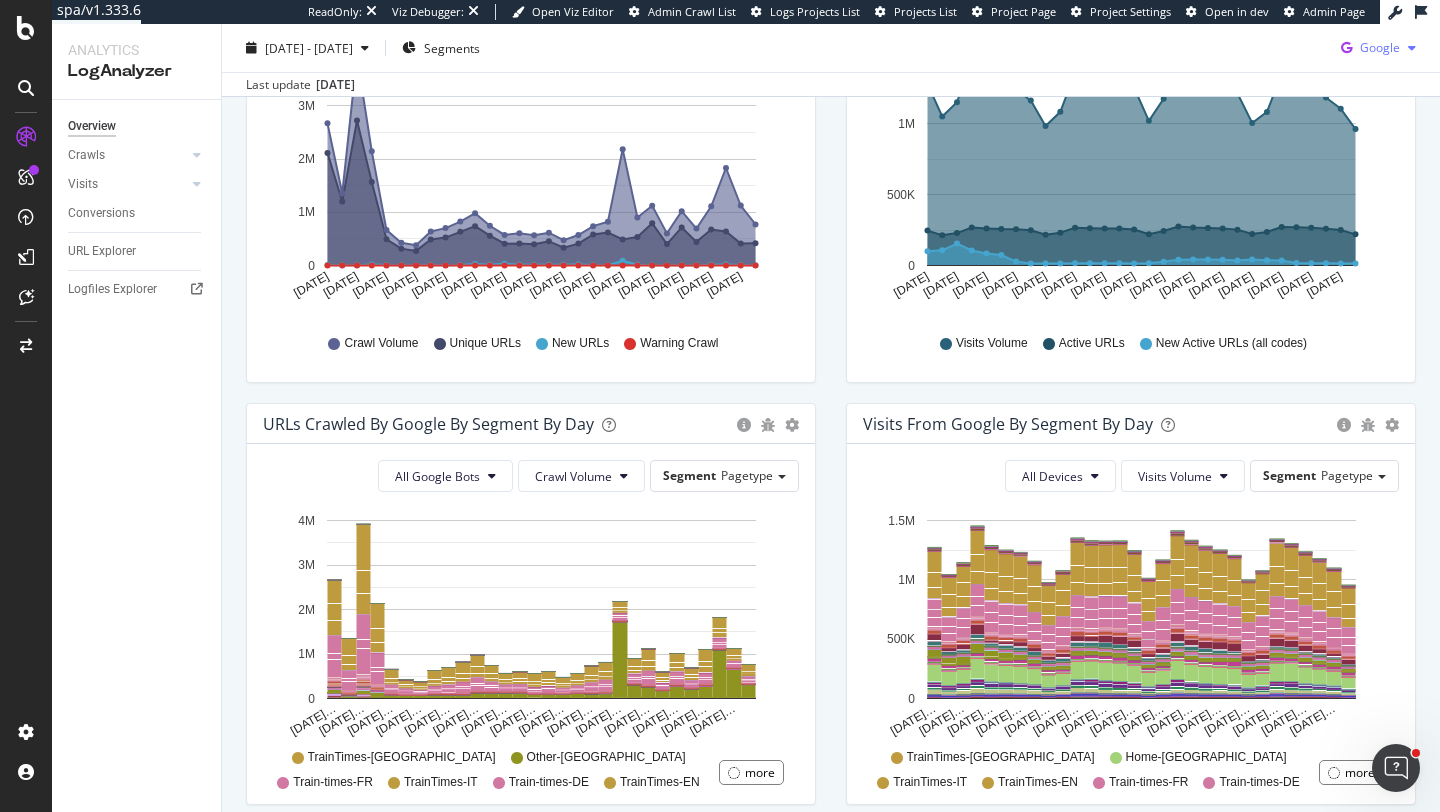 click on "Google" at bounding box center (1380, 47) 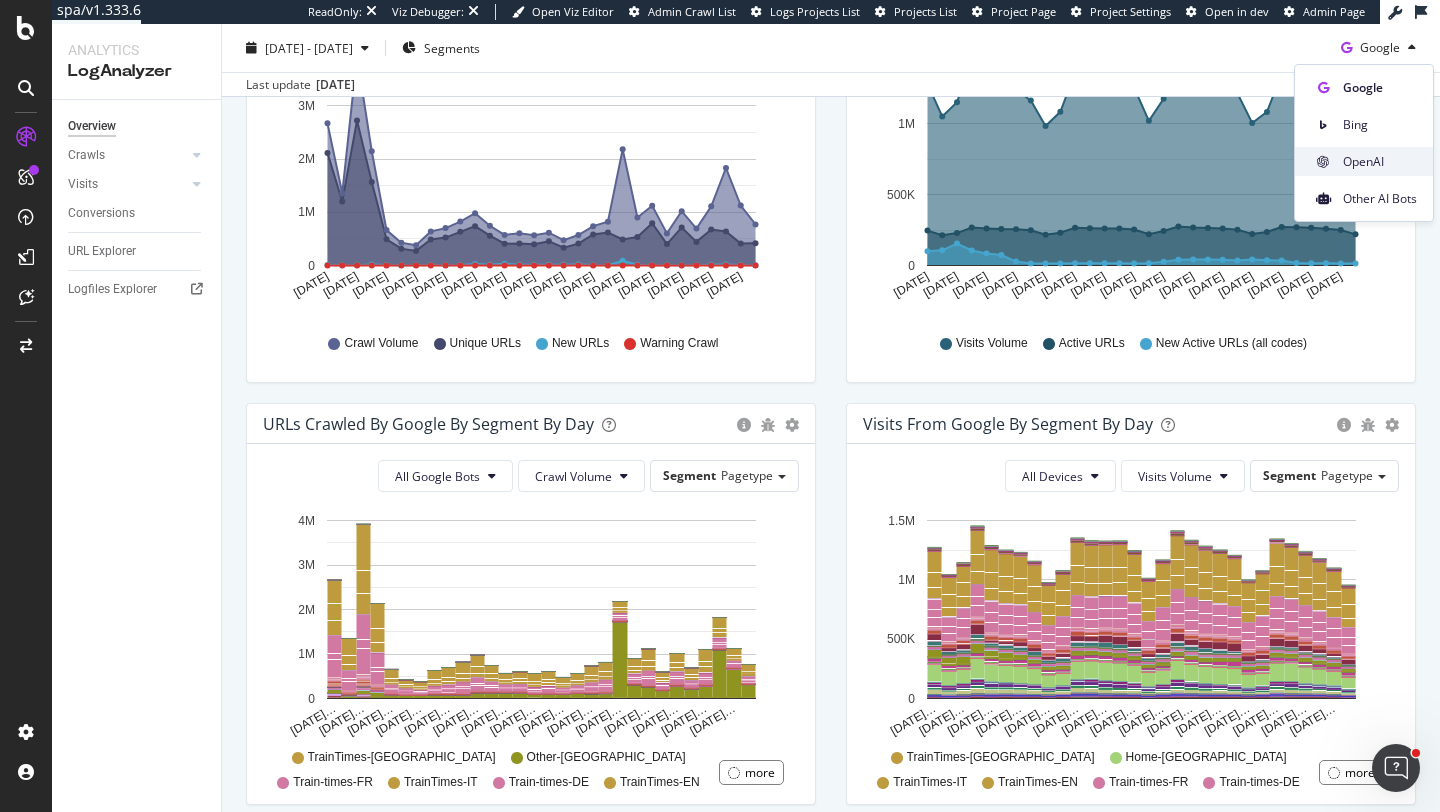 click on "OpenAI" at bounding box center [1380, 162] 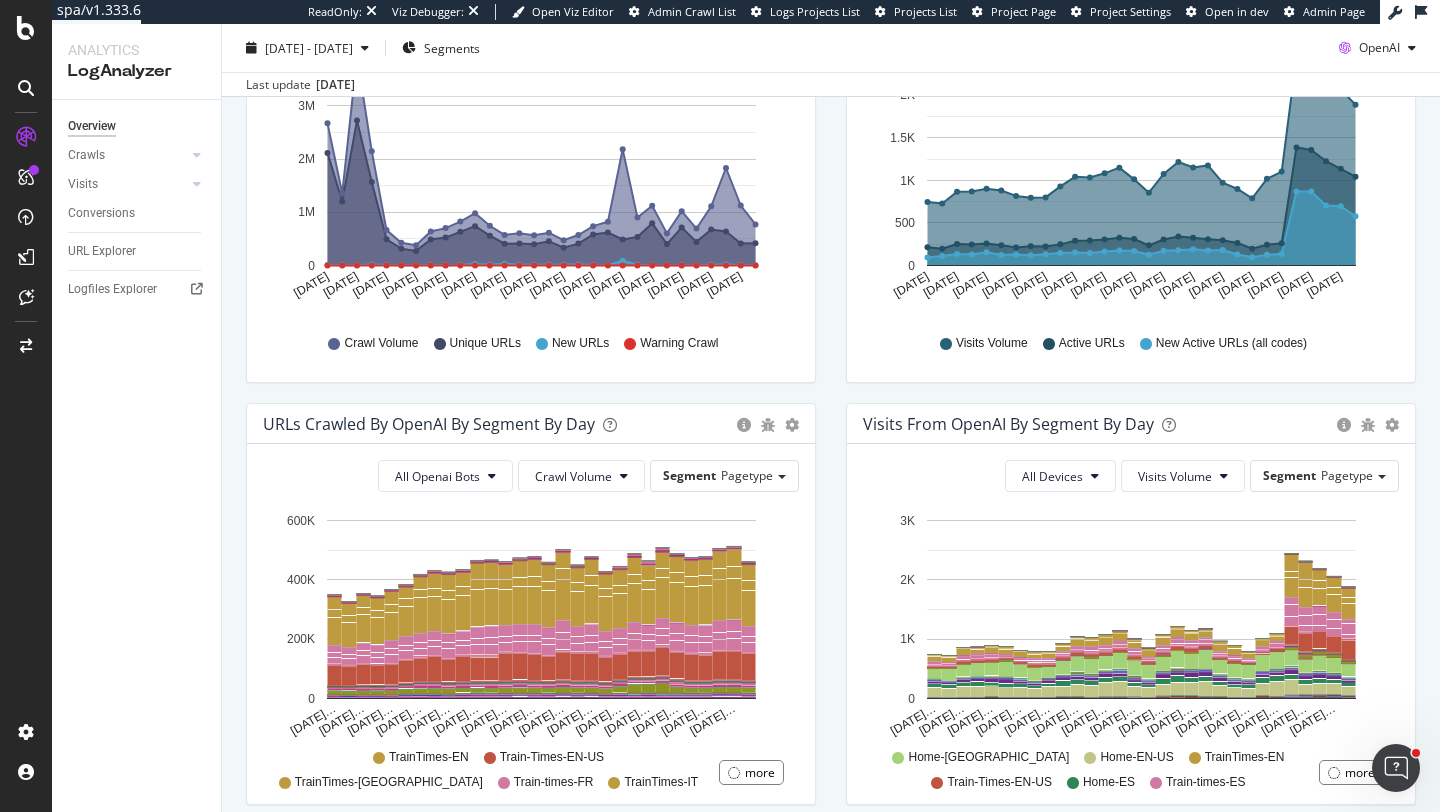 scroll, scrollTop: 416, scrollLeft: 0, axis: vertical 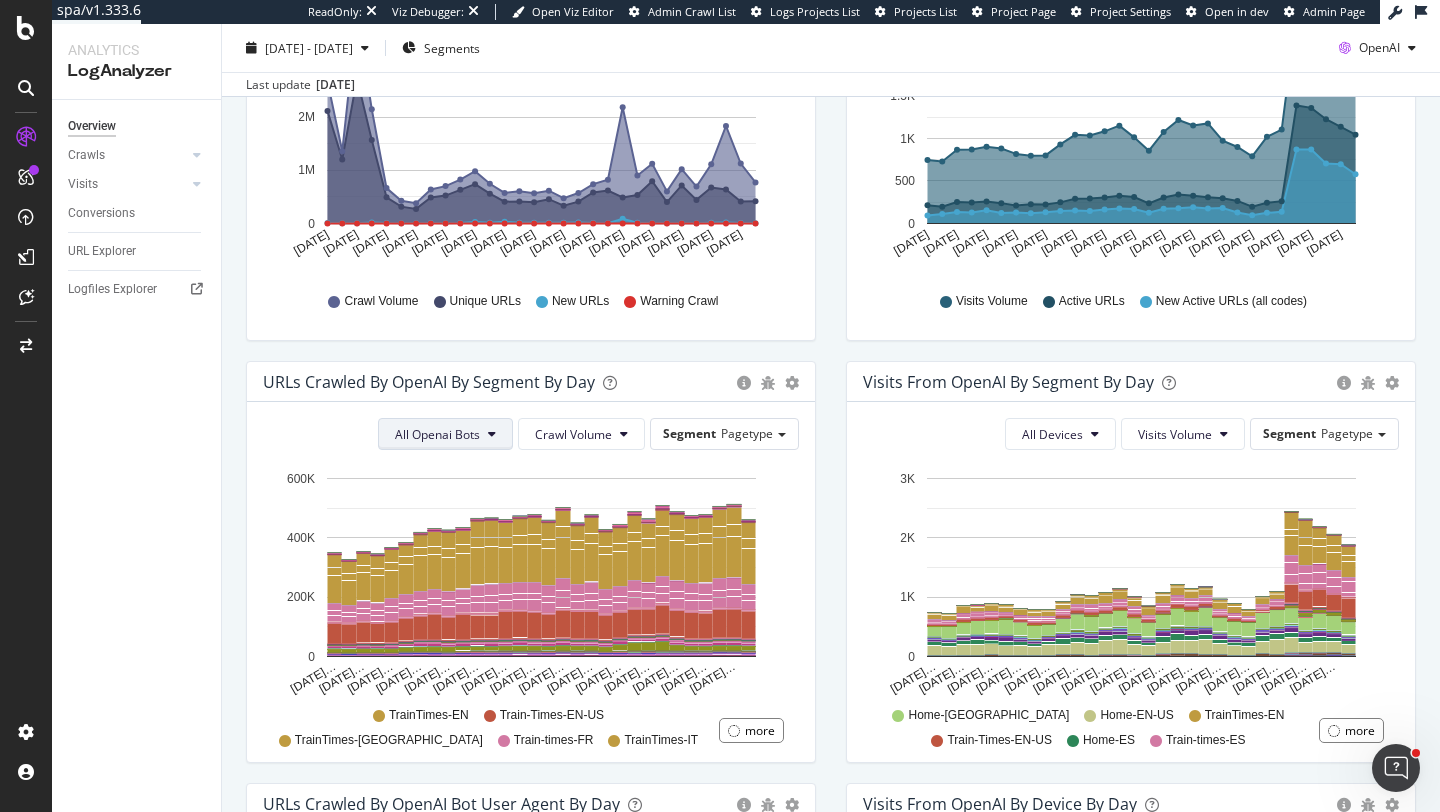 click on "All Openai Bots" at bounding box center (437, 434) 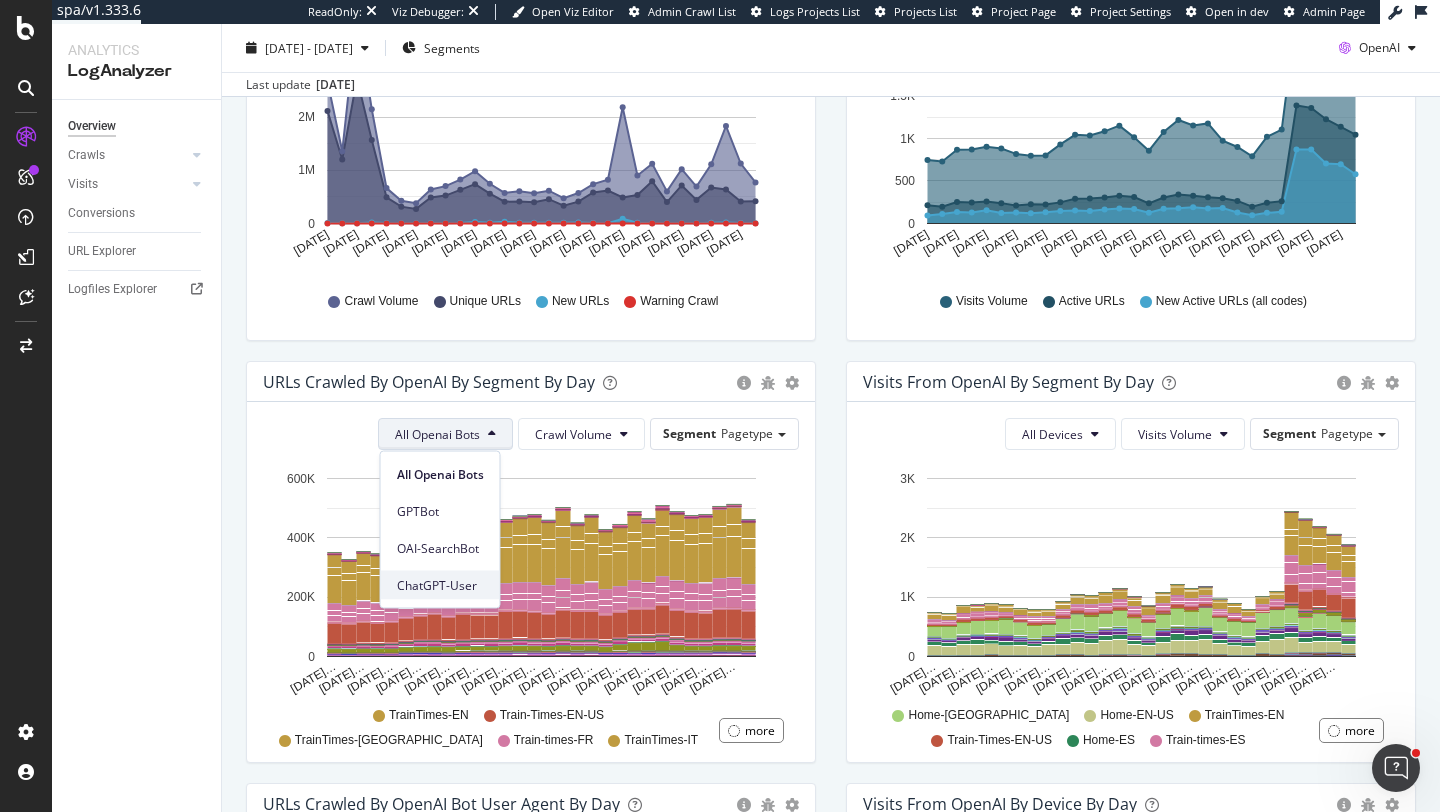 click on "ChatGPT-User" at bounding box center [440, 585] 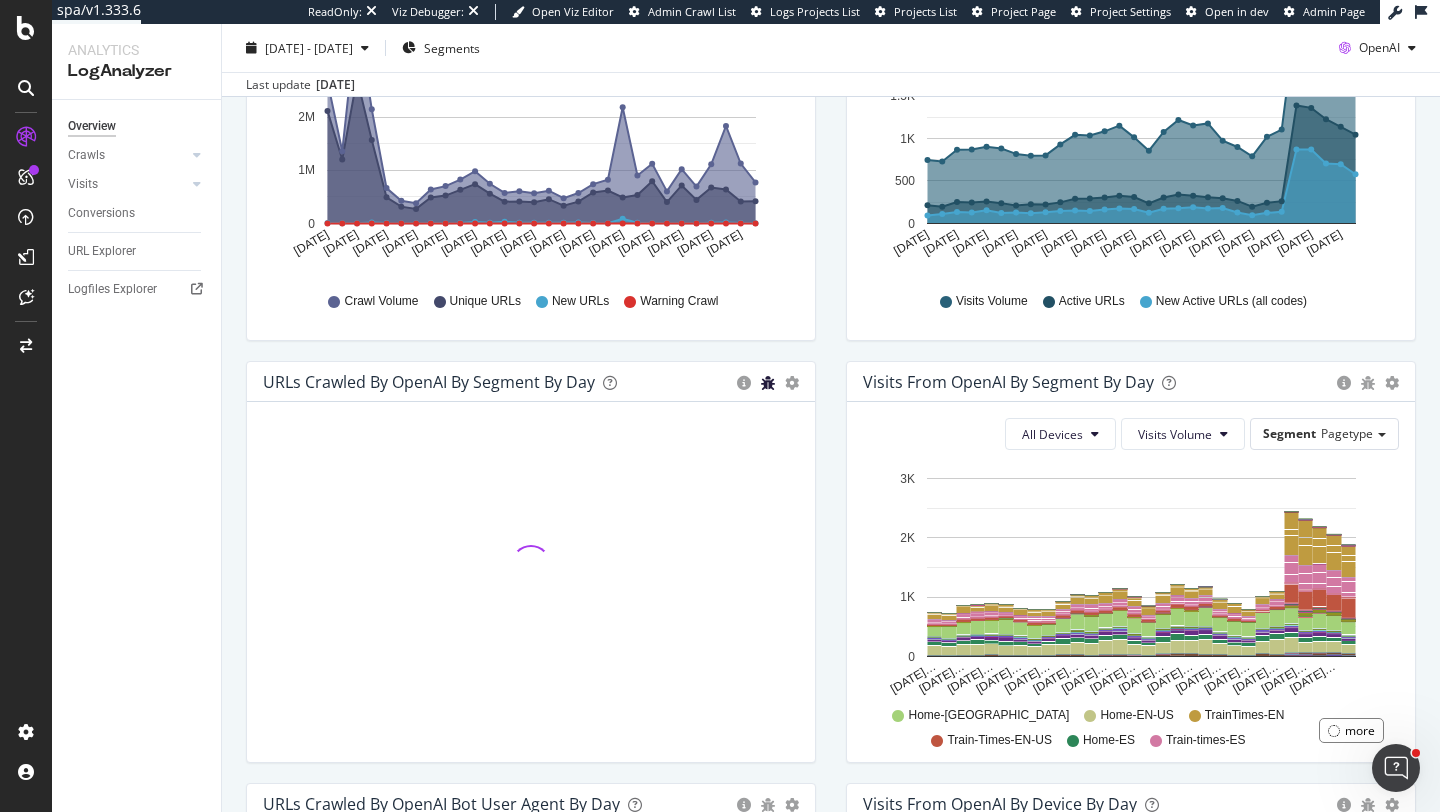 click at bounding box center (768, 383) 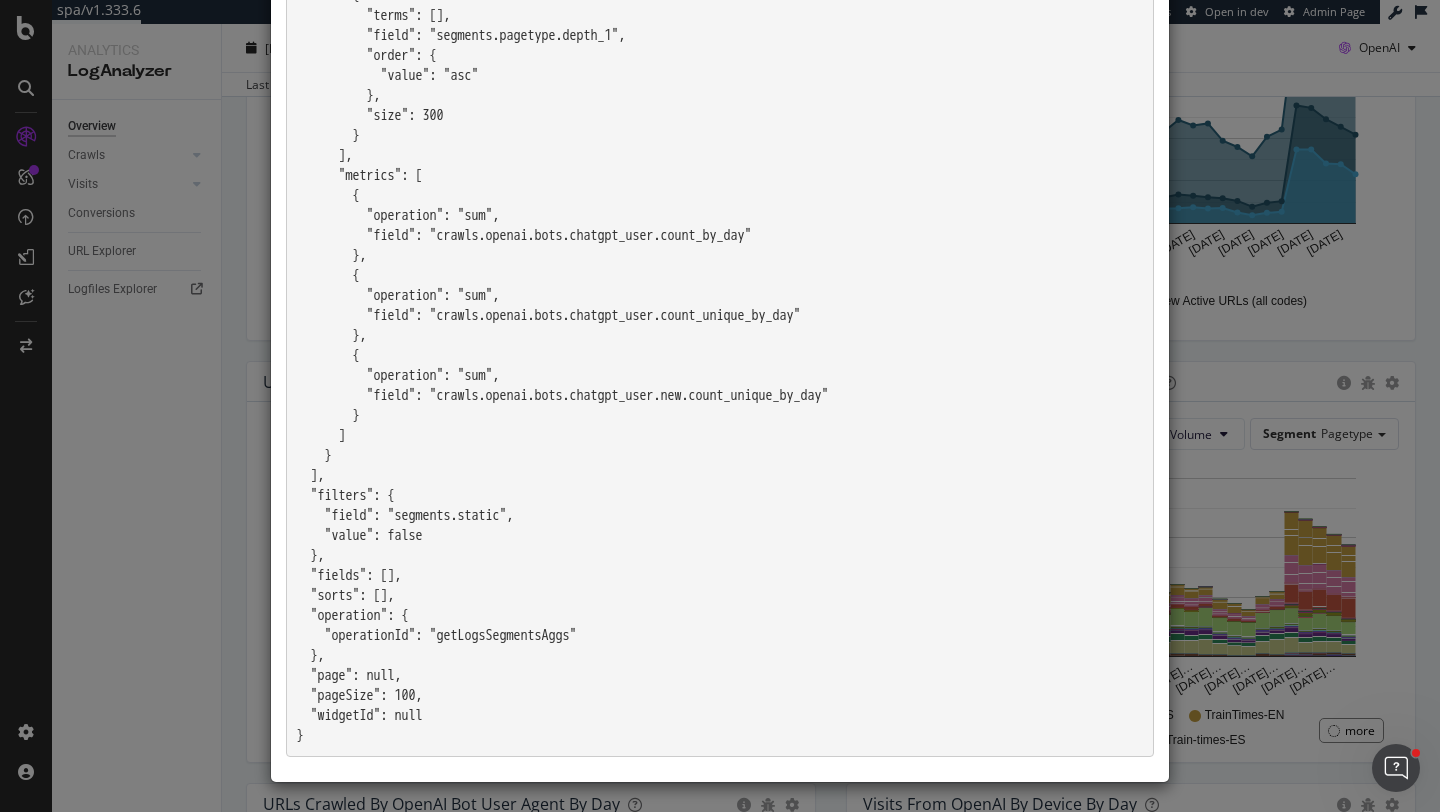 scroll, scrollTop: 0, scrollLeft: 0, axis: both 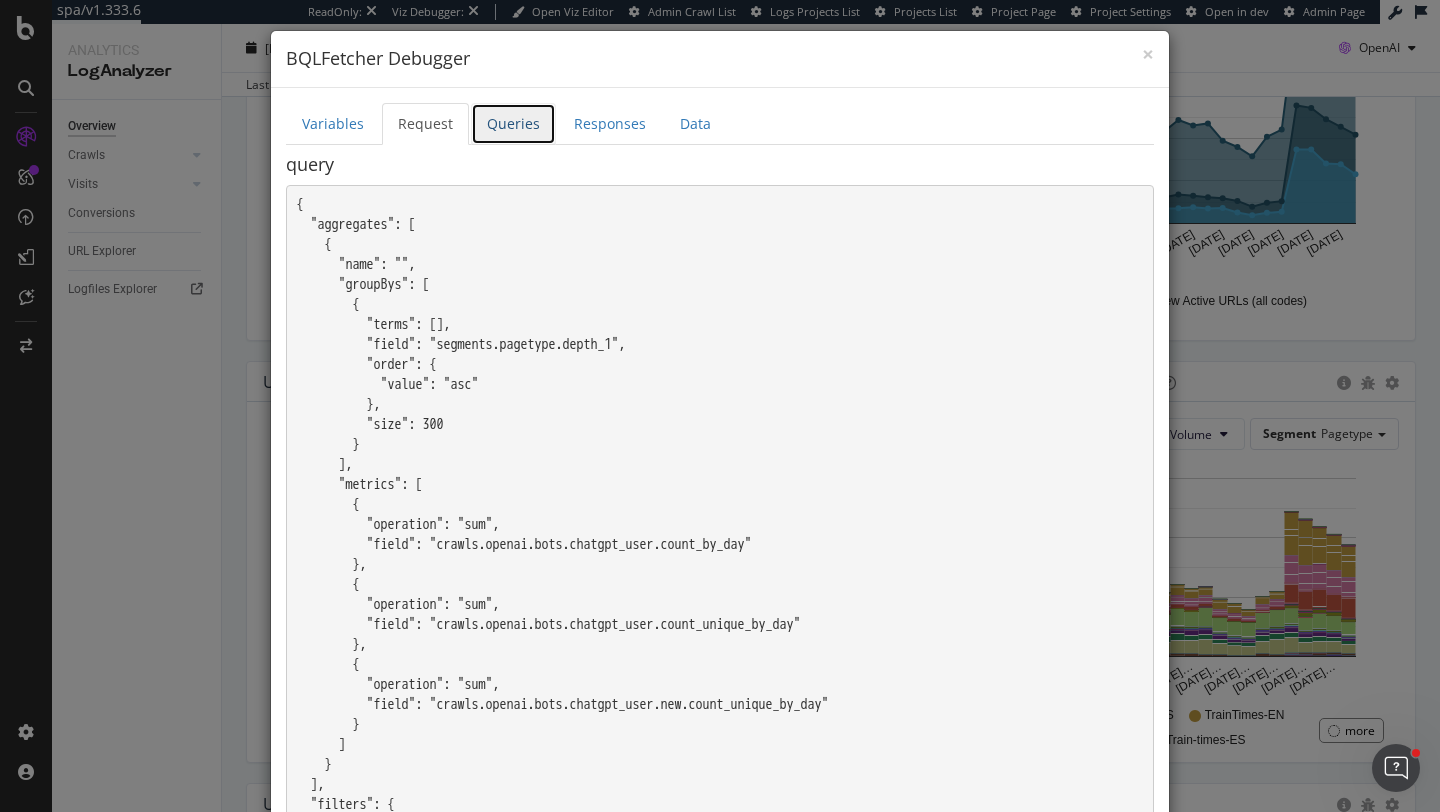 click on "Queries" at bounding box center (513, 124) 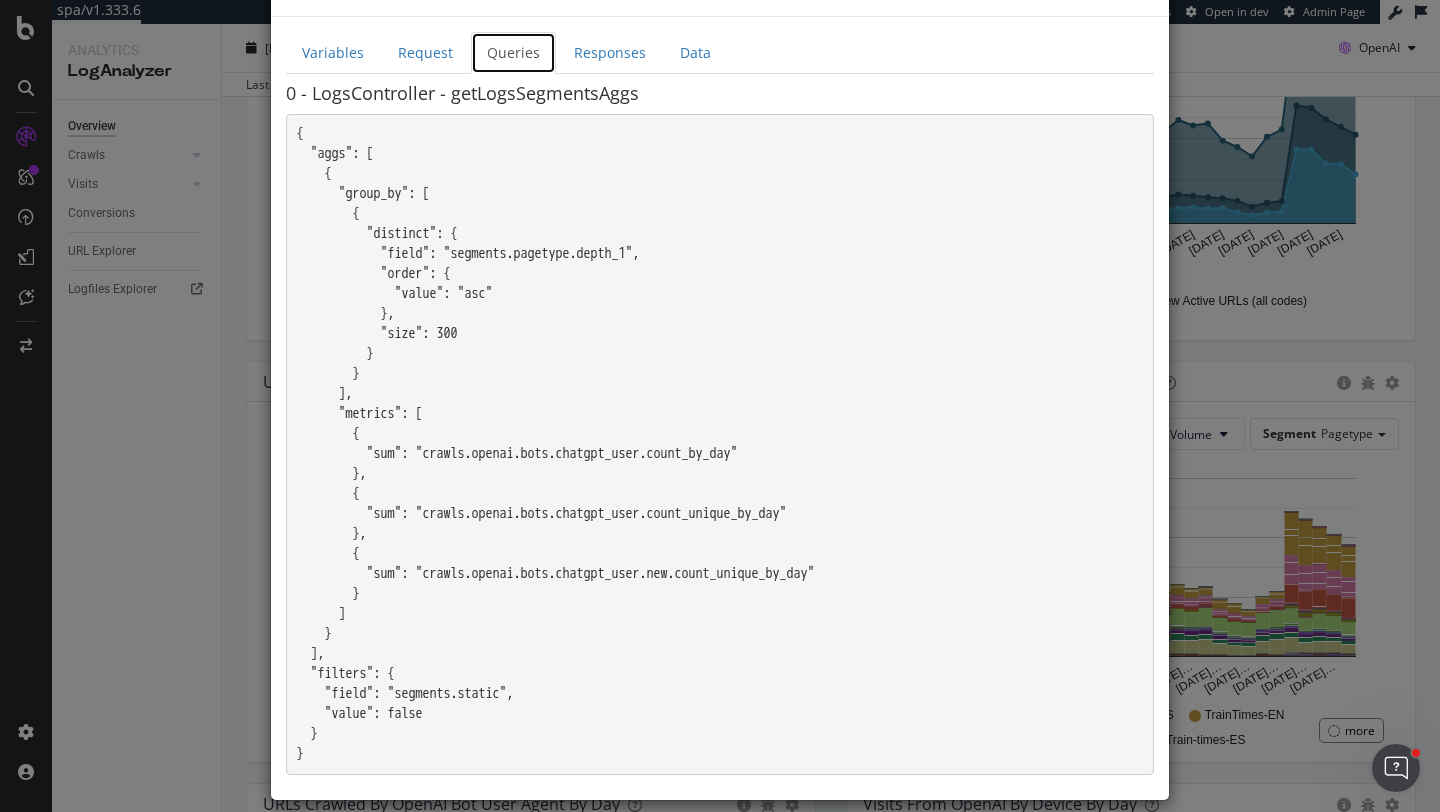 scroll, scrollTop: 67, scrollLeft: 0, axis: vertical 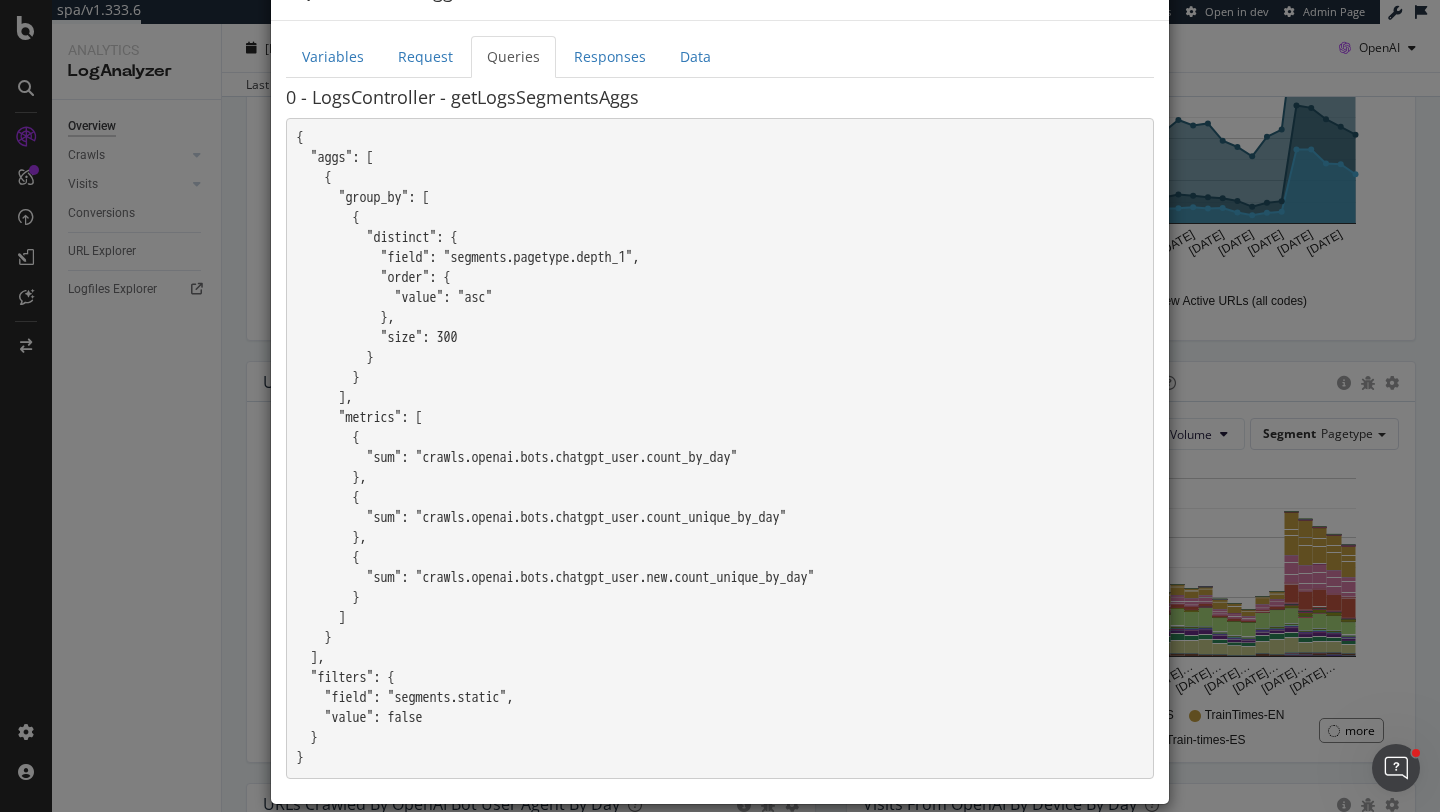 click on "× Close BQLFetcher Debugger Variables Request Queries Responses Data Note: The variables modify the request(s) query {
"aggregates": [
{
"name": "",
"groupBys": [
{
"terms": [],
"field": "segments.pagetype.depth_1",
"order": {
"value": "asc"
},
"size": 300
}
],
"metrics": [
{
"operation": "sum",
"field": "crawls.openai.bots.chatgpt_user.count_by_day"
},
{
"operation": "sum",
"field": "crawls.openai.bots.chatgpt_user.count_unique_by_day"
},
{
"operation": "sum",
"field": "crawls.openai.bots.chatgpt_user.new.count_unique_by_day"
}
]
}
],
"filters": {
"field": "segments.static",
"value": false
},
"fields": [],
"sorts": [],
"operation": {
"operationId": "getLogsSegmentsAggs"
},
"page": null,
"pageSize": 100,
"widgetId": null
} query 0" at bounding box center (720, 406) 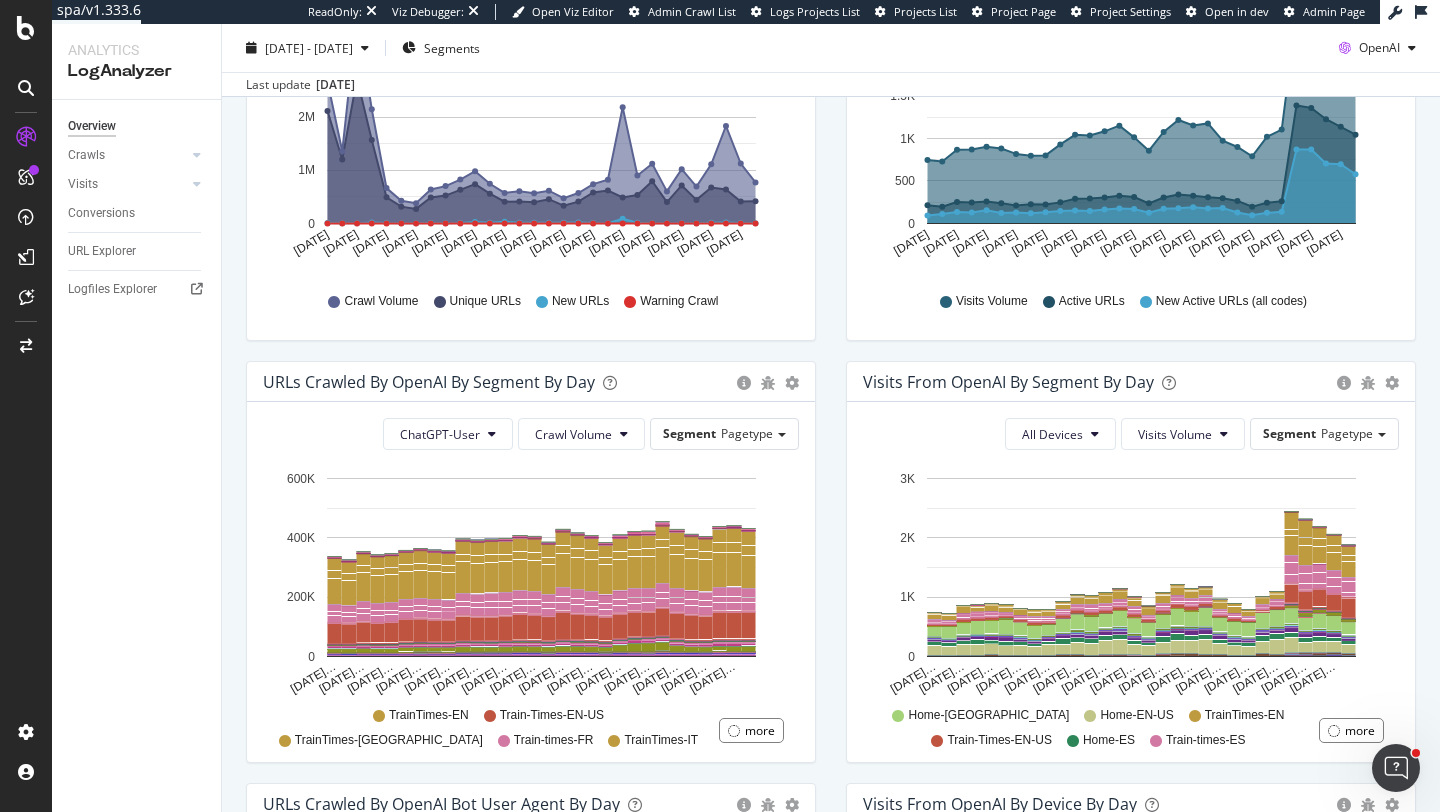 click on "URLs Crawled by OpenAI By Segment By Day Timeline (by Value) Table" at bounding box center [531, 382] 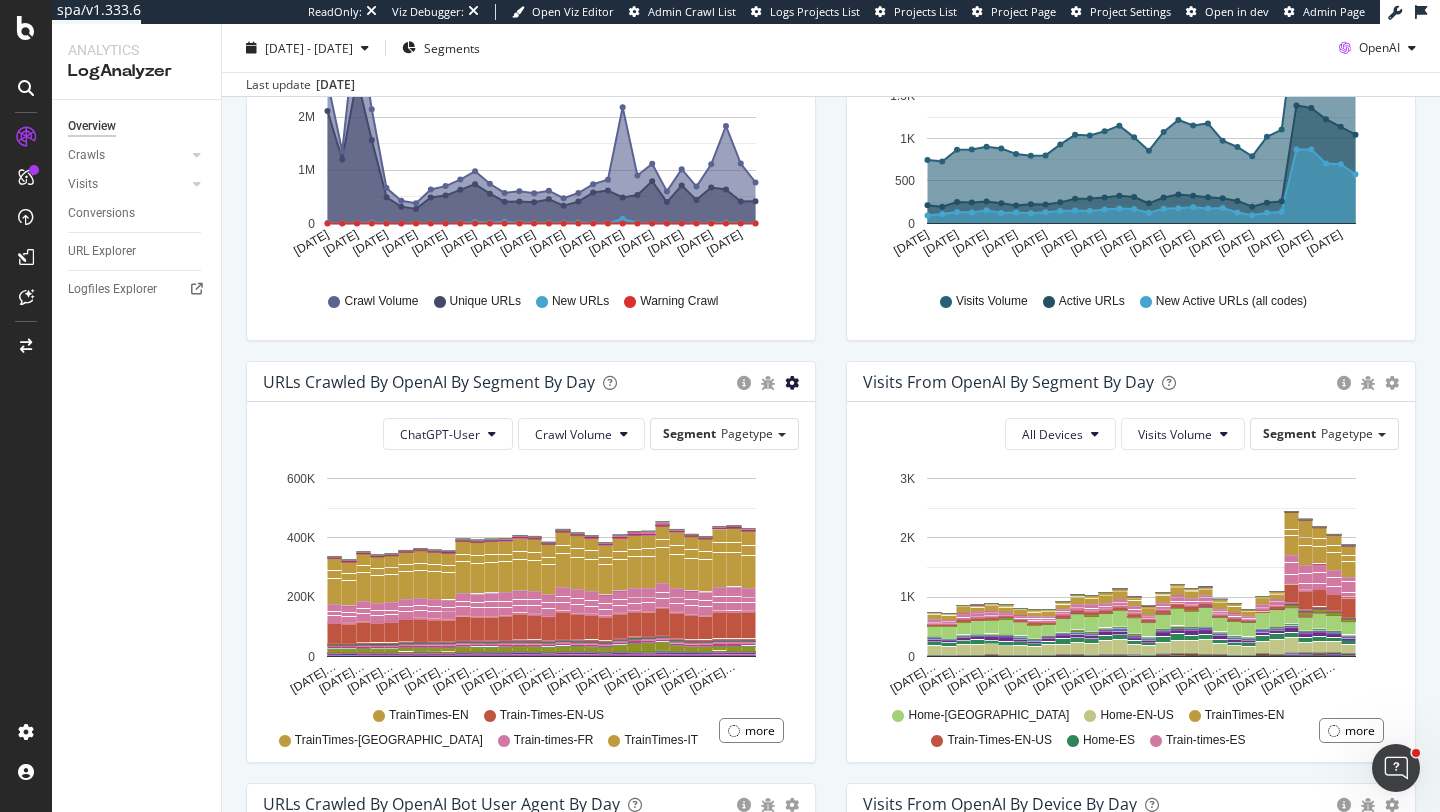 click at bounding box center [792, -39] 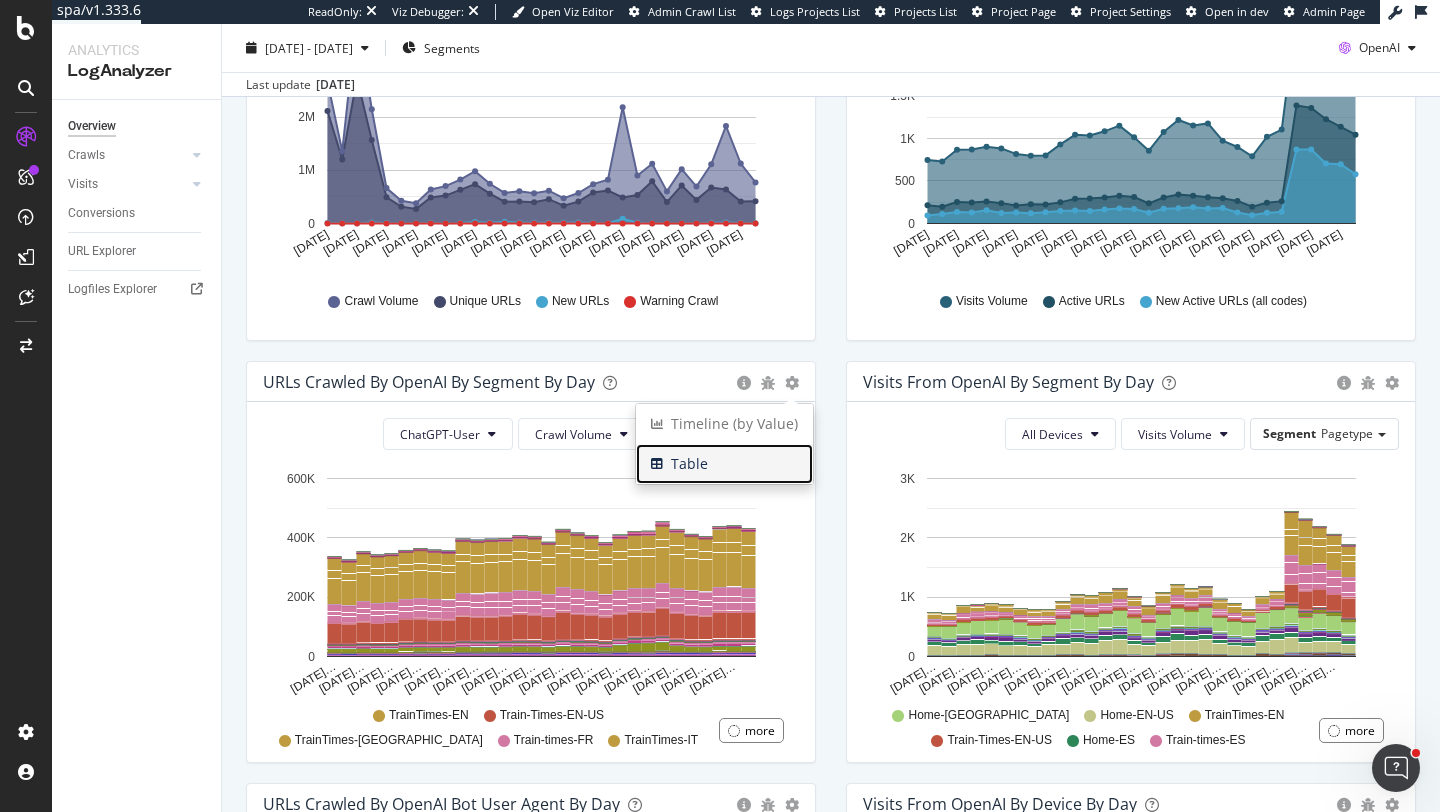 click on "Table" at bounding box center (724, 464) 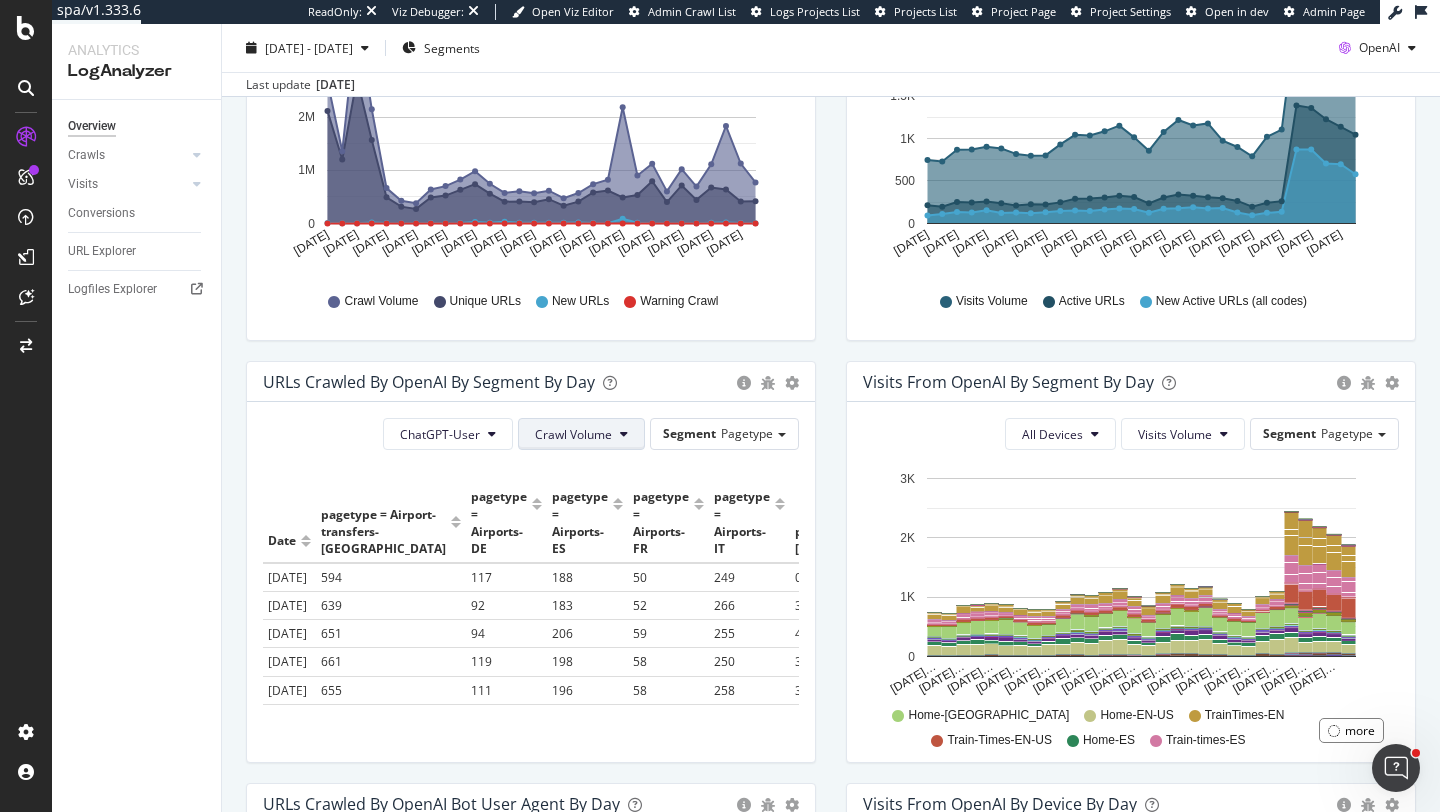 click on "Crawl Volume" at bounding box center (573, 434) 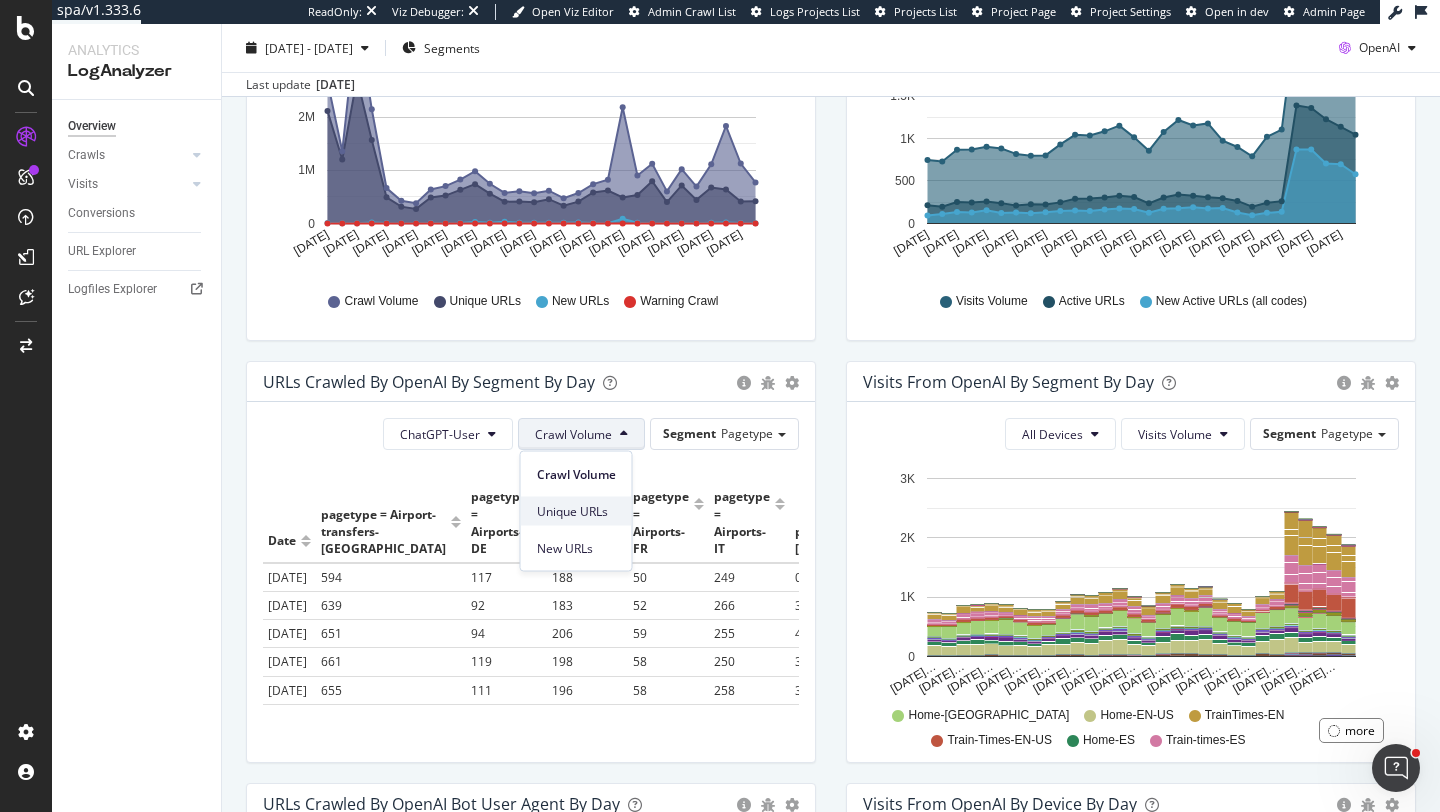click on "Unique URLs" at bounding box center (576, 511) 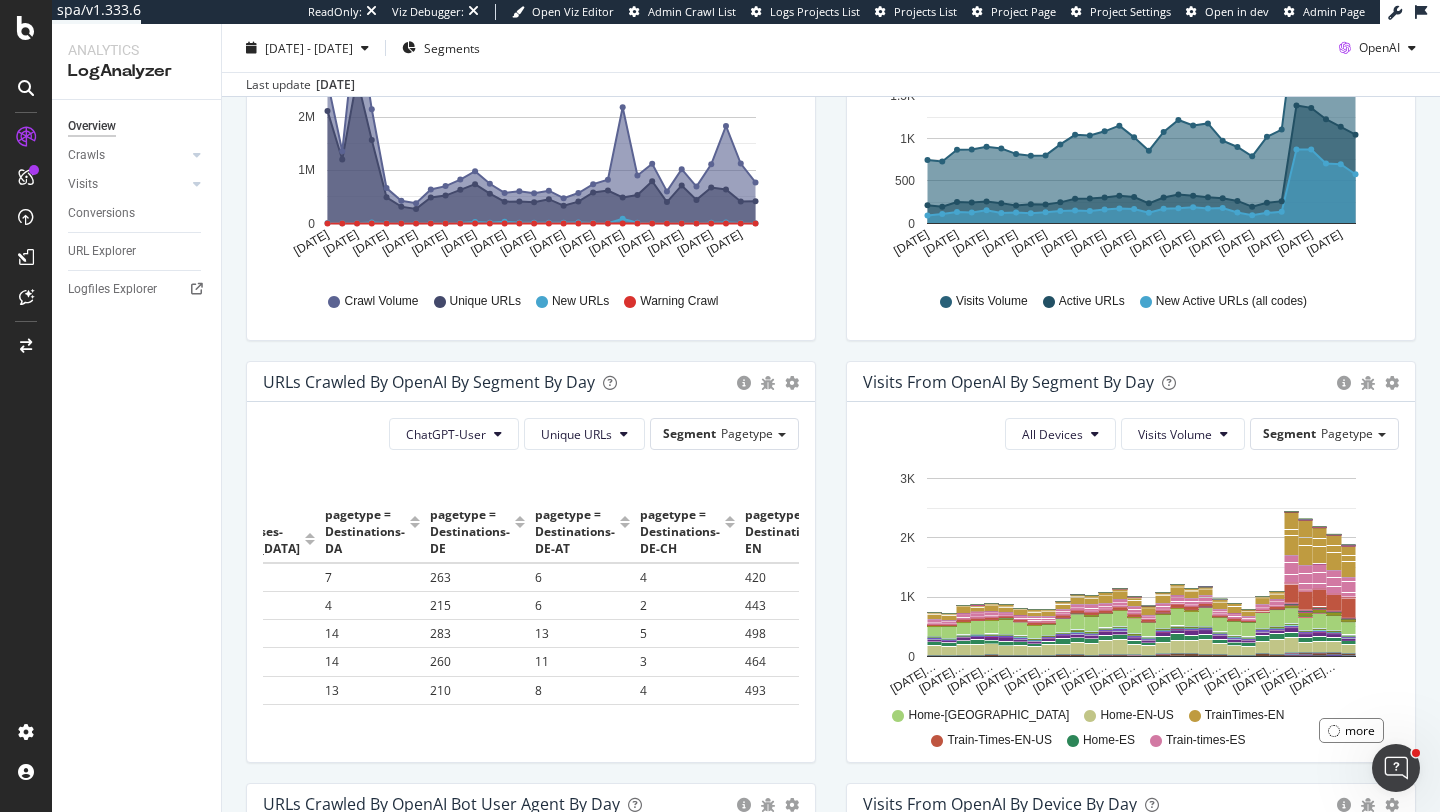 scroll, scrollTop: 0, scrollLeft: 1514, axis: horizontal 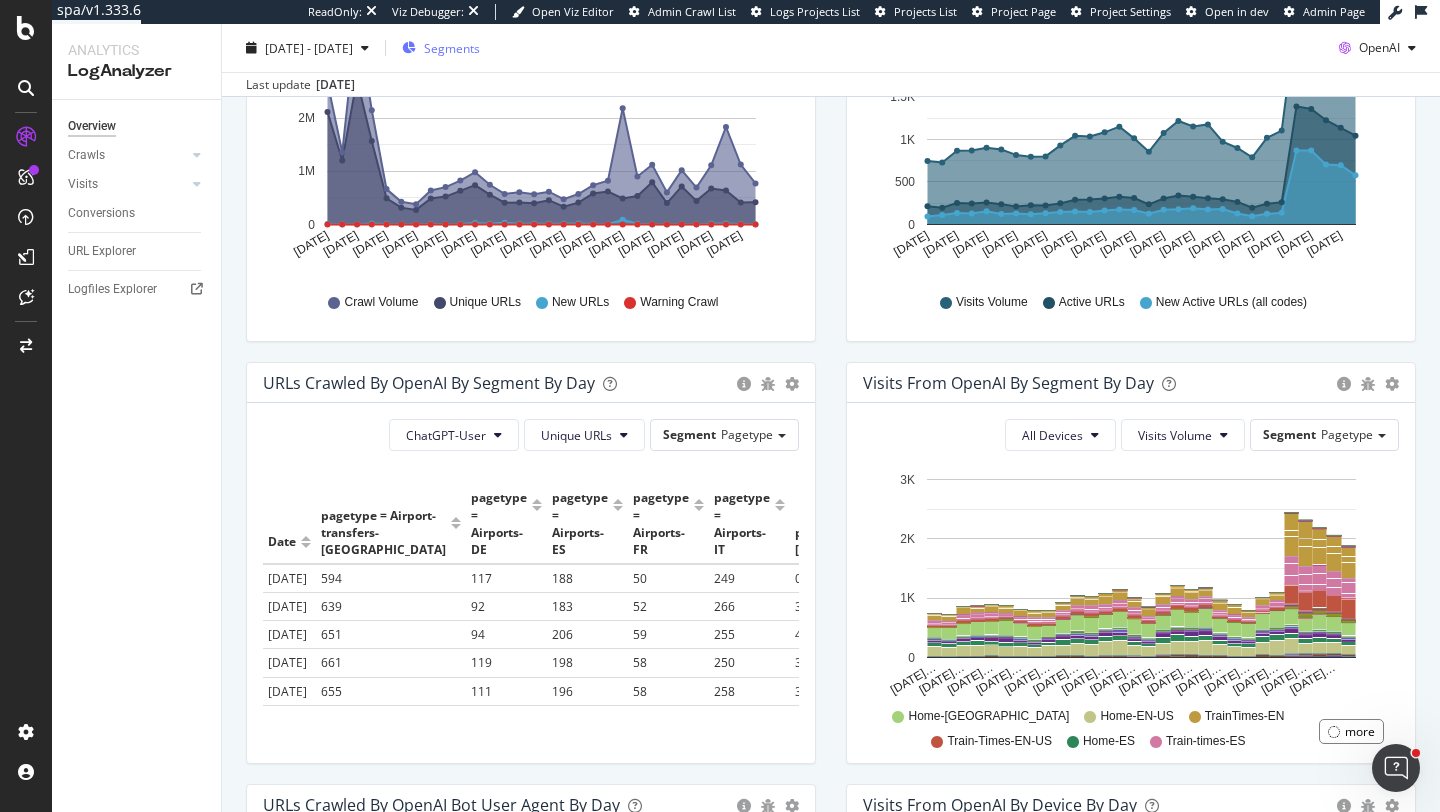 click on "Segments" at bounding box center (441, 47) 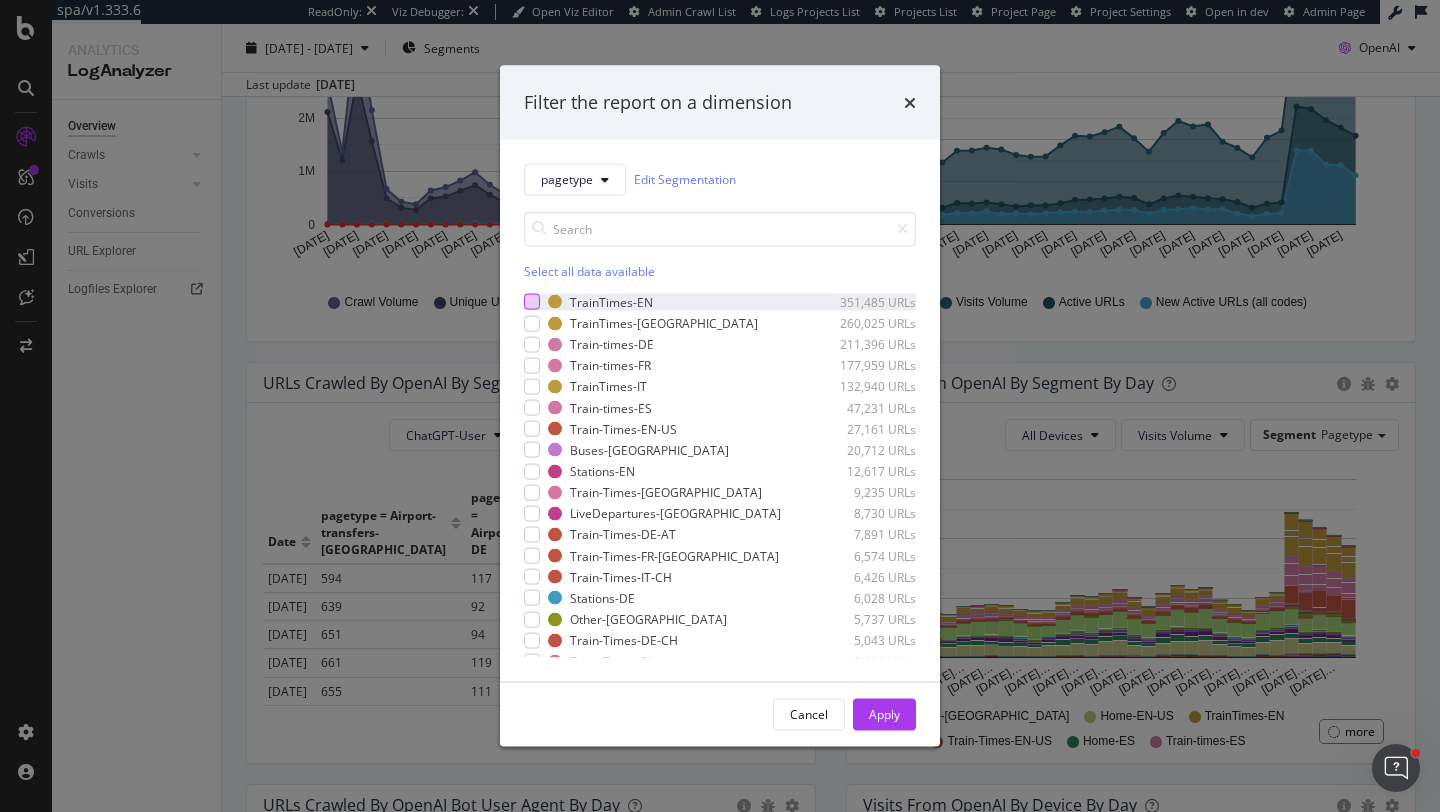 click at bounding box center (532, 302) 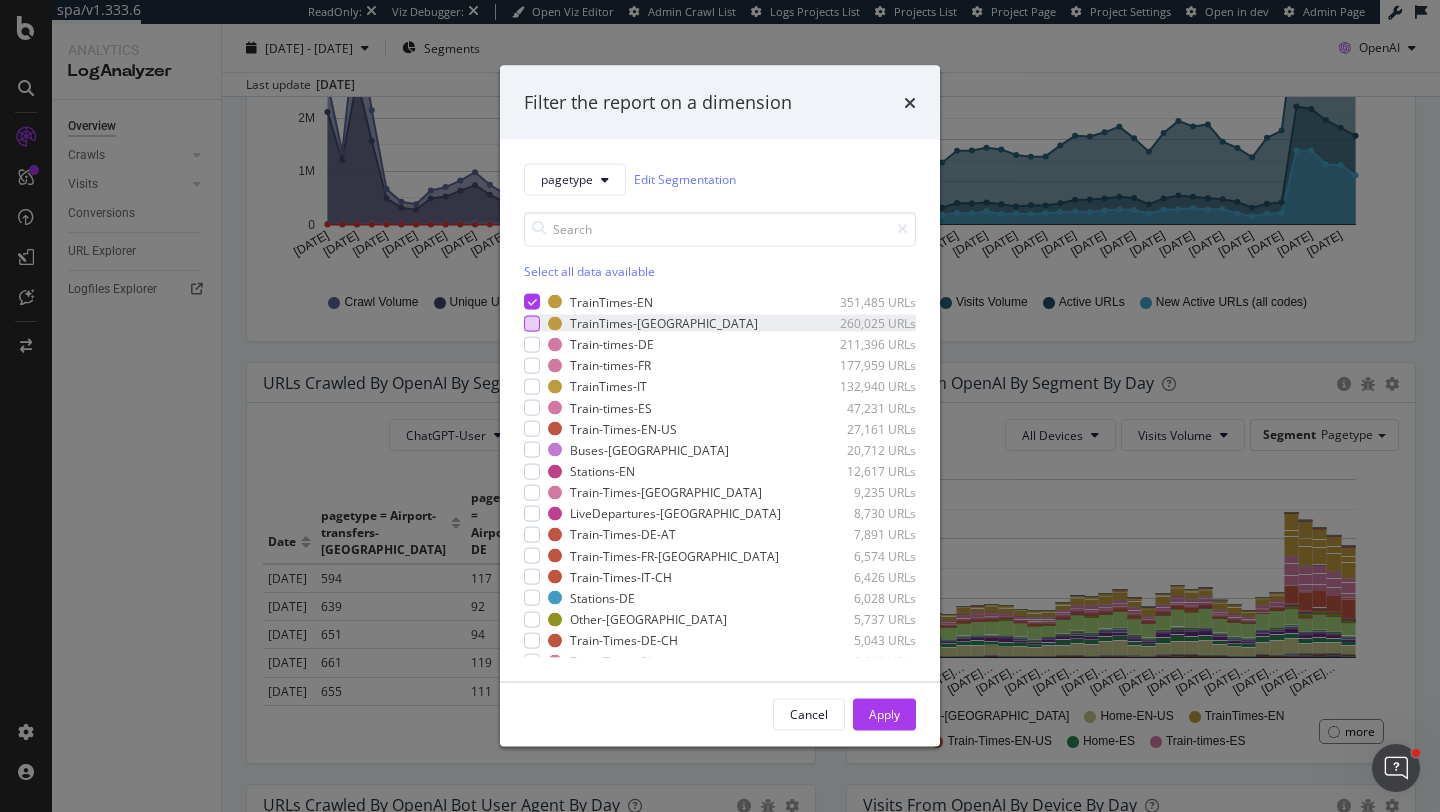 click at bounding box center (532, 323) 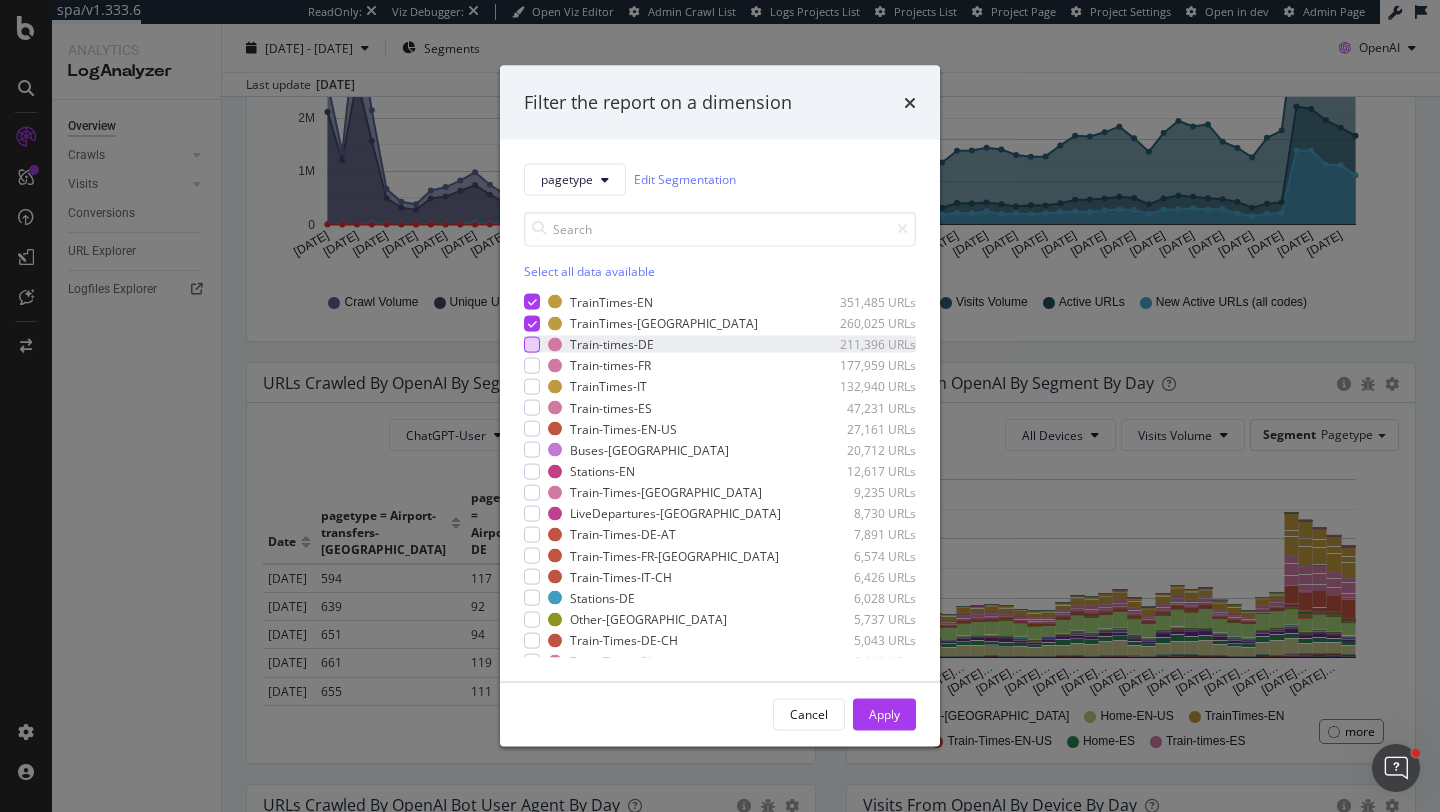 click at bounding box center [532, 344] 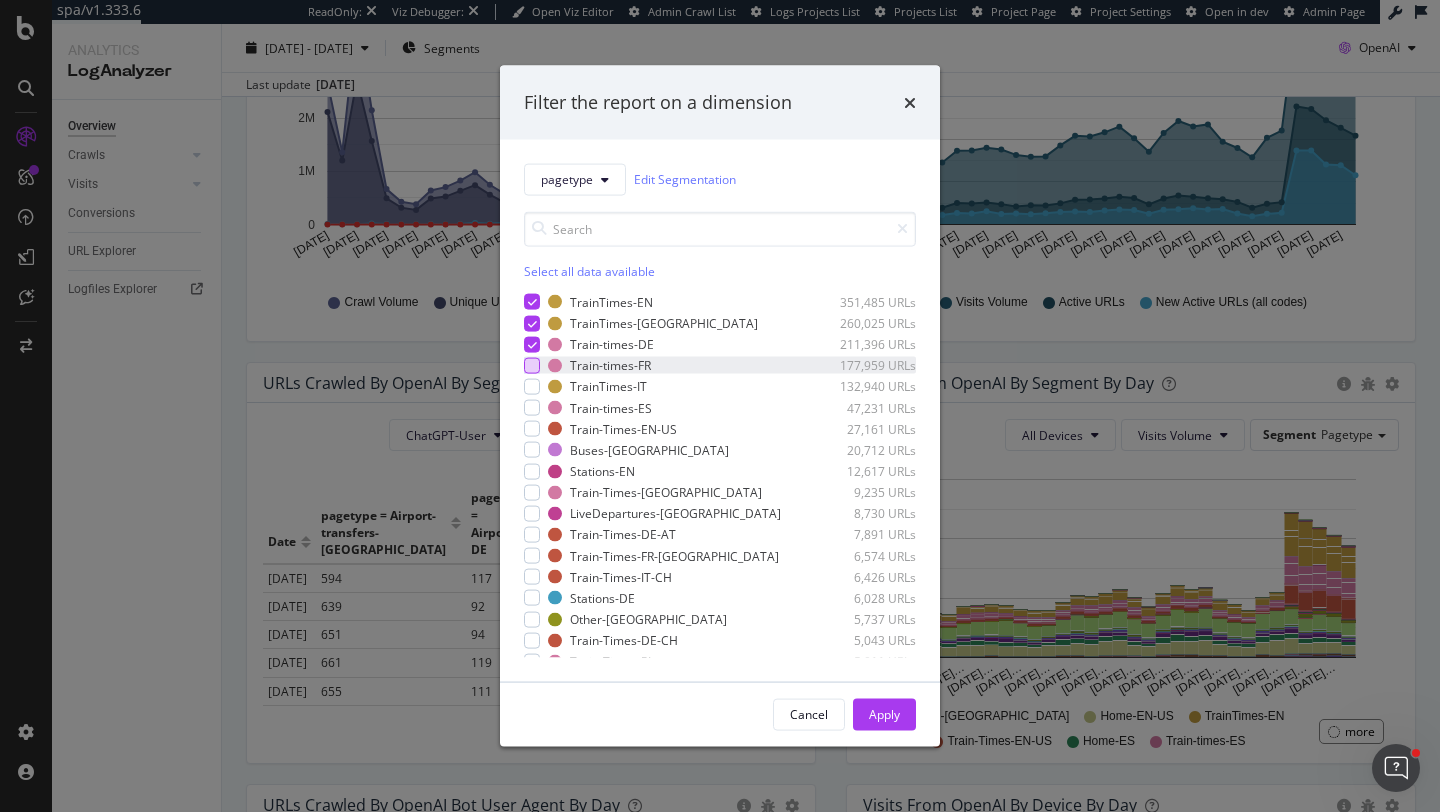 click at bounding box center [532, 365] 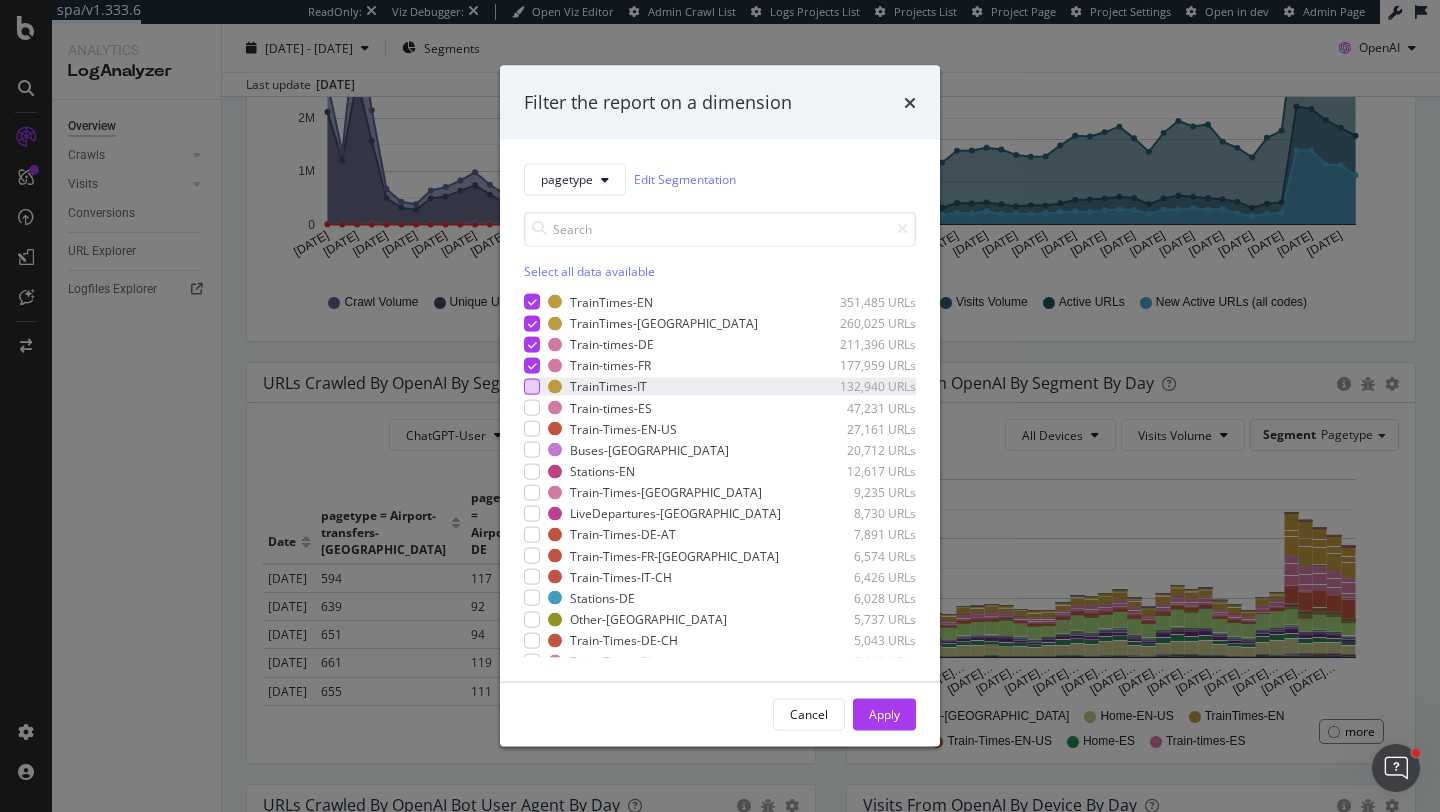 click at bounding box center (532, 387) 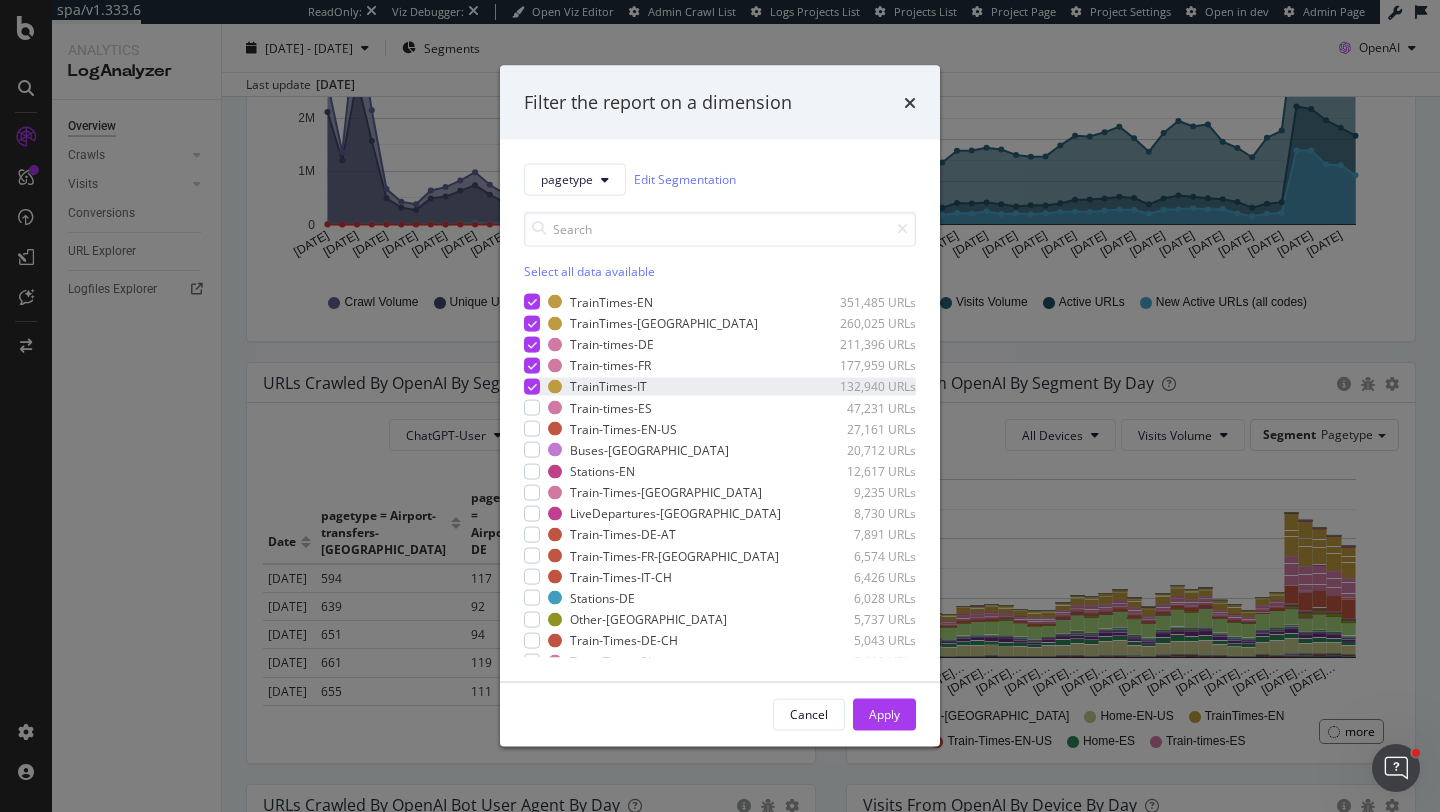 click on "TrainTimes-IT 132,940   URLs" at bounding box center (720, 386) 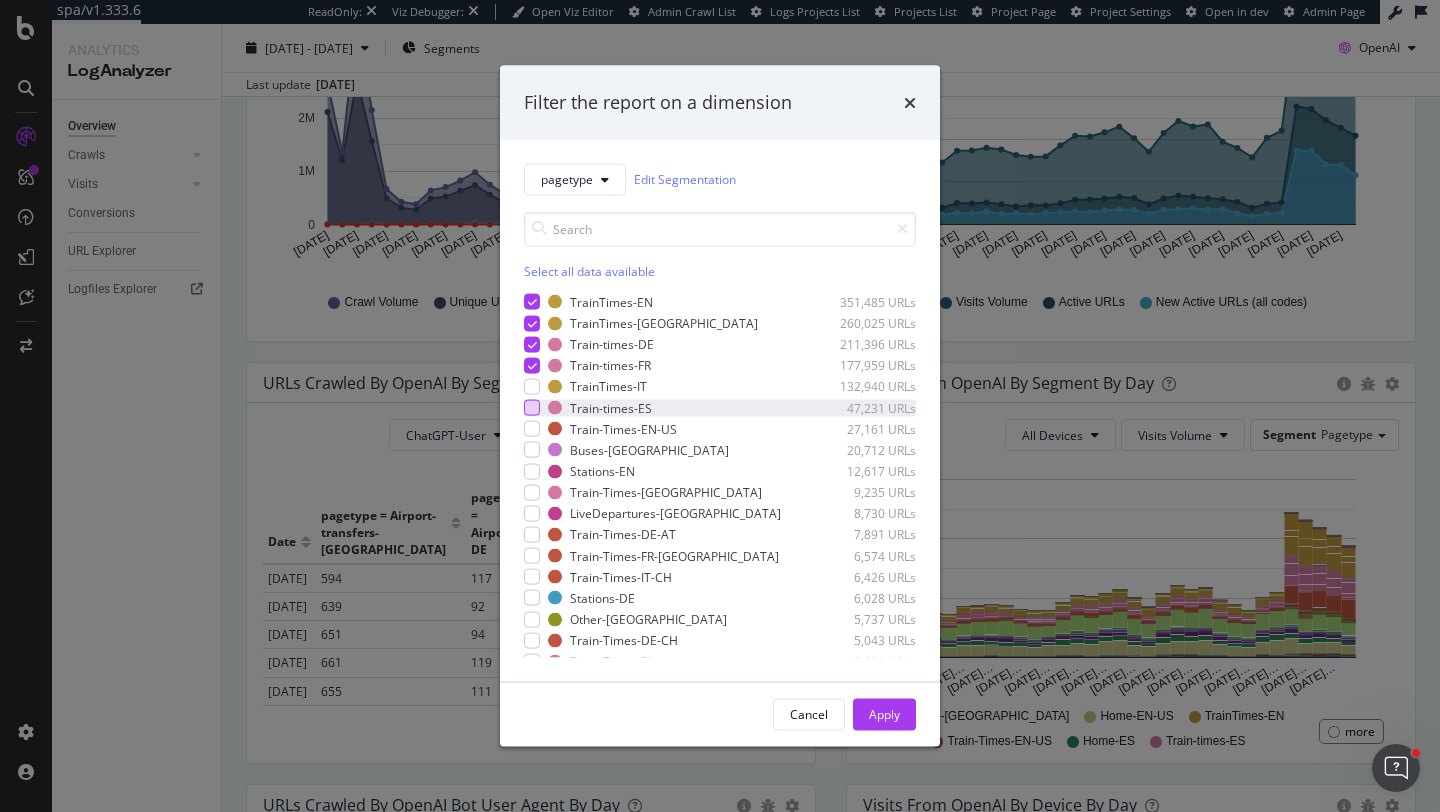 click at bounding box center (532, 408) 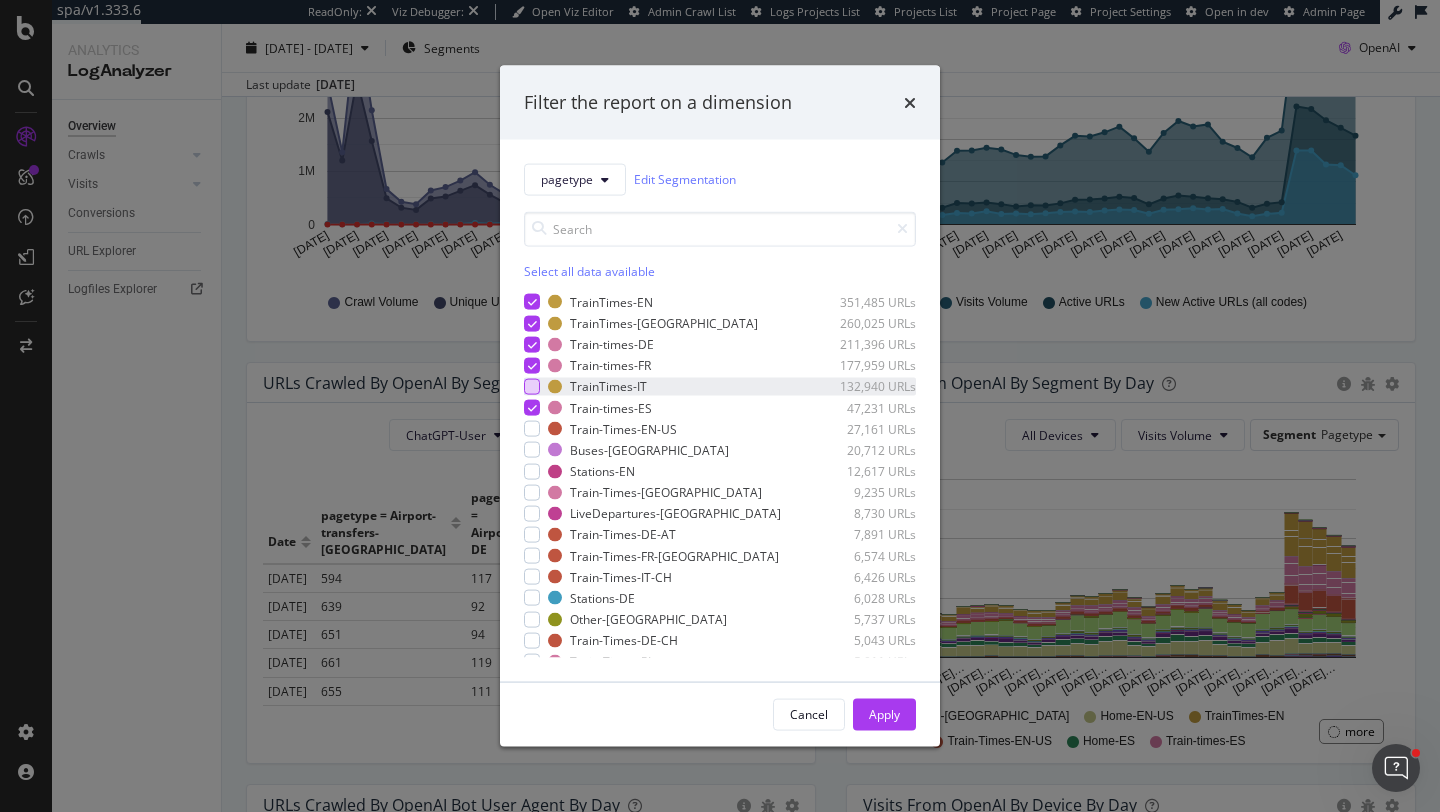 click at bounding box center [532, 387] 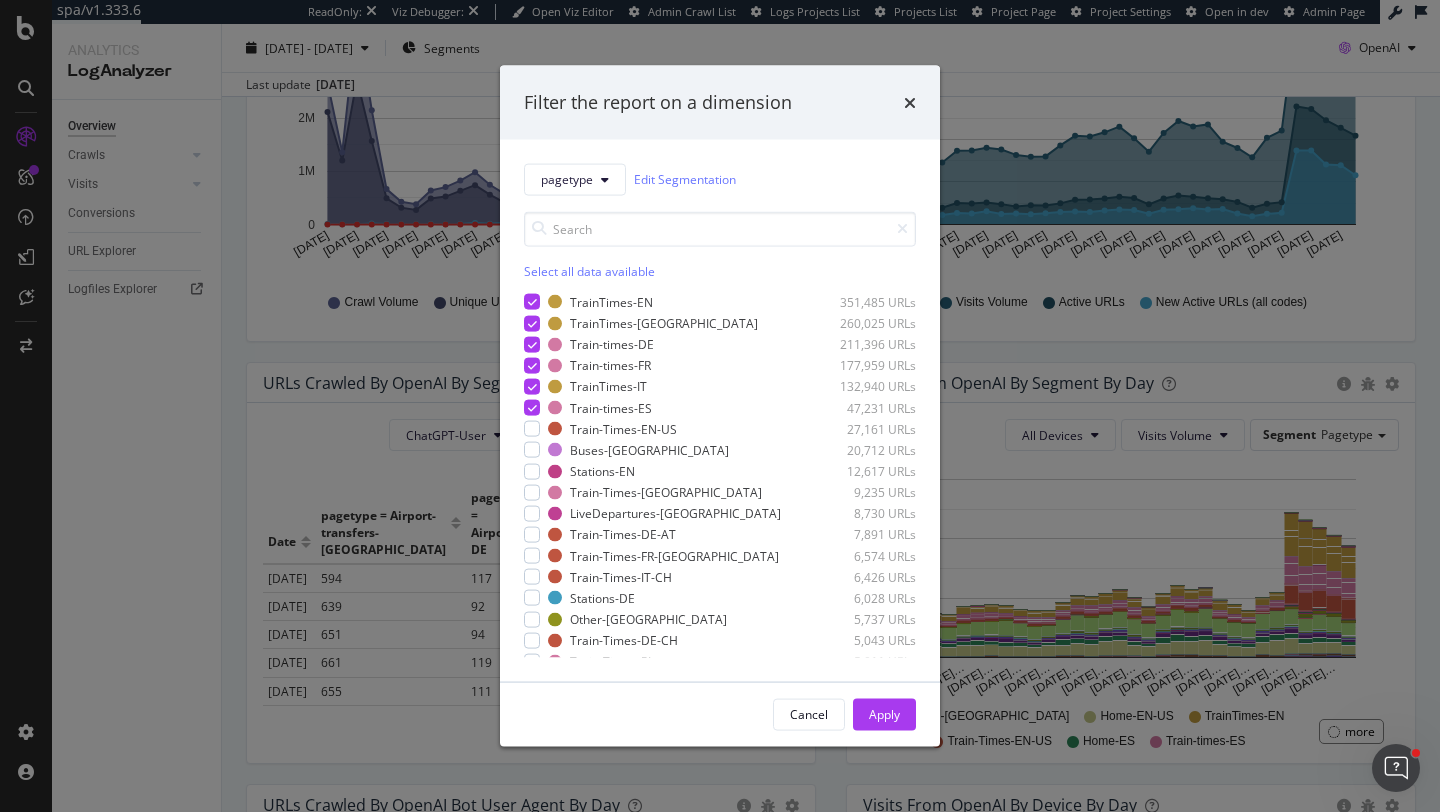 click on "pagetype Edit Segmentation Select all data available TrainTimes-EN 351,485   URLs TrainTimes-UK 260,025   URLs Train-times-DE 211,396   URLs Train-times-FR 177,959   URLs TrainTimes-IT 132,940   URLs Train-times-ES 47,231   URLs Train-Times-EN-US 27,161   URLs Buses-UK 20,712   URLs Stations-EN 12,617   URLs Train-Times-NL 9,235   URLs LiveDepartures-UK 8,730   URLs Train-Times-DE-AT 7,891   URLs Train-Times-FR-CH 6,574   URLs Train-Times-IT-CH 6,426   URLs Stations-DE 6,028   URLs Other-UK 5,737   URLs Train-Times-DE-CH 5,043   URLs Train-Times-PL 5,011   URLs Bus-times-DE 4,908   URLs Stations-FR 4,068   URLs Train-Times-PT-BR 3,740   URLs Bus-times-FR 3,498   URLs Stations-IT 3,357   URLs BusTimes-IT 3,118   URLs LiveArrivals-UK 2,799   URLs Train-Times-PT 2,610   URLs Stations-UK 2,488   URLs Stations-ES 2,437   URLs Bus-times-ES 2,179   URLs Train-Times-CS 2,072   URLs Via-EN 1,866   URLs Other-EN 1,124   URLs Train-Times-DA 1,101   URLs Train-Times-NB 1,060   URLs Train-Times-SV 730   URLs 317   URLs" at bounding box center (720, 410) 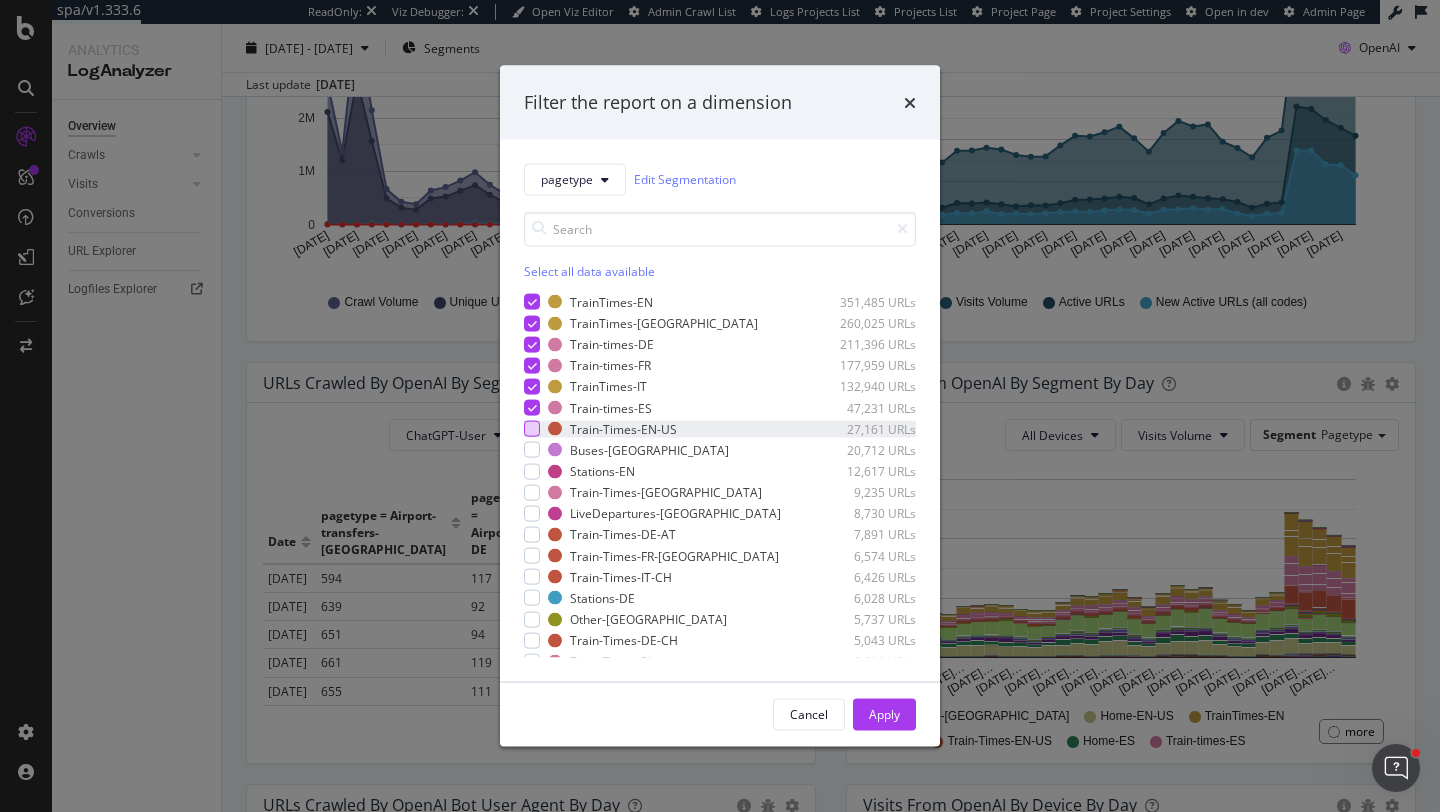 click at bounding box center [532, 429] 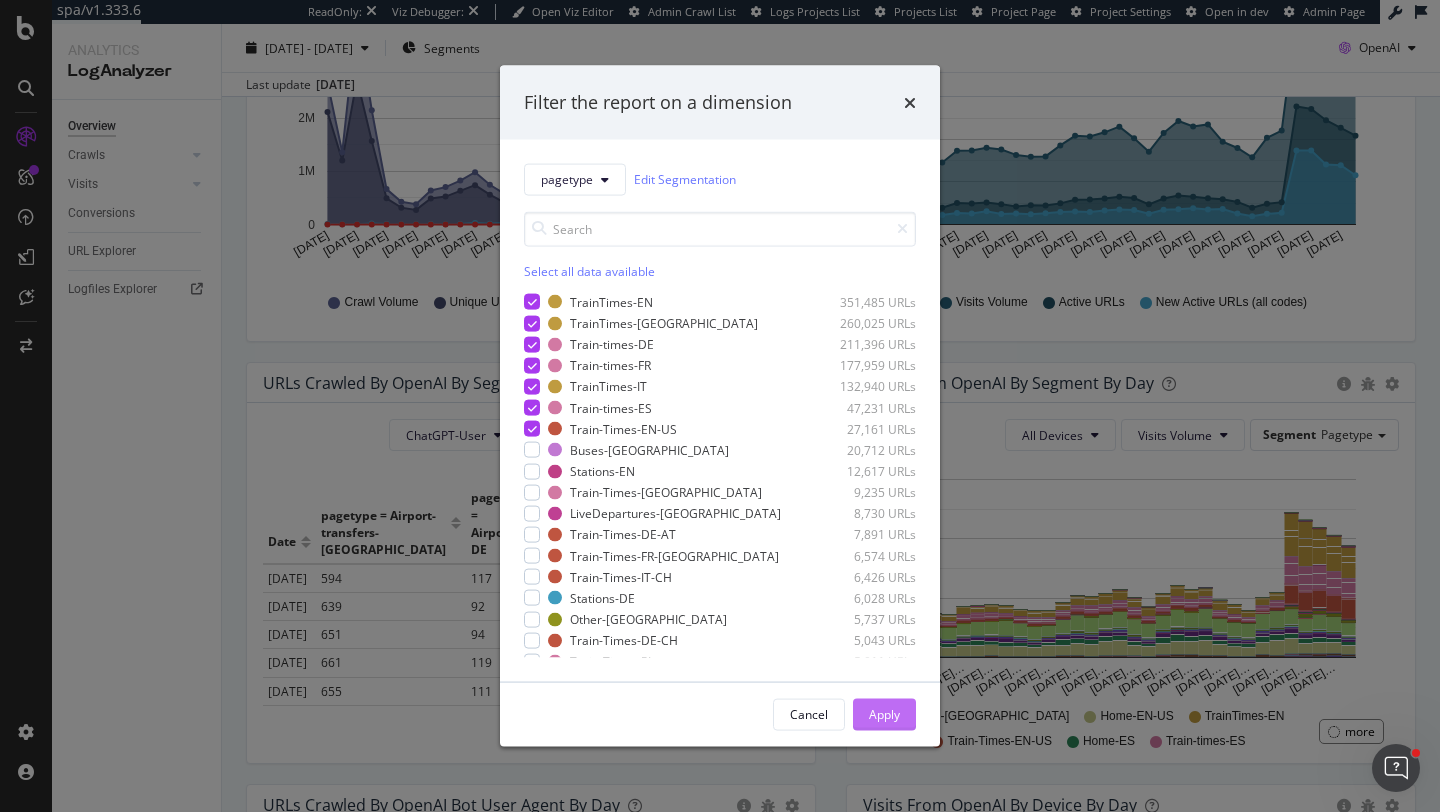 click on "Apply" at bounding box center [884, 714] 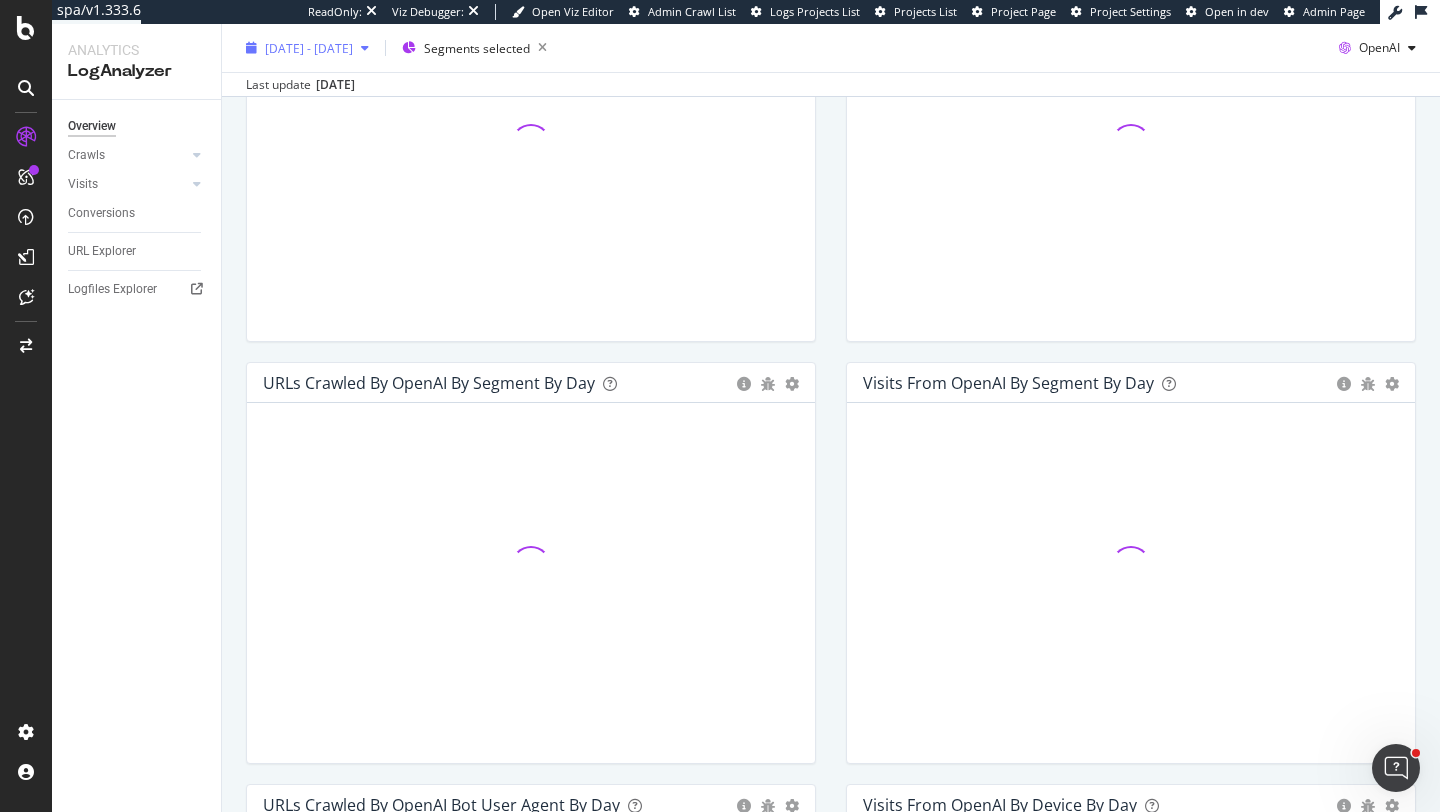 click on "2025 Jun. 20th - Jul. 19th" at bounding box center [307, 48] 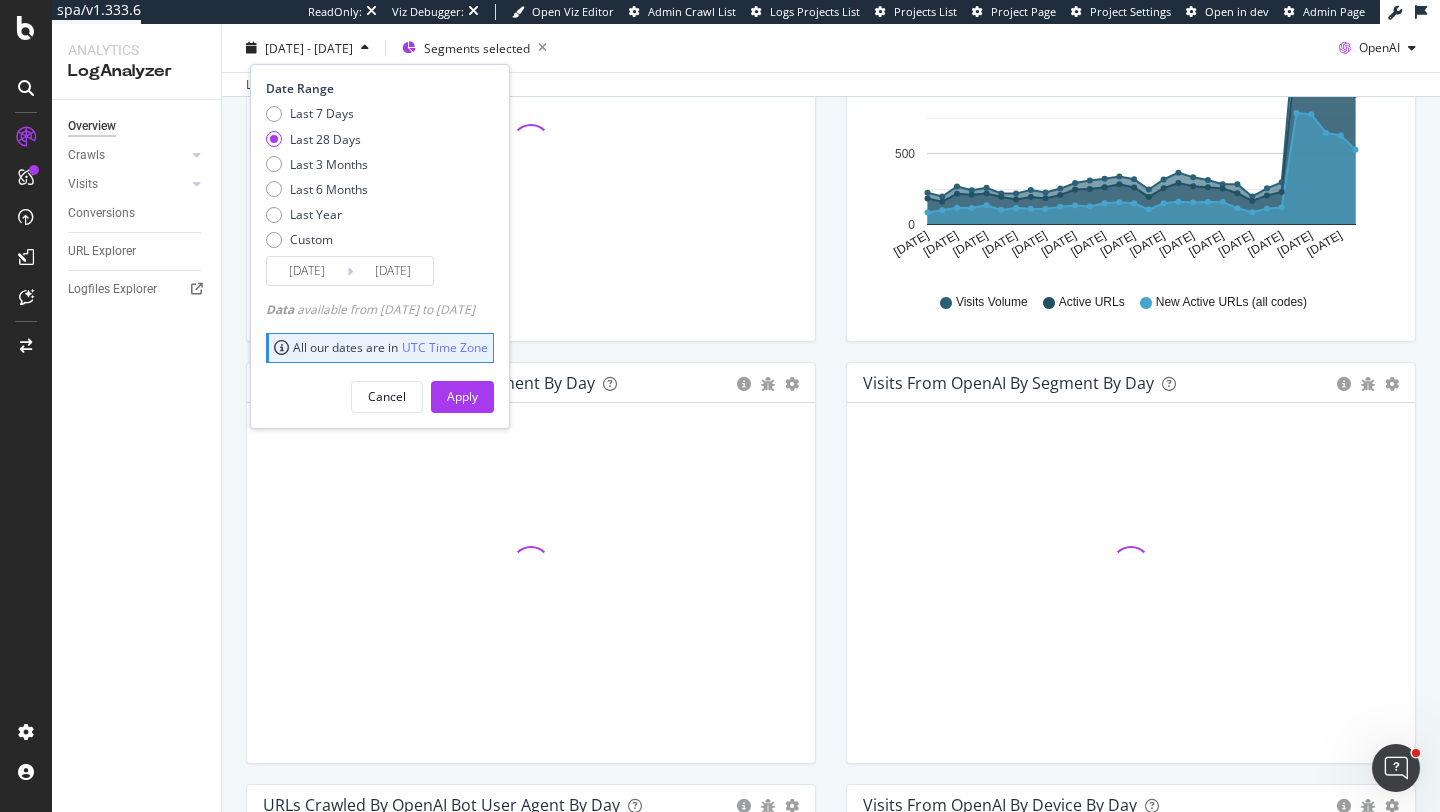 click on "2025/06/22" at bounding box center (307, 271) 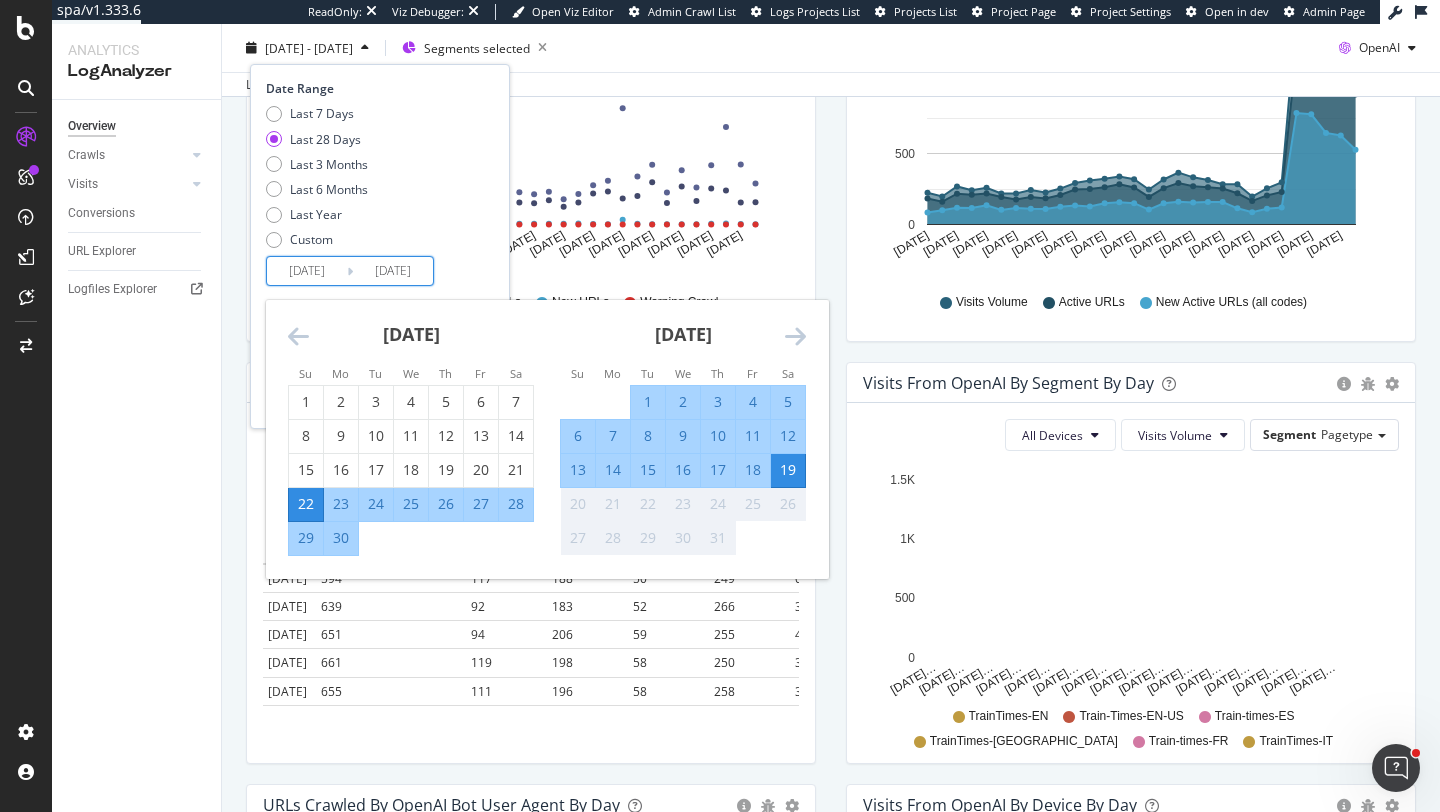 click on "2025/06/22" at bounding box center (307, 271) 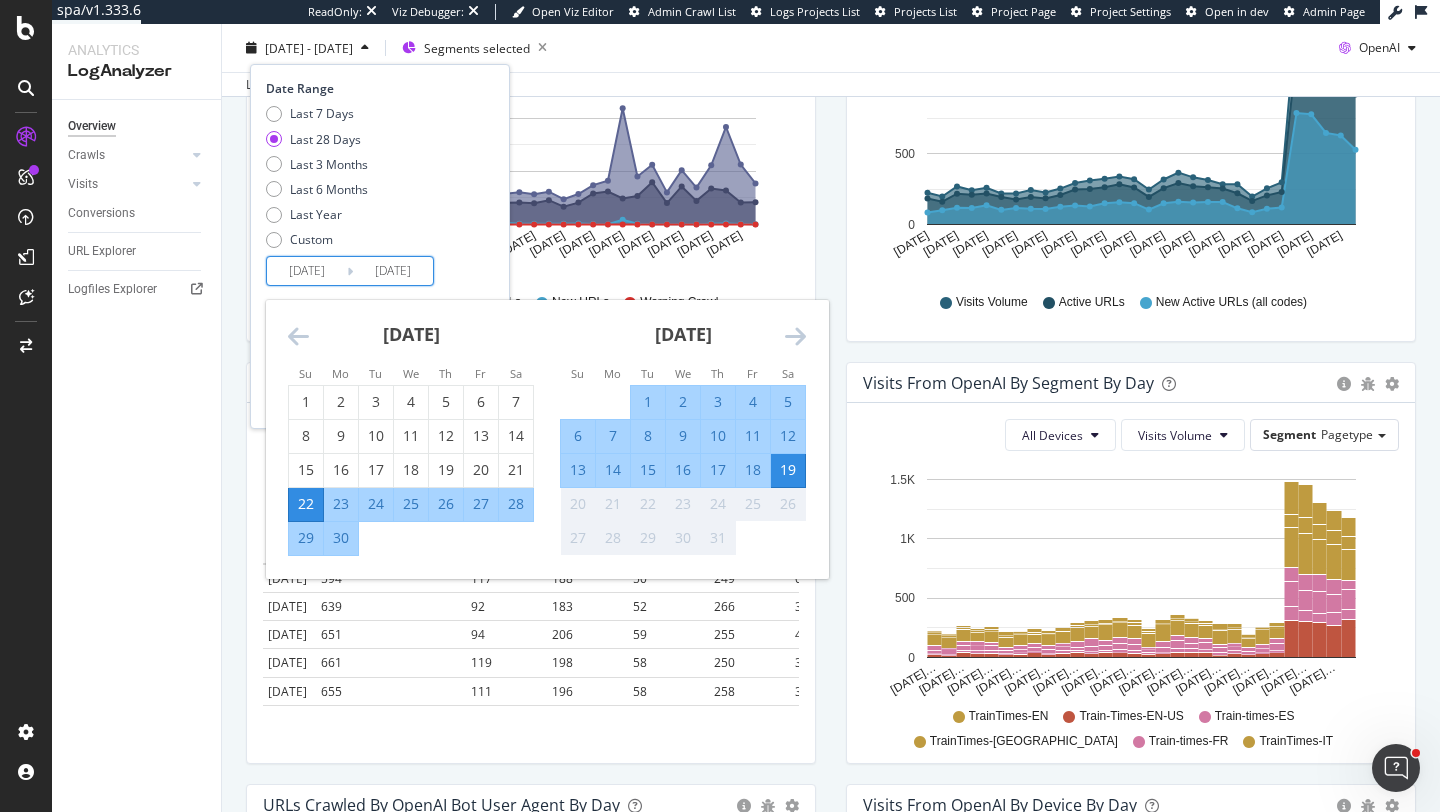 click at bounding box center (298, 336) 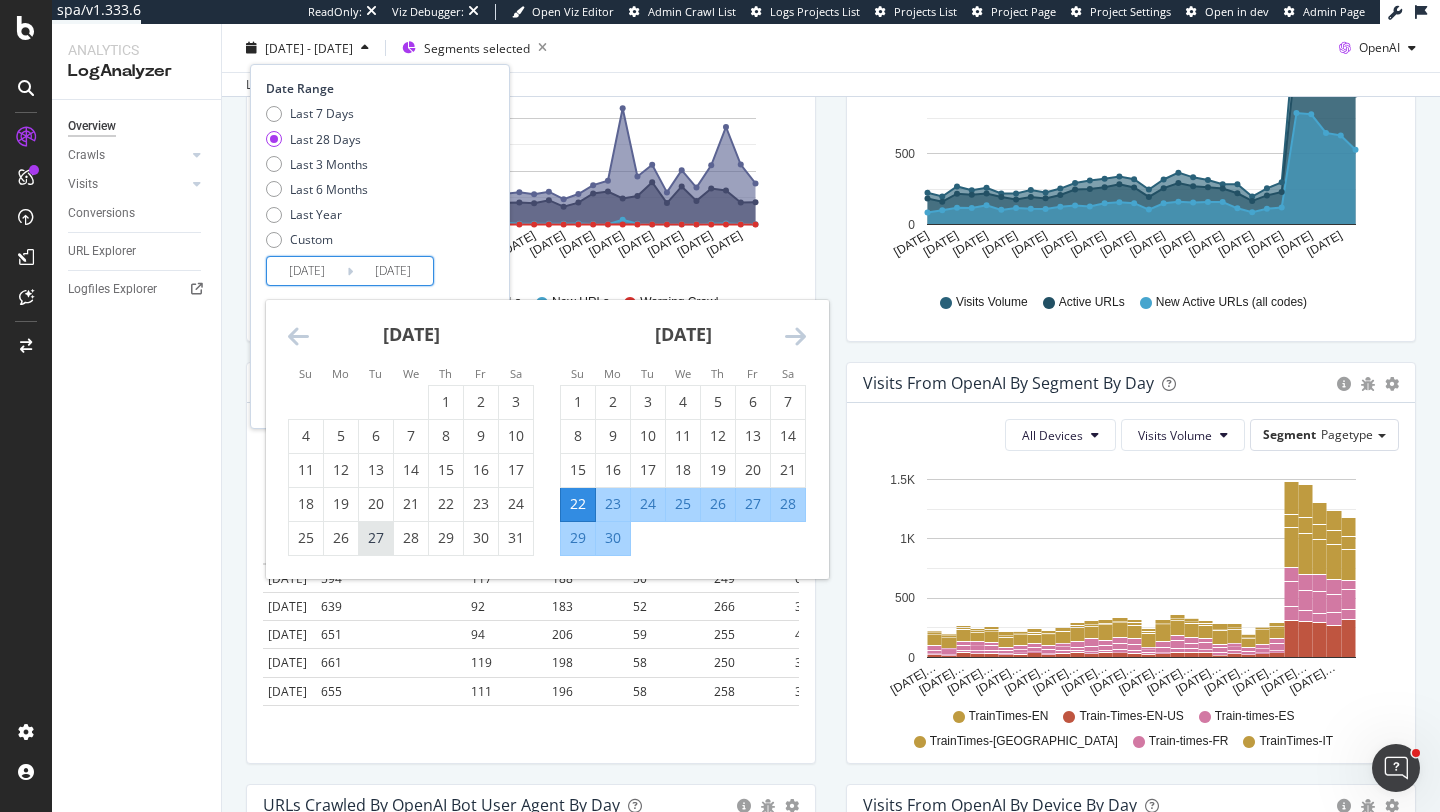 click on "27" at bounding box center (376, 538) 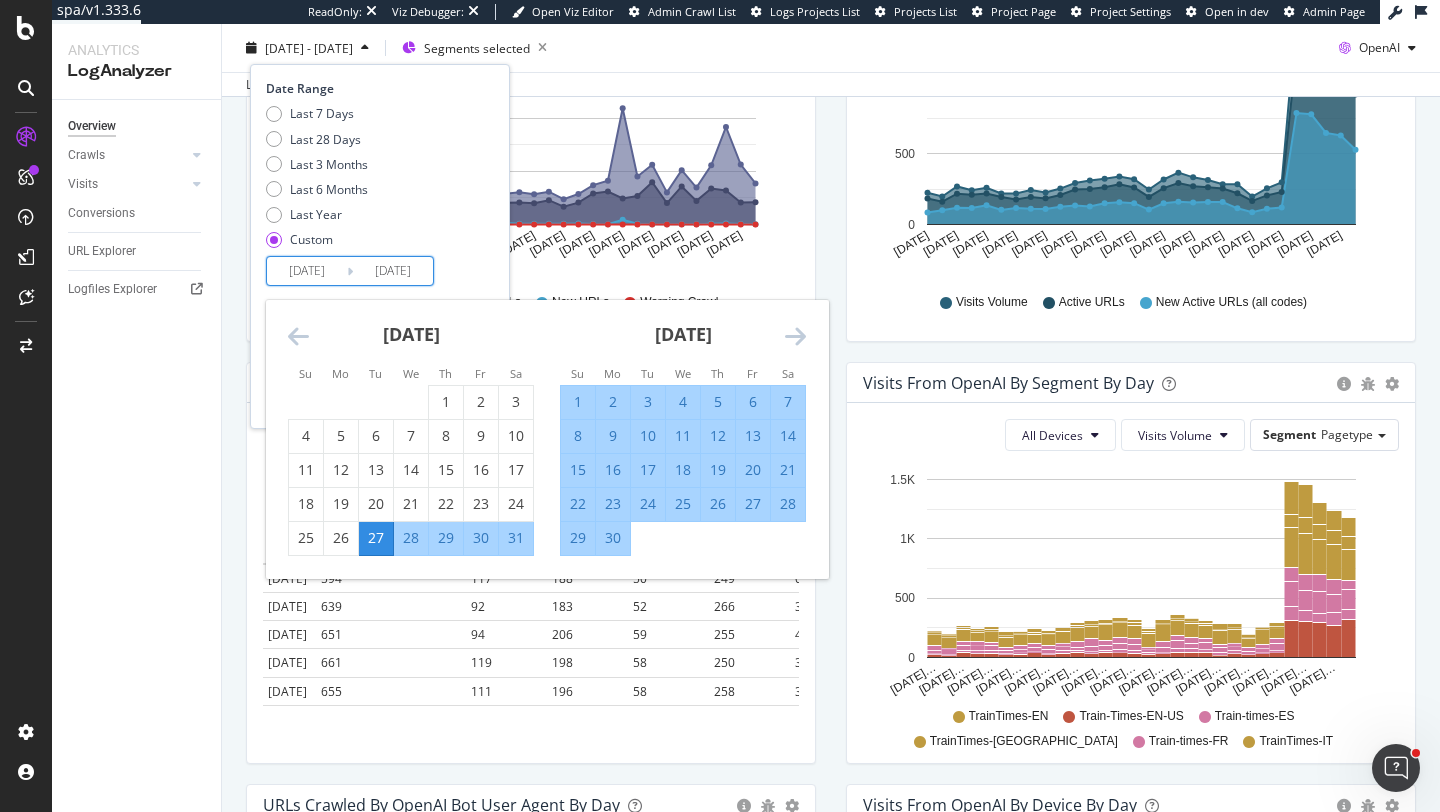 click at bounding box center (795, 336) 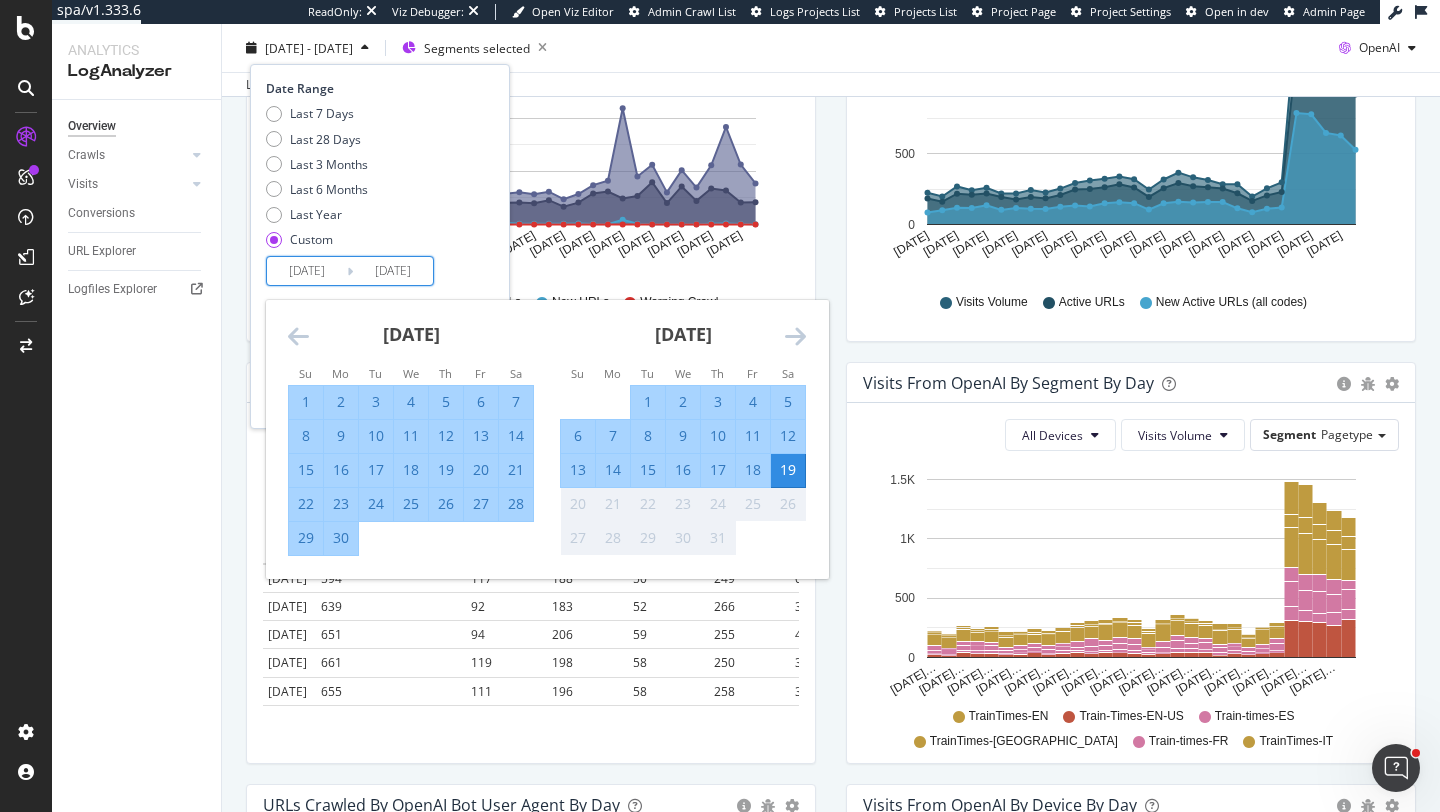 click on "18" at bounding box center (753, 470) 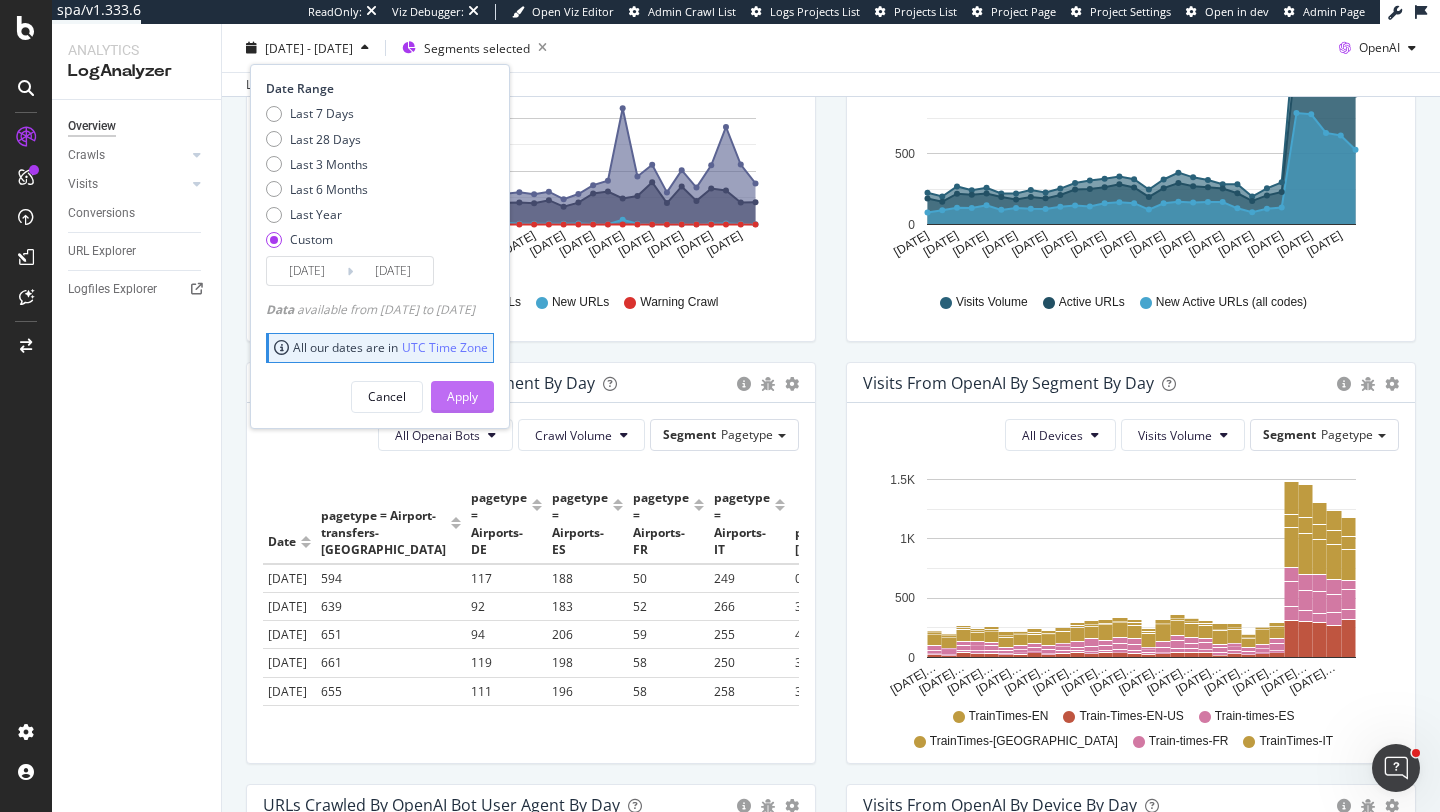 click on "Apply" at bounding box center (462, 396) 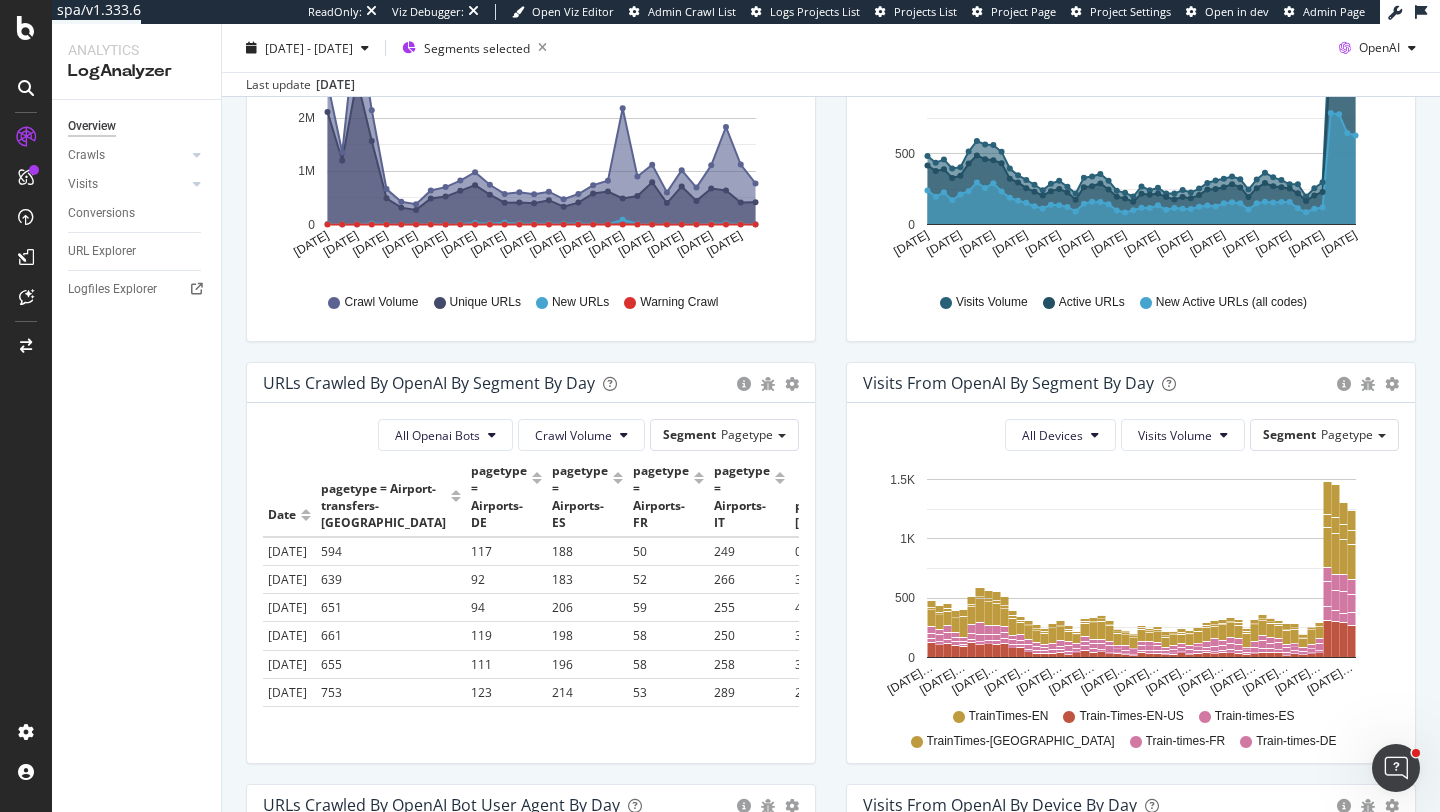 scroll, scrollTop: 28, scrollLeft: 0, axis: vertical 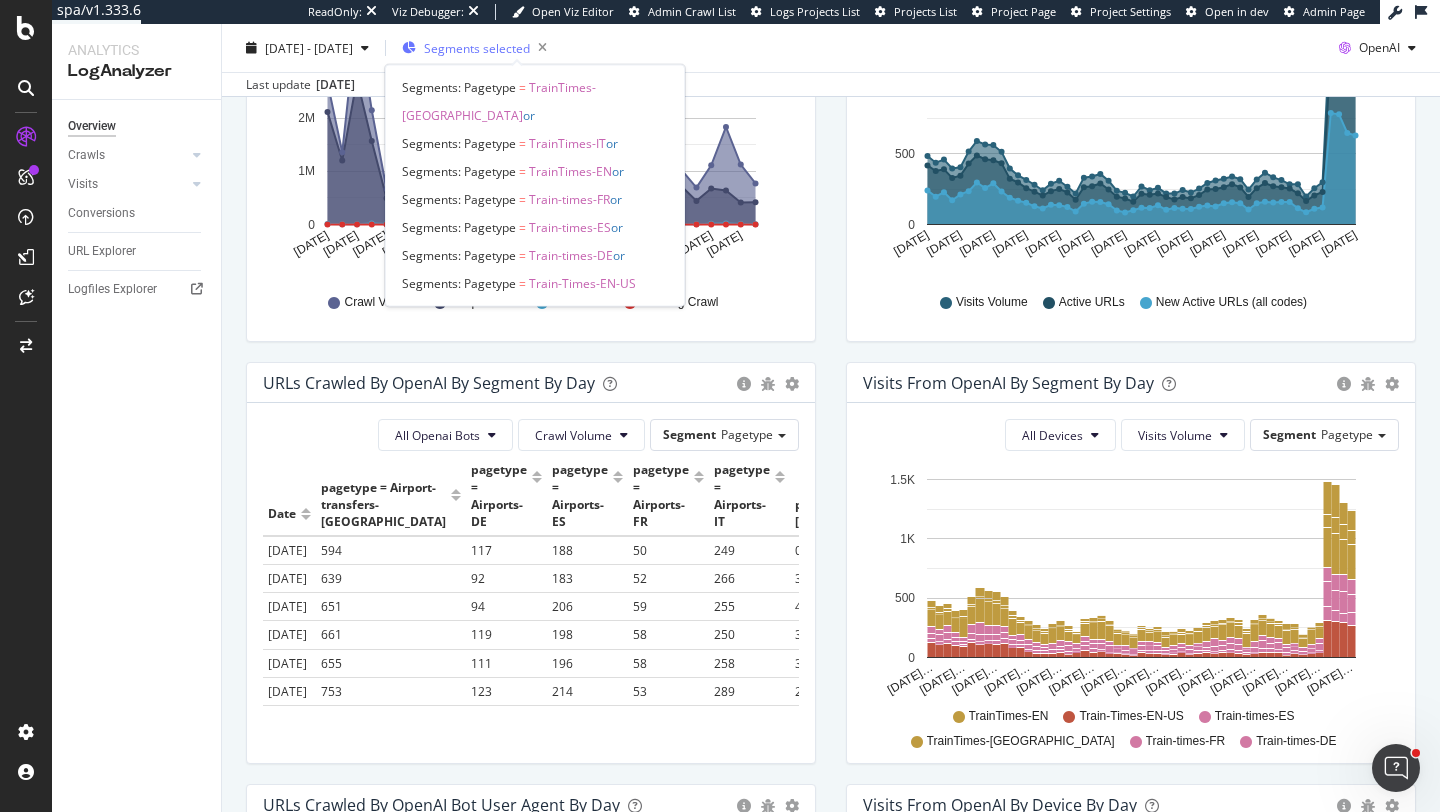 click on "Segments selected" at bounding box center [477, 47] 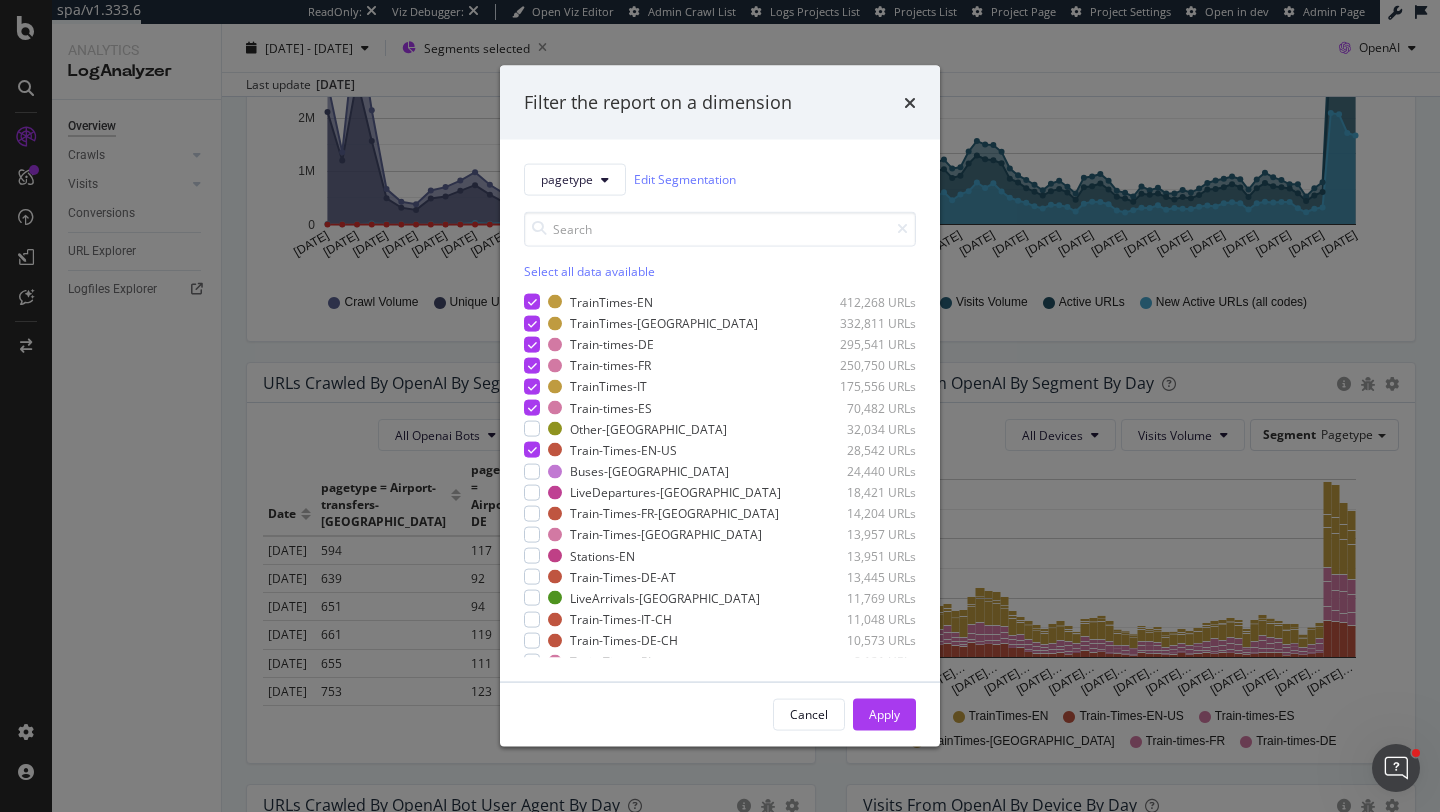 click on "Filter the report on a dimension pagetype Edit Segmentation Select all data available TrainTimes-EN 412,268   URLs TrainTimes-UK 332,811   URLs Train-times-DE 295,541   URLs Train-times-FR 250,750   URLs TrainTimes-IT 175,556   URLs Train-times-ES 70,482   URLs Other-UK 32,034   URLs Train-Times-EN-US 28,542   URLs Buses-UK 24,440   URLs LiveDepartures-UK 18,421   URLs Train-Times-FR-CH 14,204   URLs Train-Times-NL 13,957   URLs Stations-EN 13,951   URLs Train-Times-DE-AT 13,445   URLs LiveArrivals-UK 11,769   URLs Train-Times-IT-CH 11,048   URLs Train-Times-DE-CH 10,573   URLs Train-Times-PL 8,121   URLs Stations-DE 7,434   URLs Train-Times-PT-BR 7,200   URLs Bus-times-DE 6,983   URLs Train-Times-PT 6,264   URLs Stations-FR 5,144   URLs Bus-times-FR 5,100   URLs BusTimes-IT 4,037   URLs Stations-IT 3,939   URLs Train-Times-CS 3,808   URLs Bus-times-ES 3,549   URLs Stations-ES 3,260   URLs Train-Times-DA 3,102   URLs Stations-UK 2,941   URLs Train-Times-NB 2,869   URLs Via-EN 2,235   URLs Other-EN 1,528" at bounding box center (720, 406) 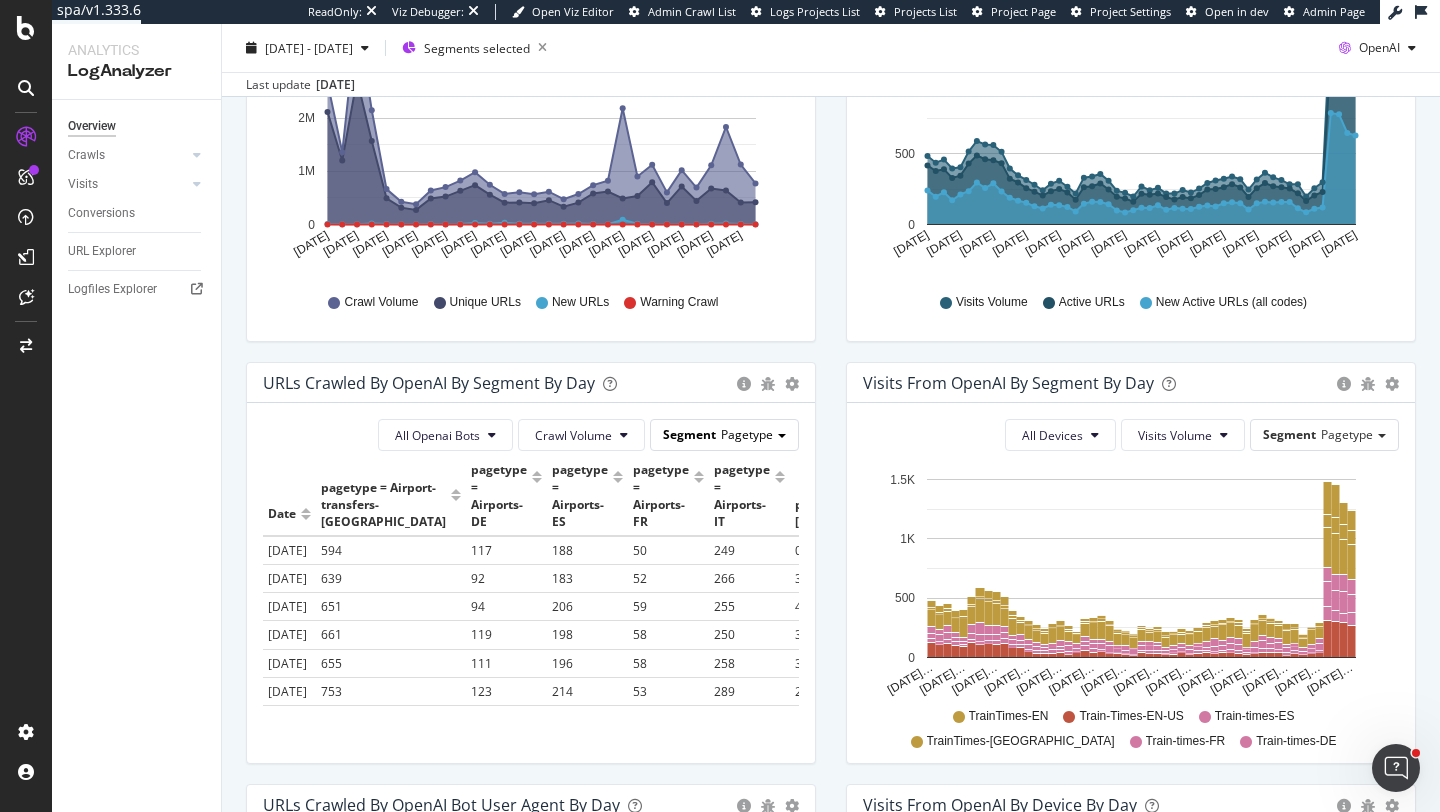 click on "Pagetype" at bounding box center [747, 434] 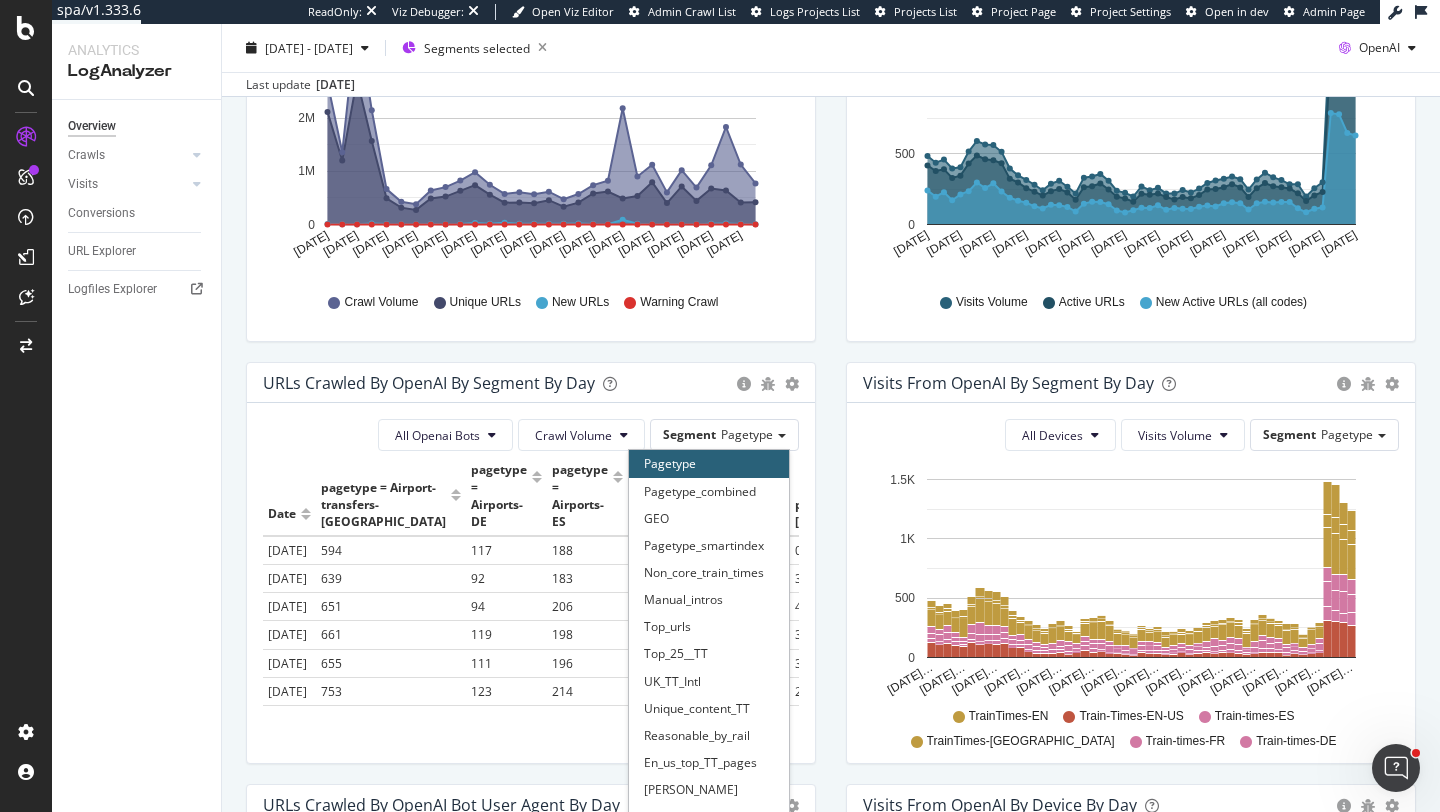 click on "Pagetype" at bounding box center (709, 463) 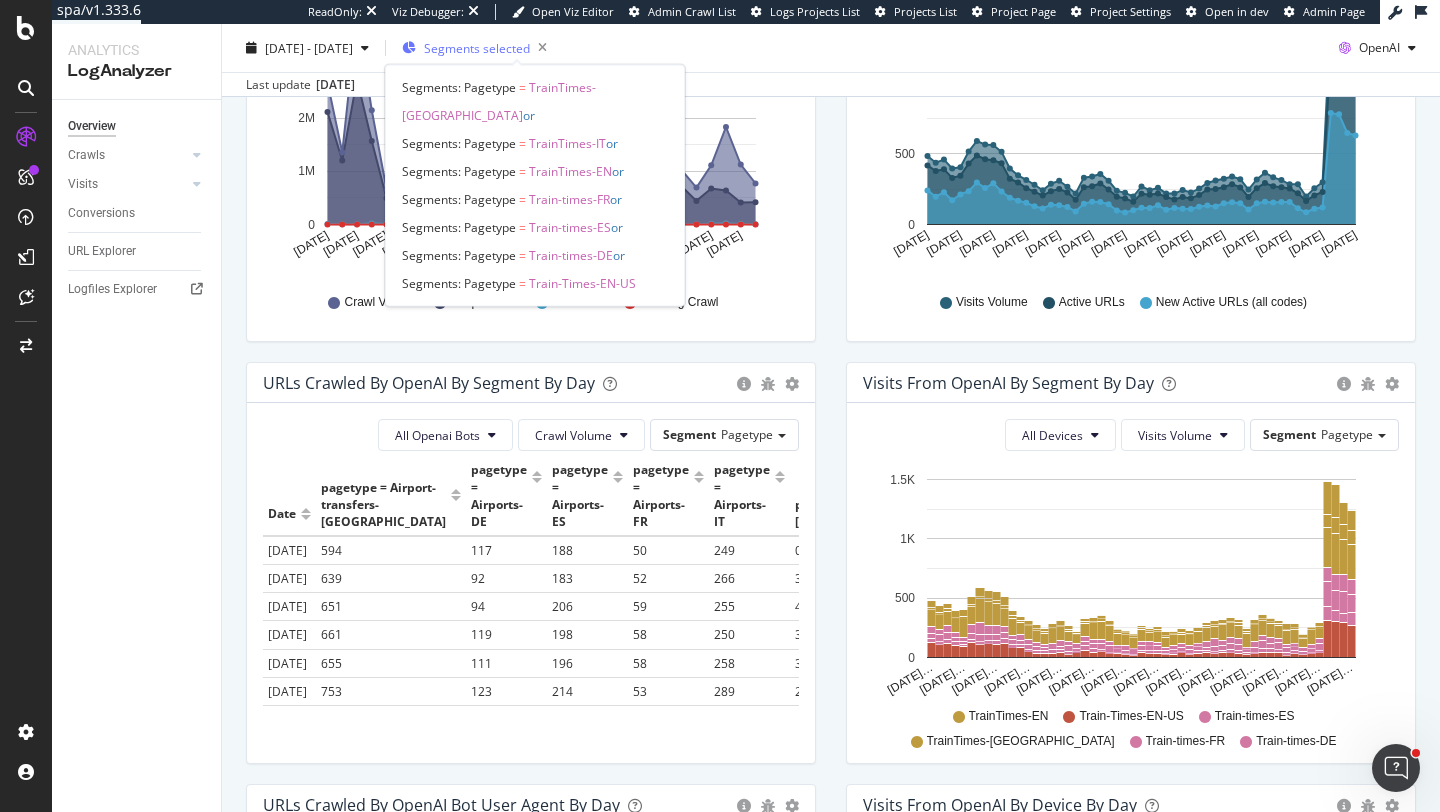 click on "Segments selected" at bounding box center (477, 47) 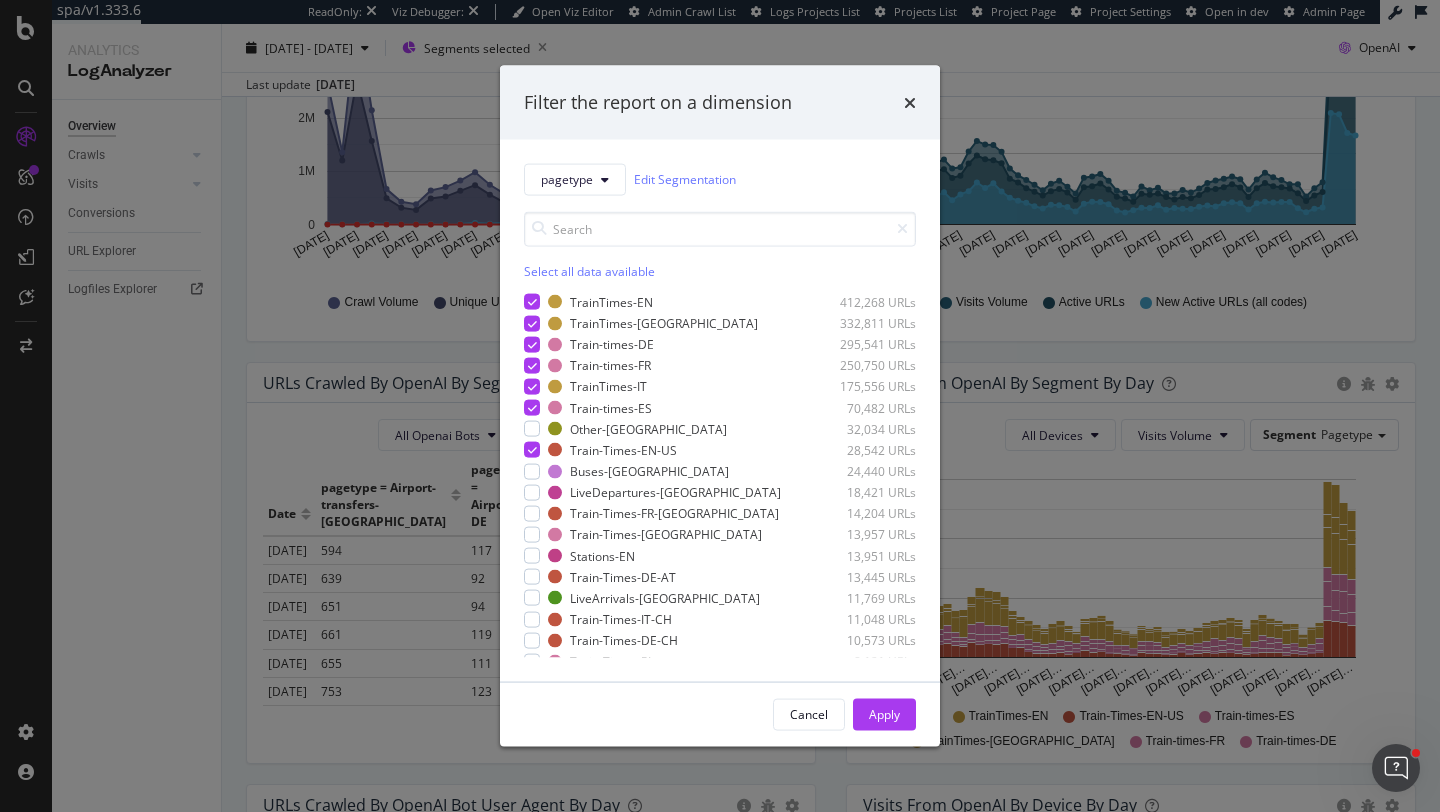 click on "Filter the report on a dimension pagetype Edit Segmentation Select all data available TrainTimes-EN 412,268   URLs TrainTimes-UK 332,811   URLs Train-times-DE 295,541   URLs Train-times-FR 250,750   URLs TrainTimes-IT 175,556   URLs Train-times-ES 70,482   URLs Other-UK 32,034   URLs Train-Times-EN-US 28,542   URLs Buses-UK 24,440   URLs LiveDepartures-UK 18,421   URLs Train-Times-FR-CH 14,204   URLs Train-Times-NL 13,957   URLs Stations-EN 13,951   URLs Train-Times-DE-AT 13,445   URLs LiveArrivals-UK 11,769   URLs Train-Times-IT-CH 11,048   URLs Train-Times-DE-CH 10,573   URLs Train-Times-PL 8,121   URLs Stations-DE 7,434   URLs Train-Times-PT-BR 7,200   URLs Bus-times-DE 6,983   URLs Train-Times-PT 6,264   URLs Stations-FR 5,144   URLs Bus-times-FR 5,100   URLs BusTimes-IT 4,037   URLs Stations-IT 3,939   URLs Train-Times-CS 3,808   URLs Bus-times-ES 3,549   URLs Stations-ES 3,260   URLs Train-Times-DA 3,102   URLs Stations-UK 2,941   URLs Train-Times-NB 2,869   URLs Via-EN 2,235   URLs Other-EN 1,528" at bounding box center (720, 406) 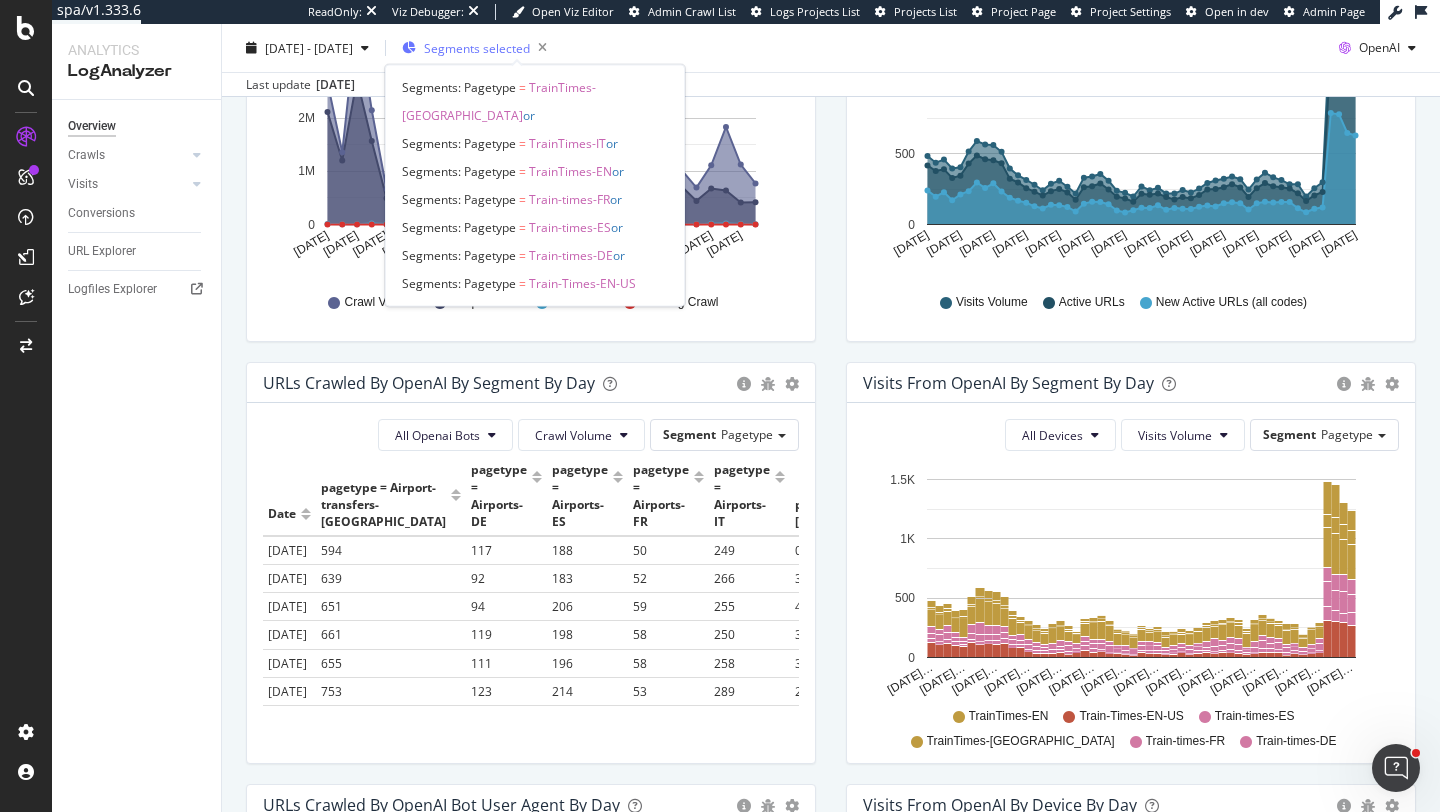 click on "Segments selected" at bounding box center [477, 47] 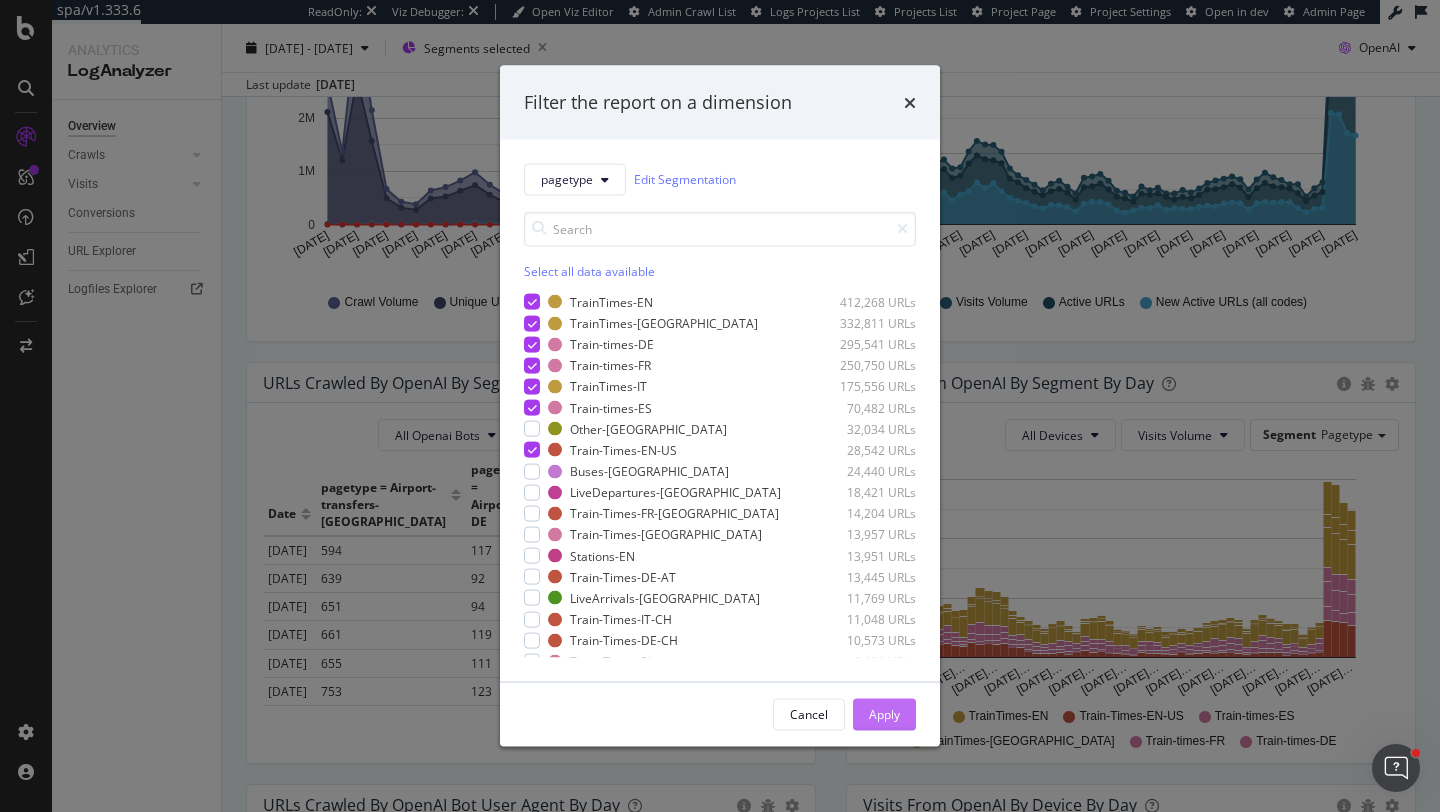 click on "Apply" at bounding box center [884, 714] 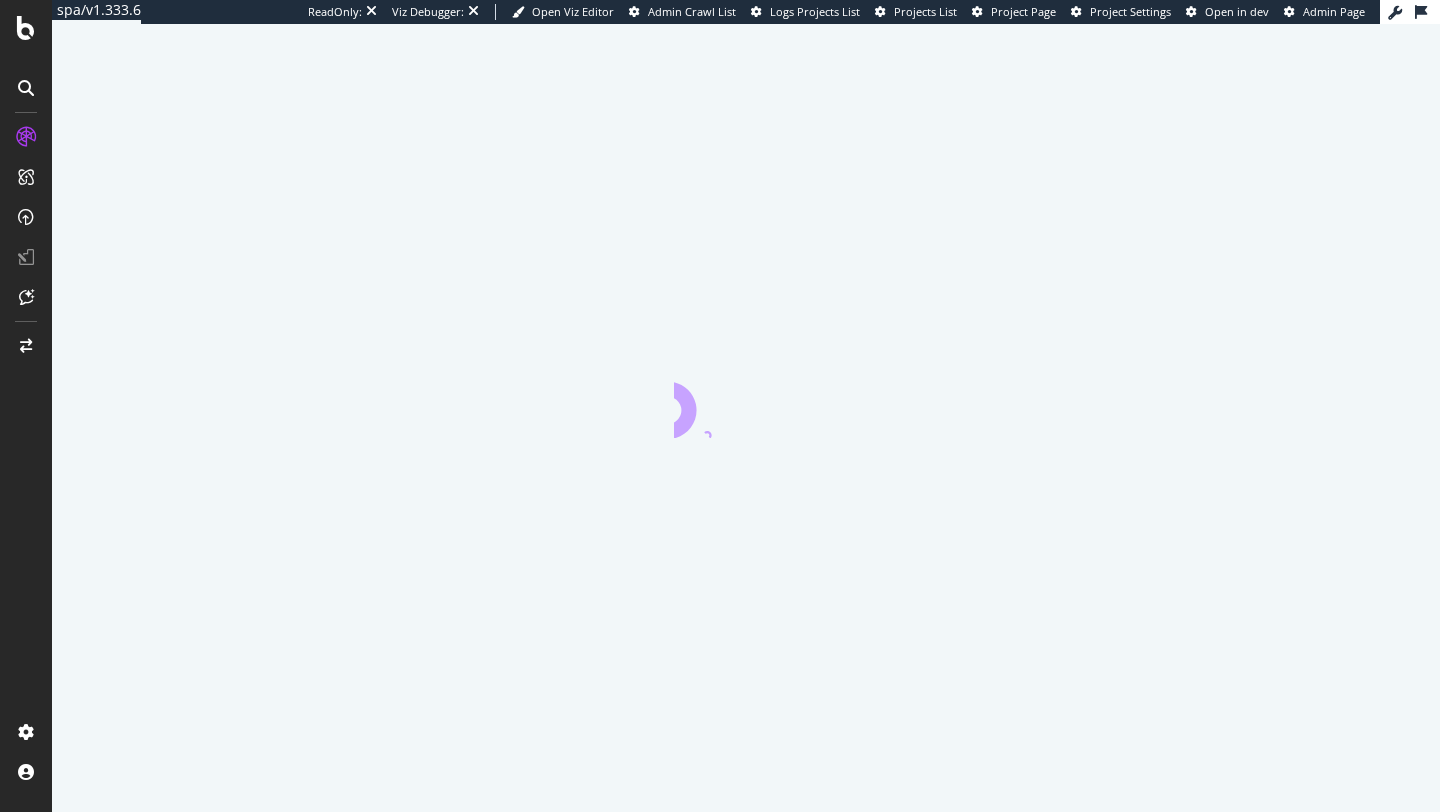scroll, scrollTop: 0, scrollLeft: 0, axis: both 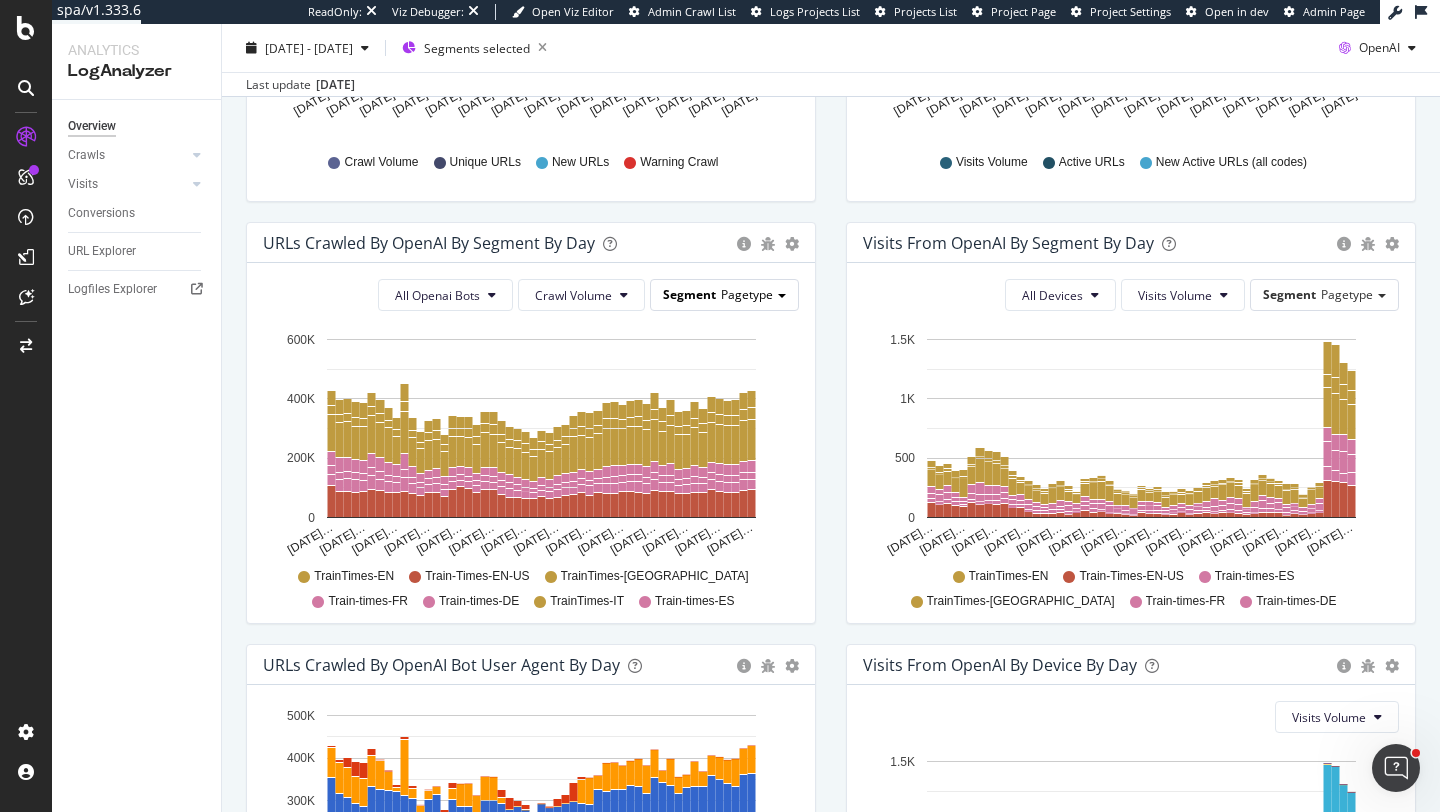click on "Segment Pagetype" at bounding box center [724, 294] 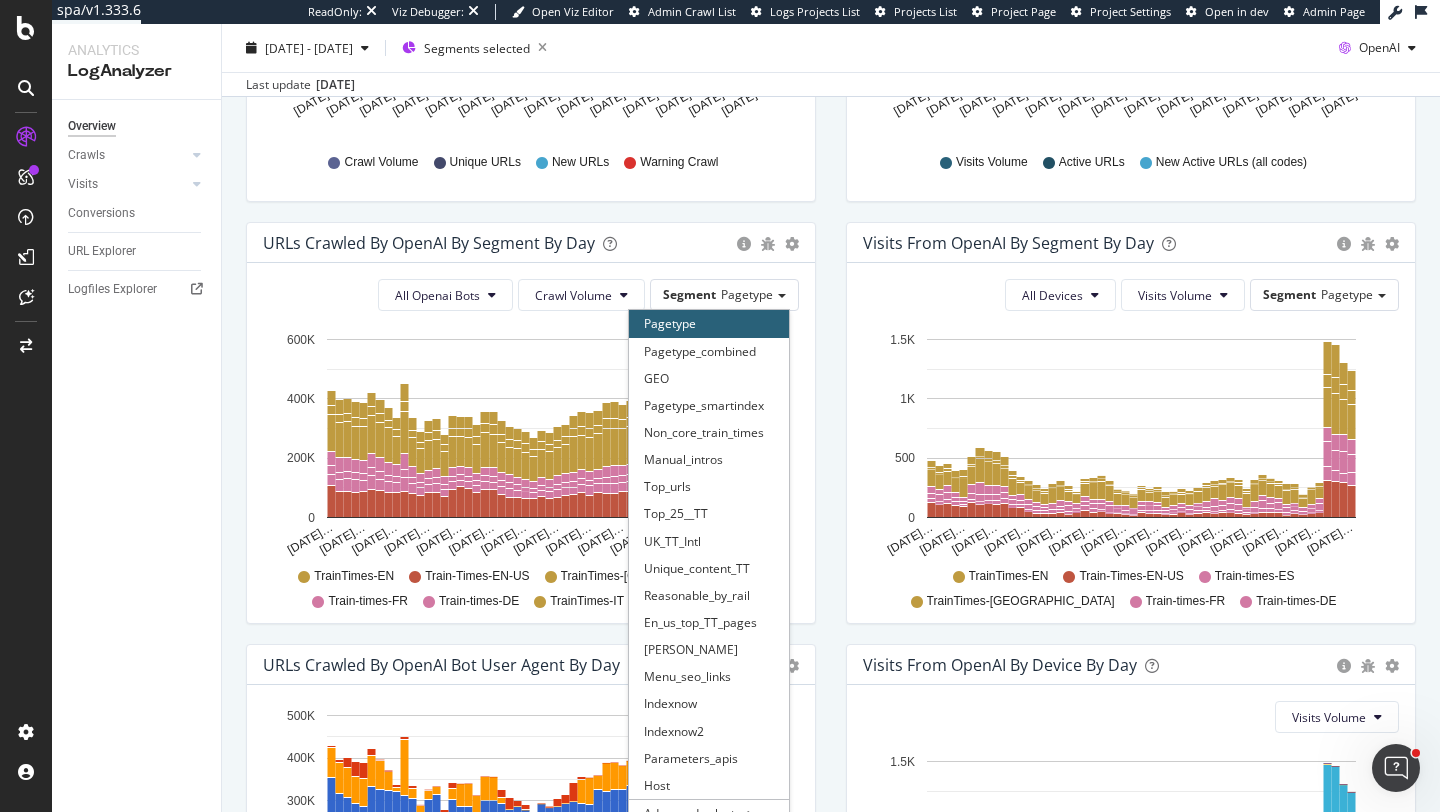 click 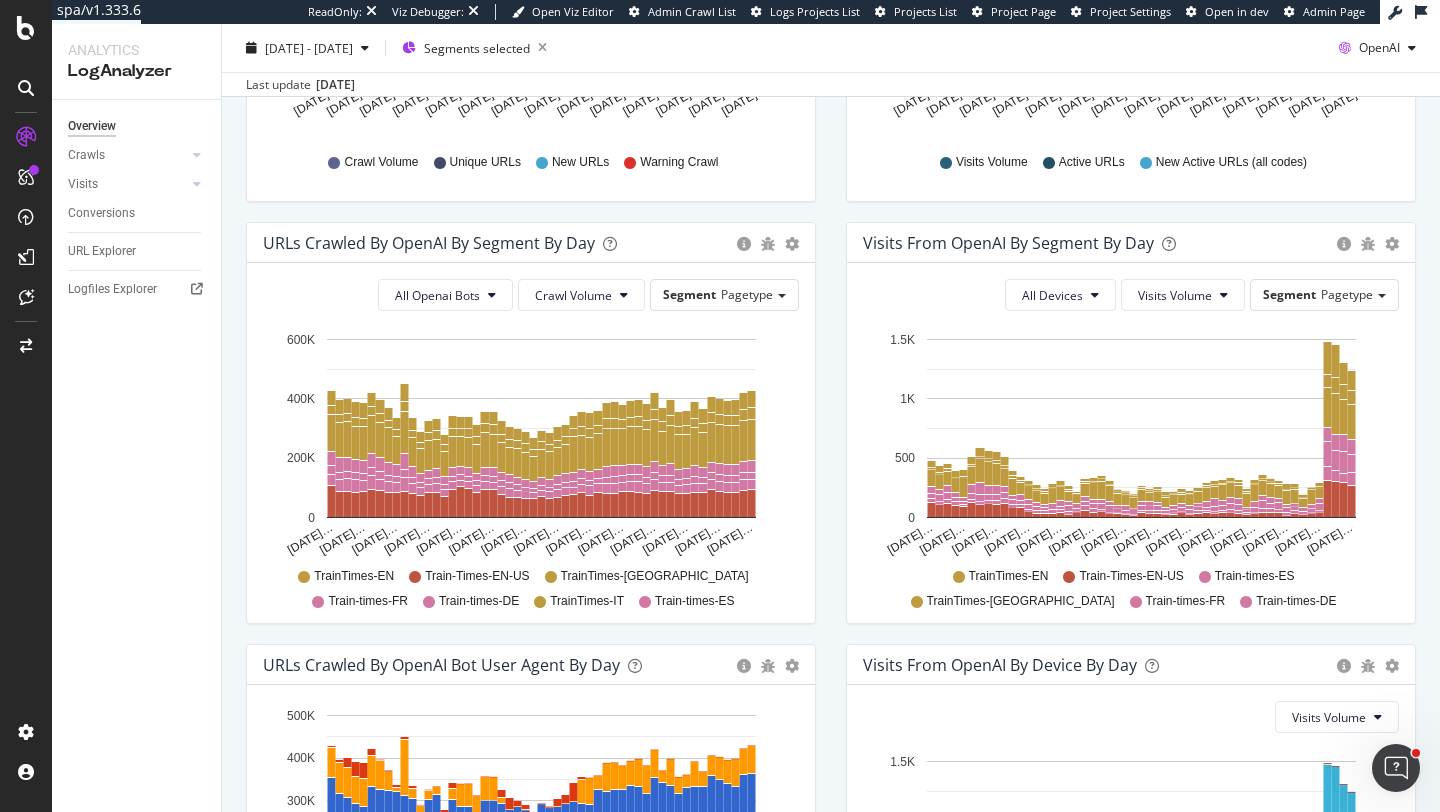 click on "URLs Crawled by OpenAI By Segment By Day Timeline (by Value) Table" at bounding box center (531, 243) 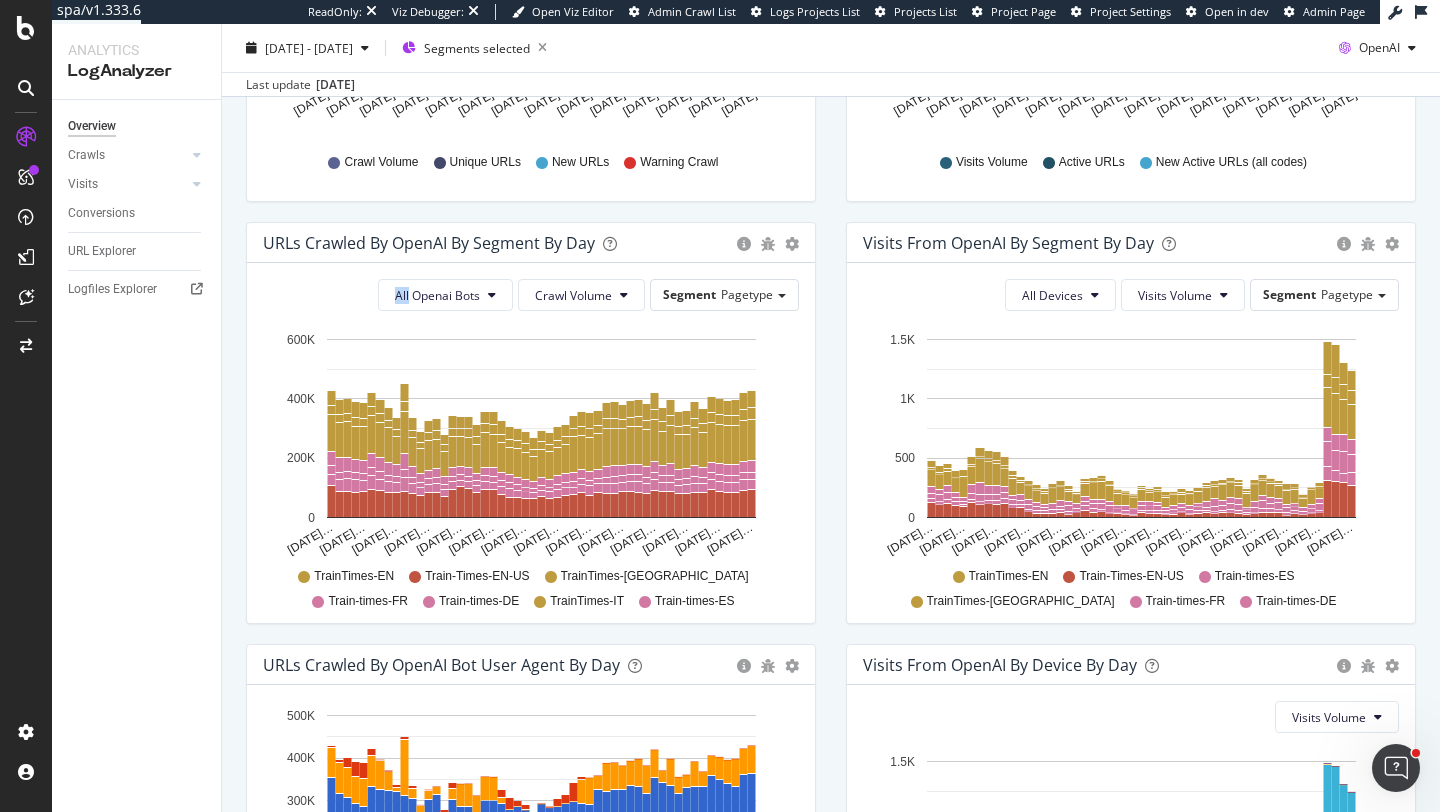 click on "URLs Crawled by OpenAI By Segment By Day Timeline (by Value) Table" at bounding box center (531, 243) 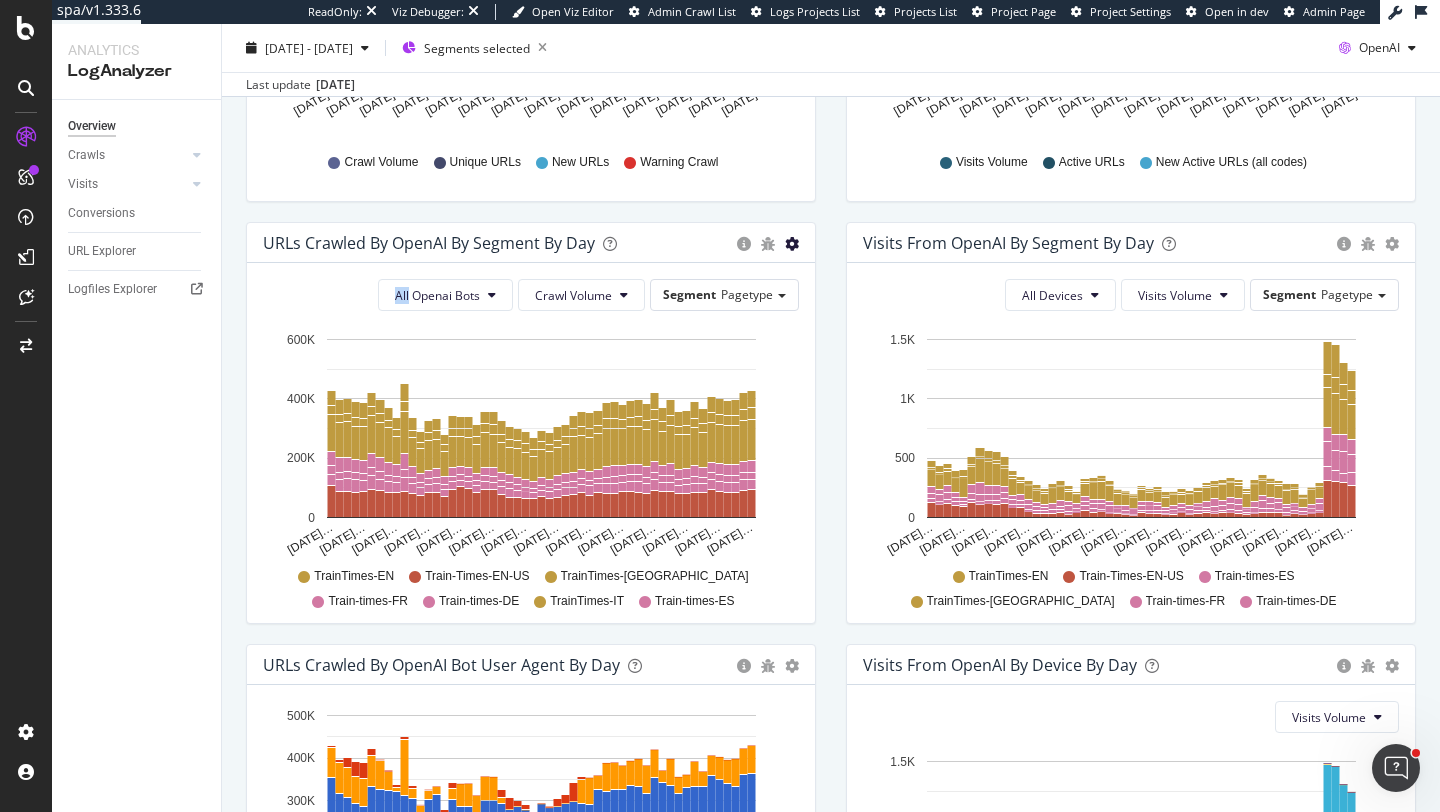 click at bounding box center (792, -178) 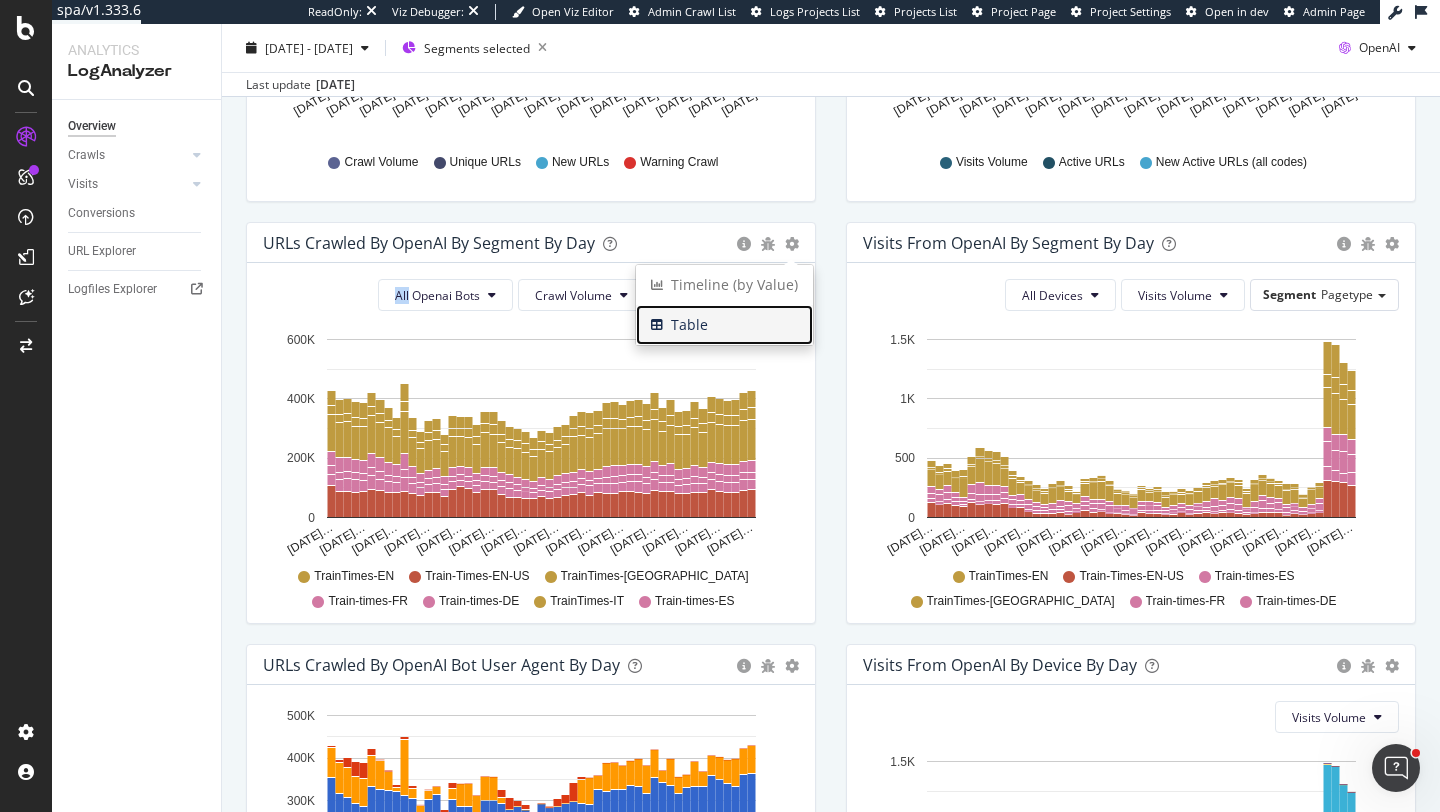 click on "Table" at bounding box center (724, 325) 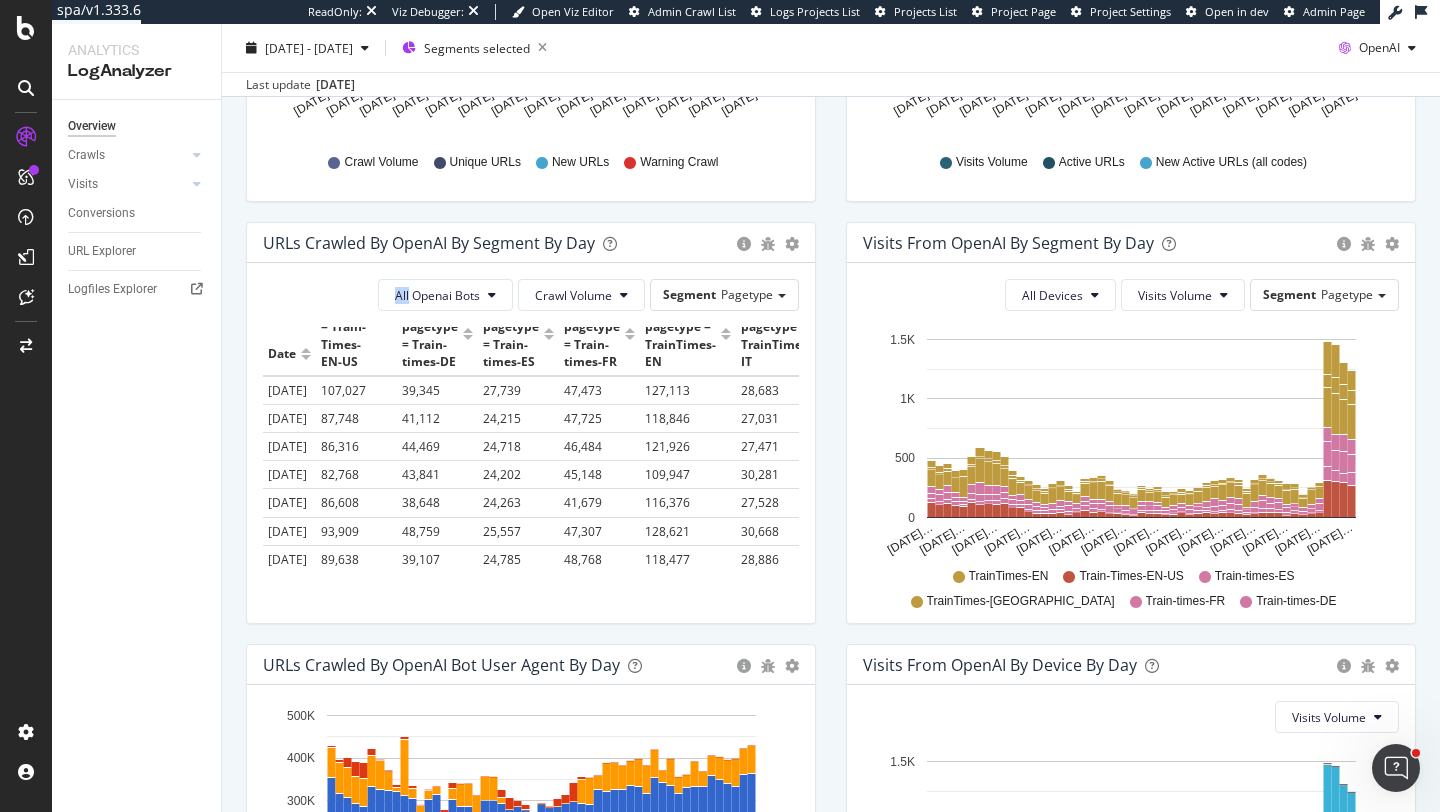 scroll, scrollTop: 0, scrollLeft: 0, axis: both 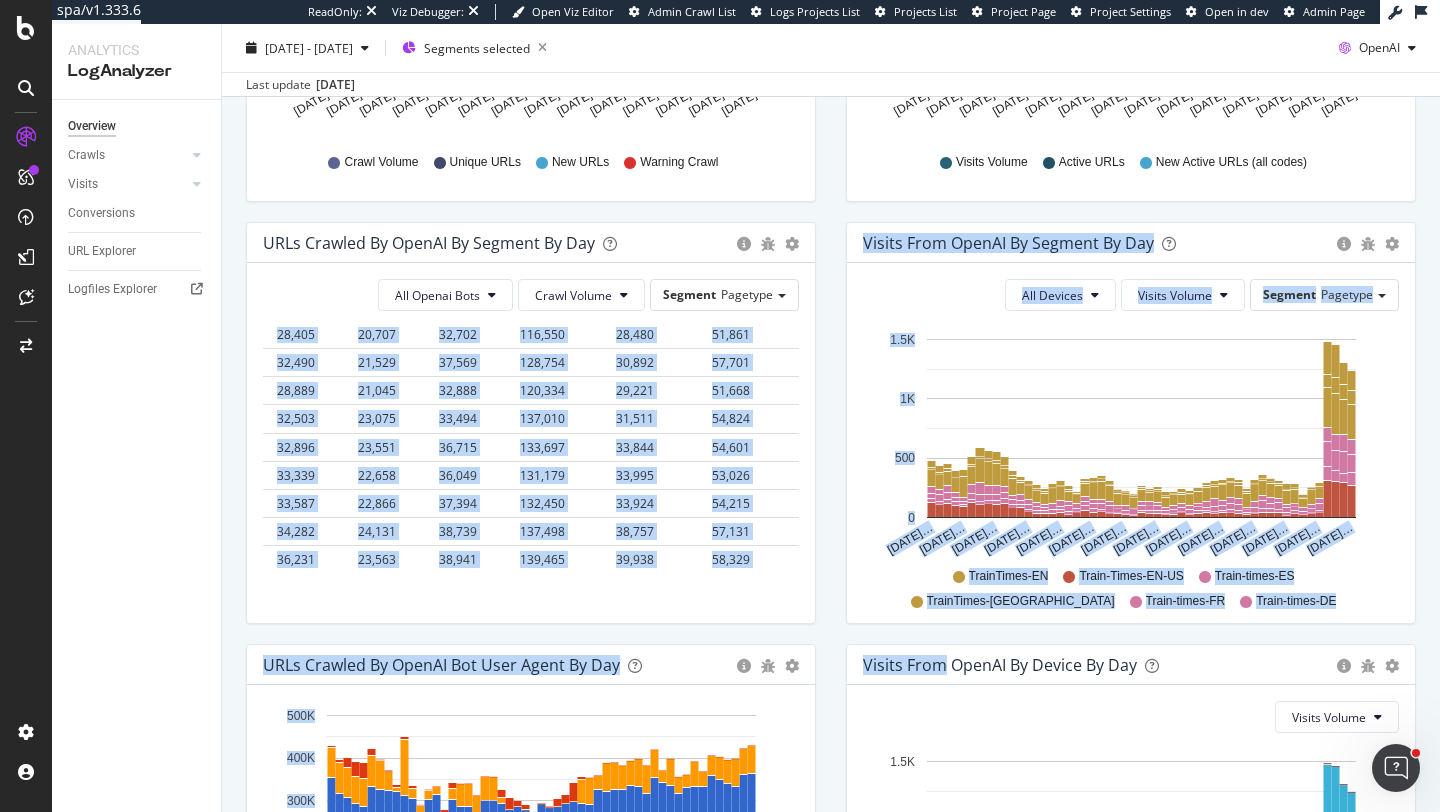 drag, startPoint x: 269, startPoint y: 334, endPoint x: 913, endPoint y: 657, distance: 720.4617 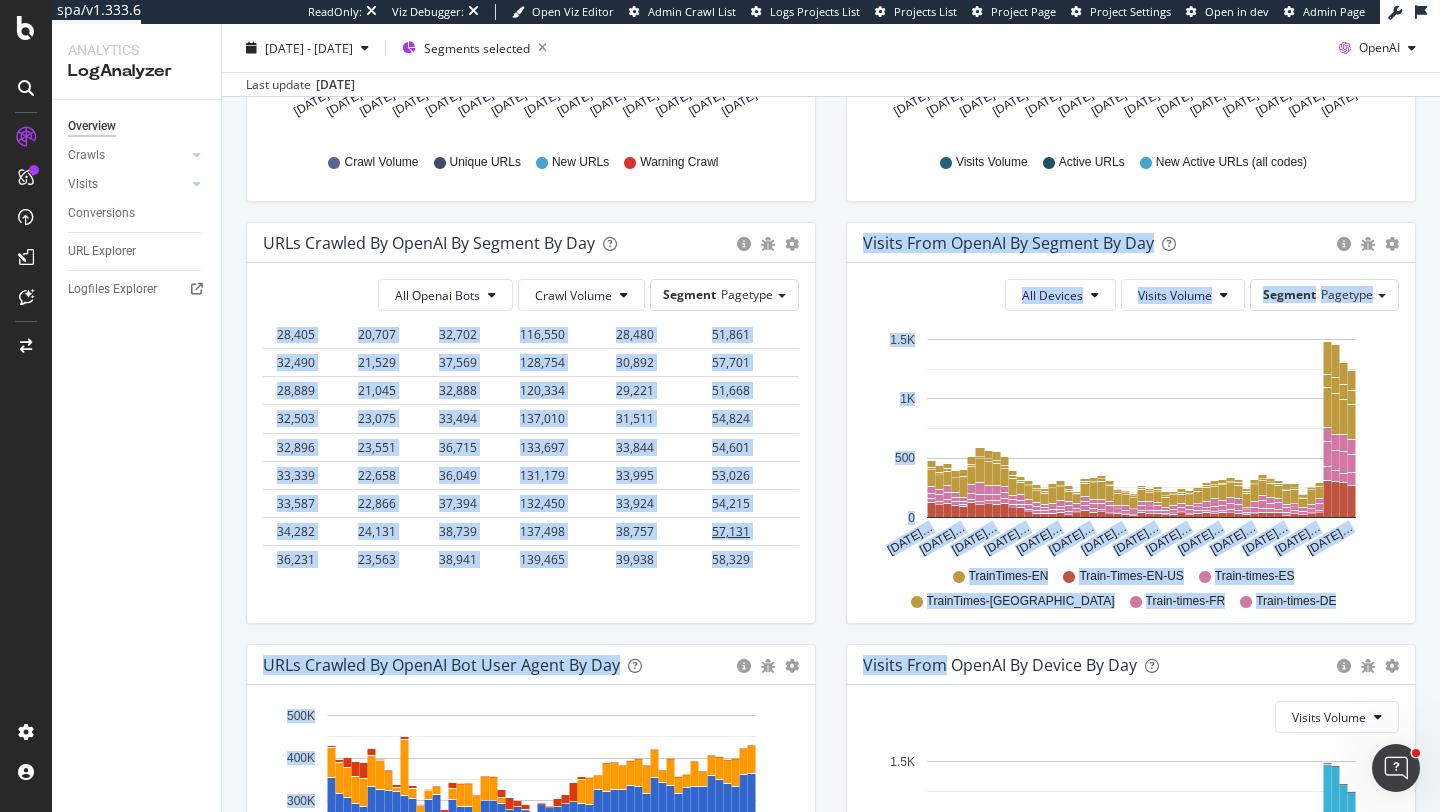 click on "57,131" at bounding box center [782, 532] 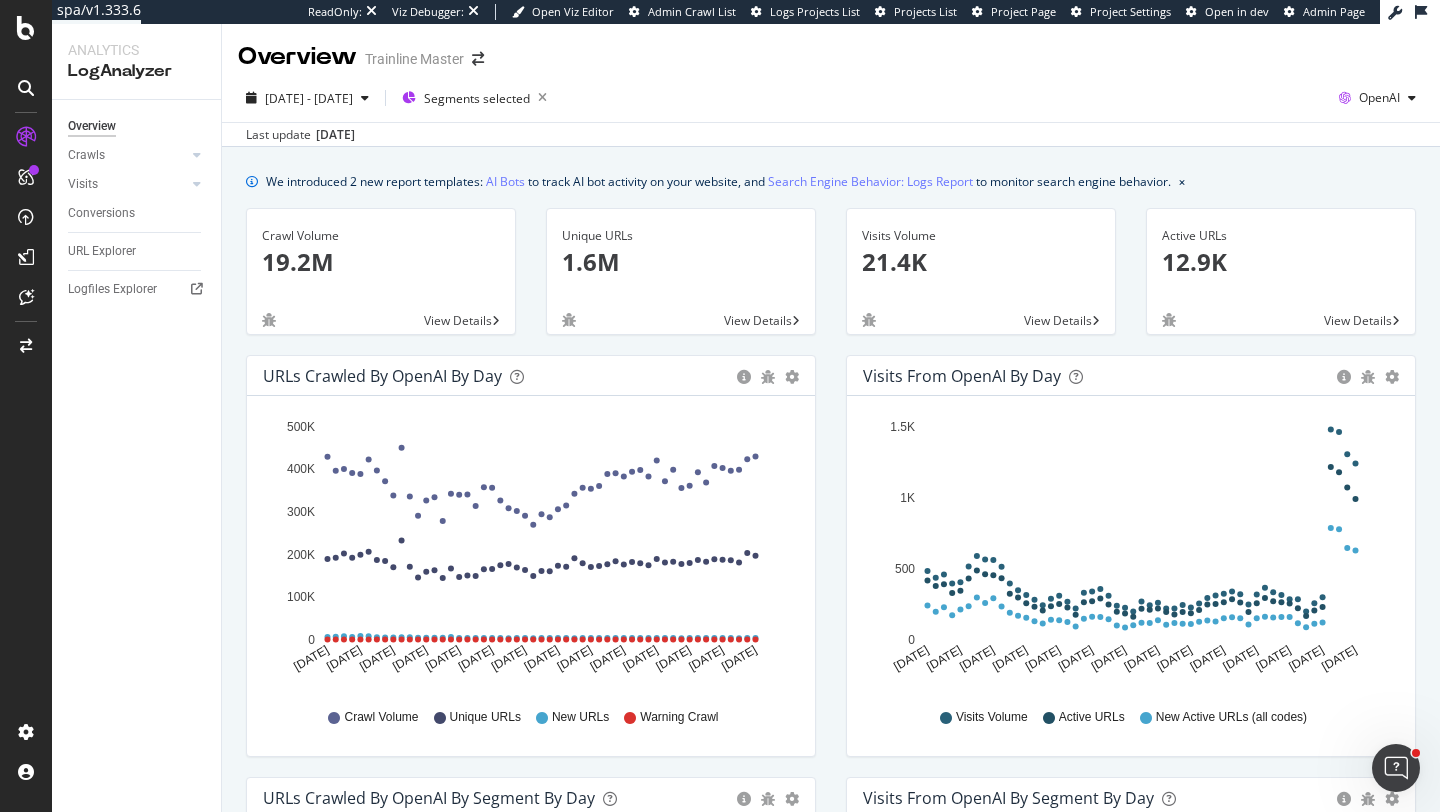 scroll, scrollTop: 371, scrollLeft: 0, axis: vertical 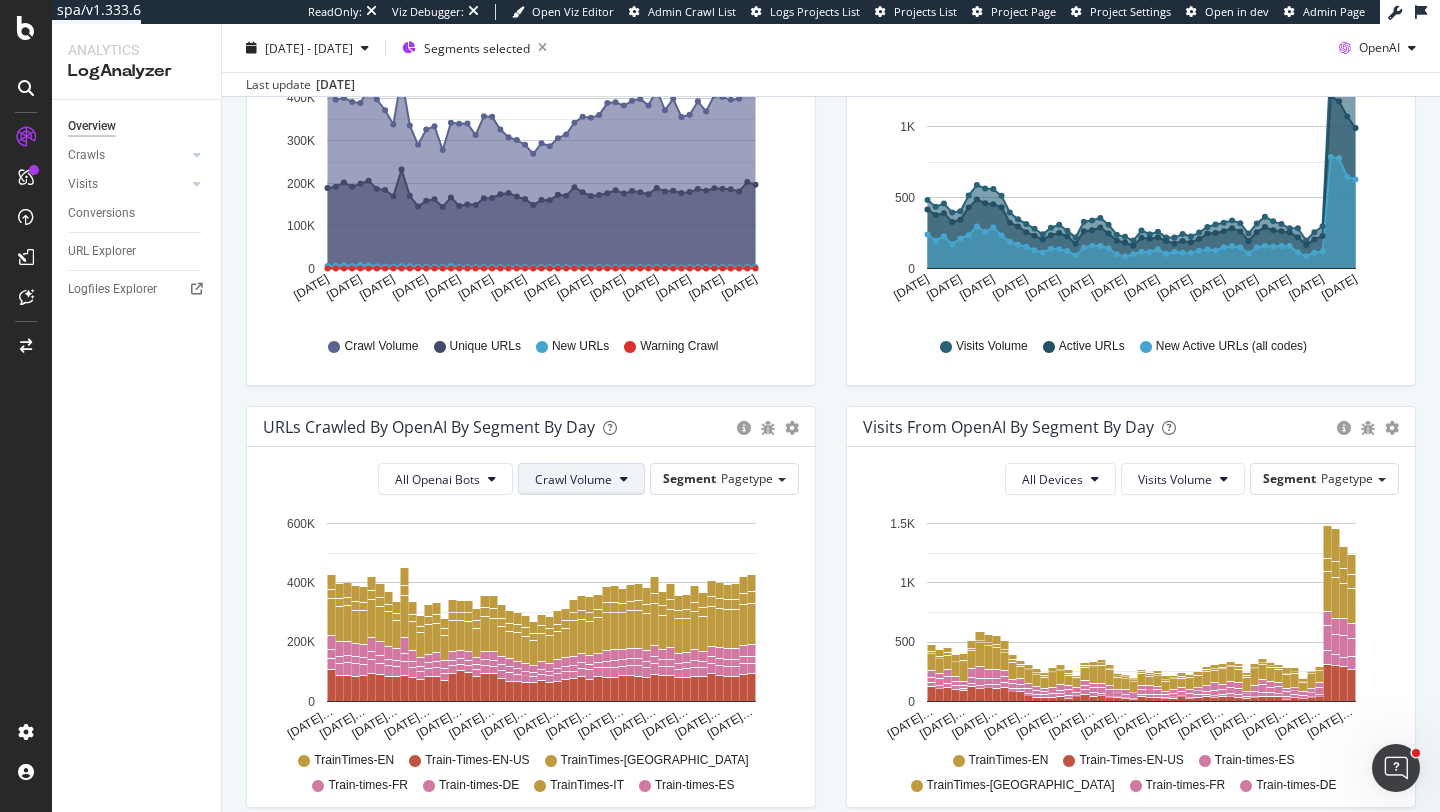 click on "Crawl Volume" at bounding box center [573, 479] 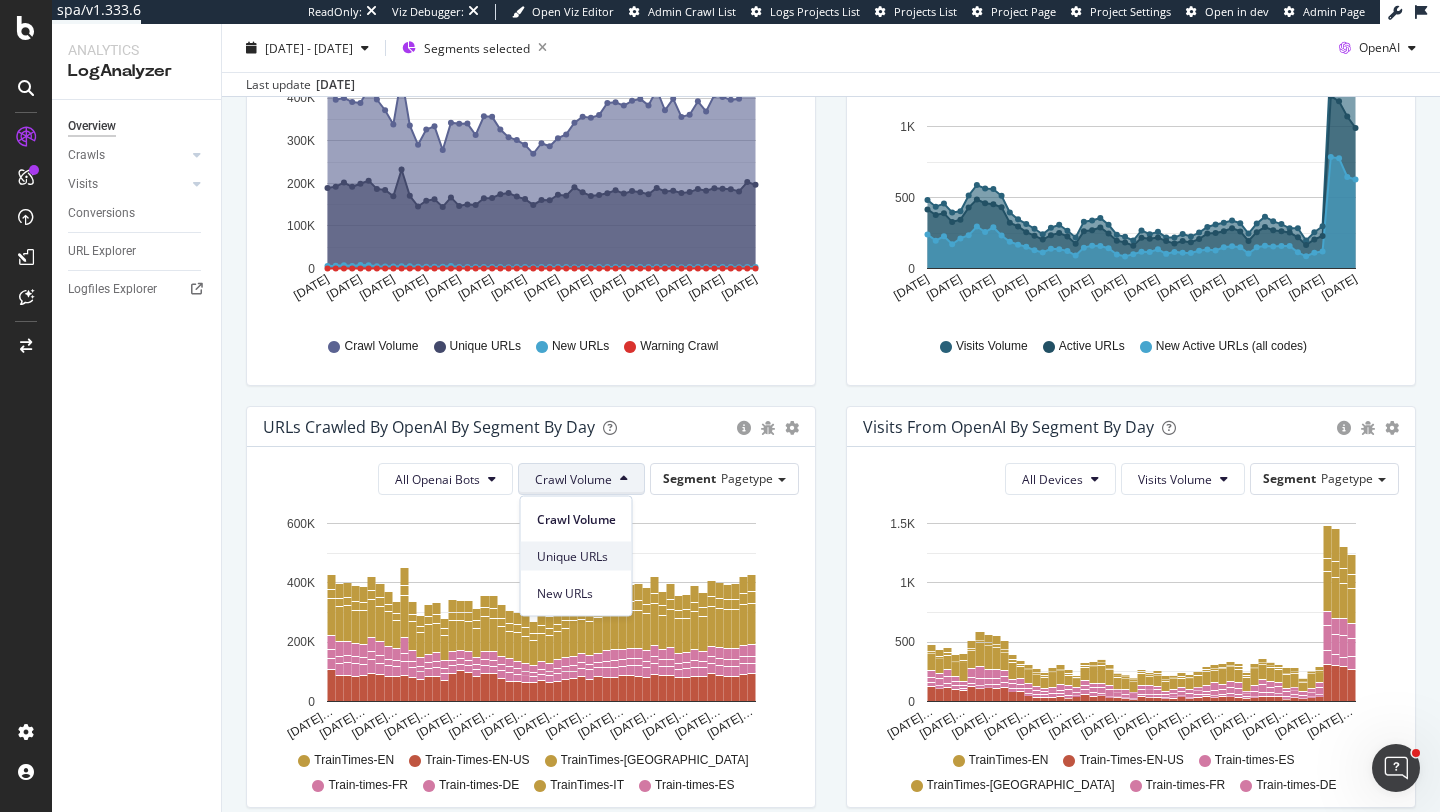 click on "Unique URLs" at bounding box center (576, 556) 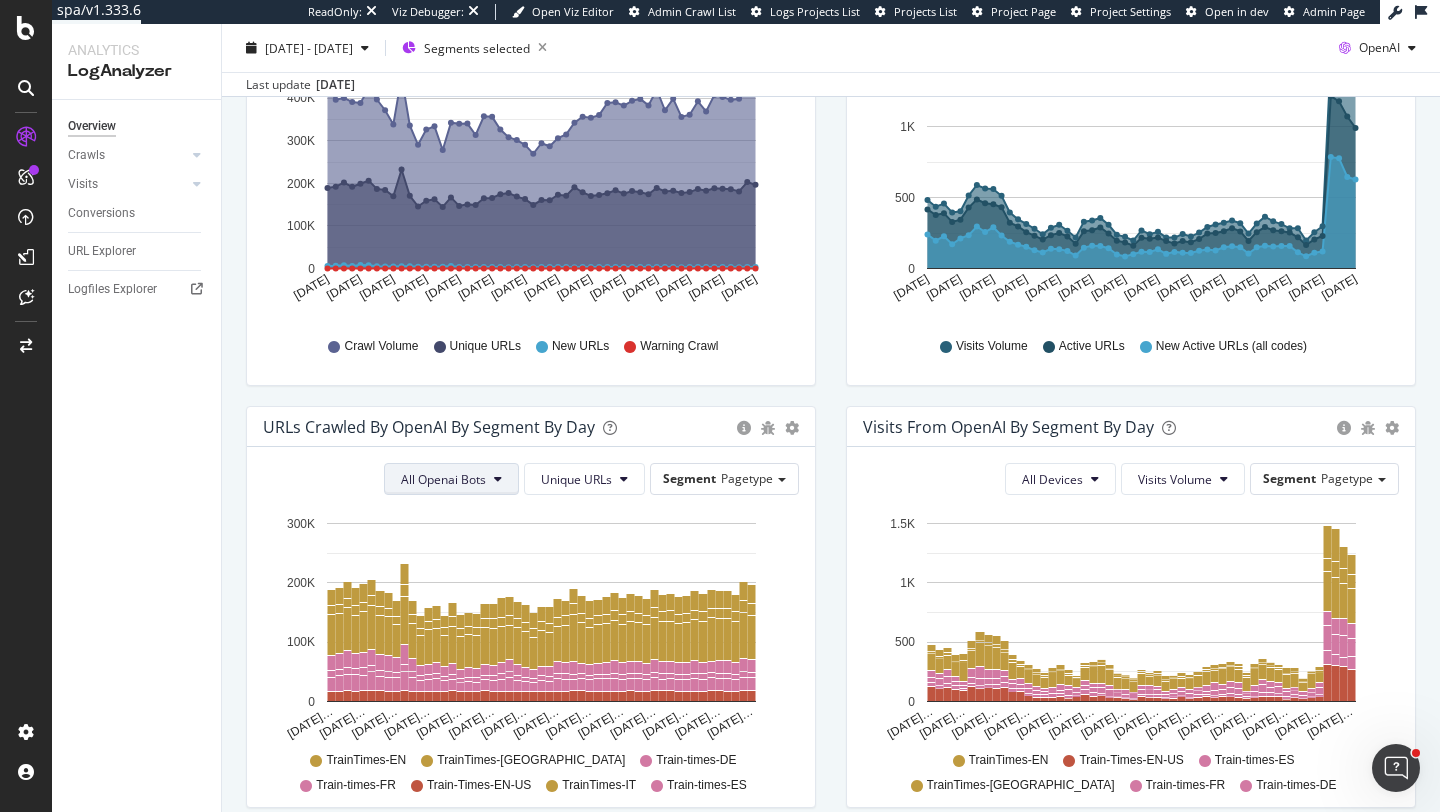 click on "All Openai Bots" at bounding box center (443, 479) 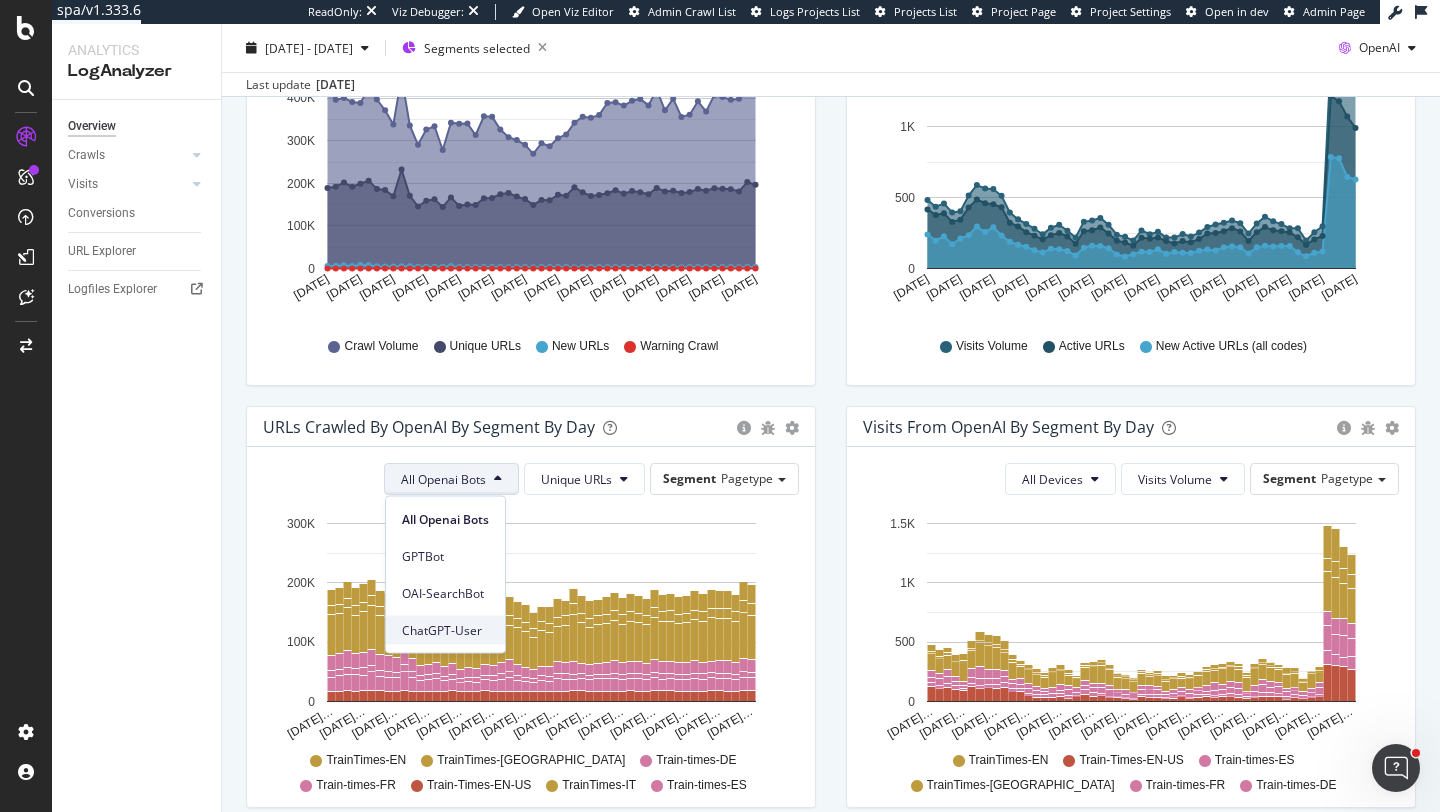 click on "ChatGPT-User" at bounding box center [445, 630] 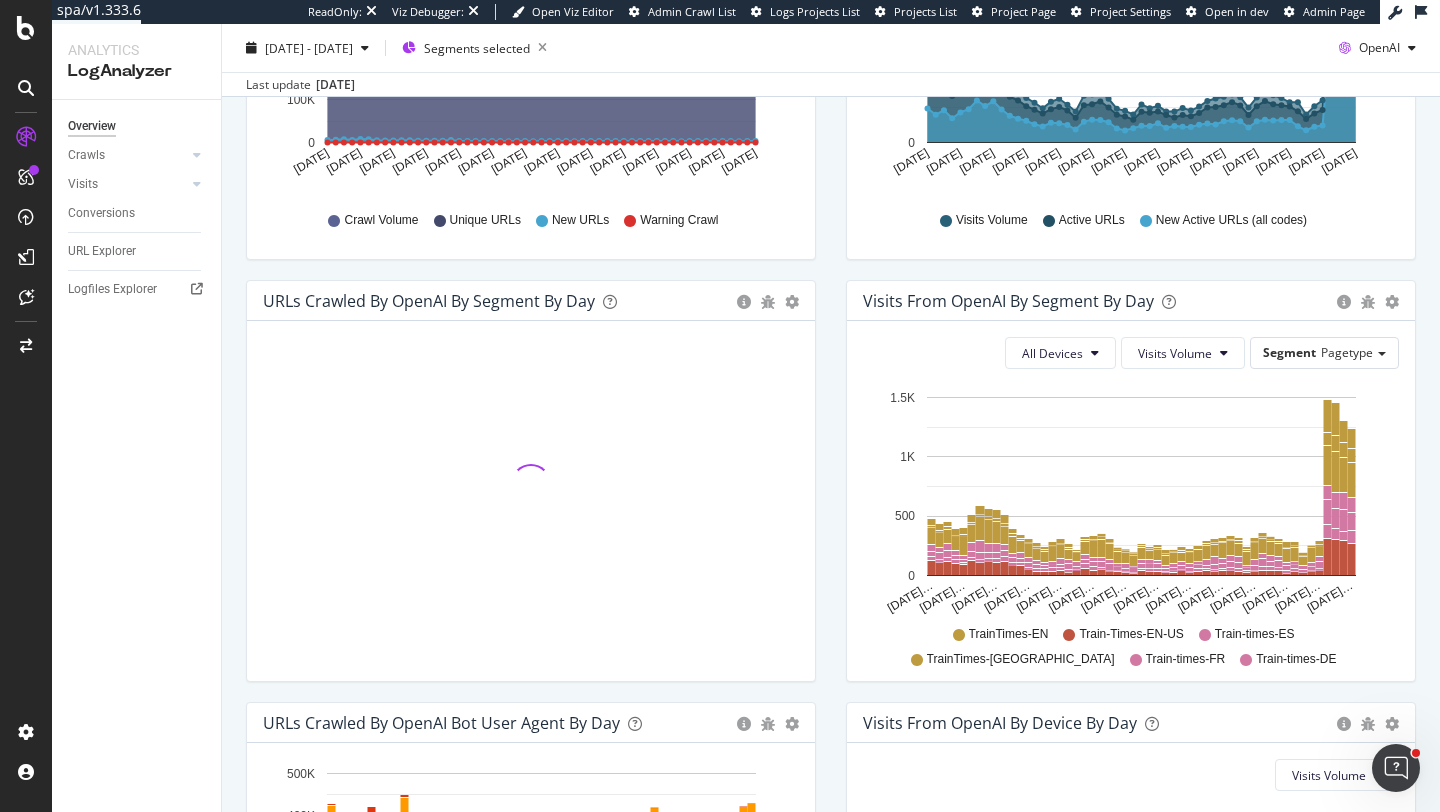 scroll, scrollTop: 530, scrollLeft: 0, axis: vertical 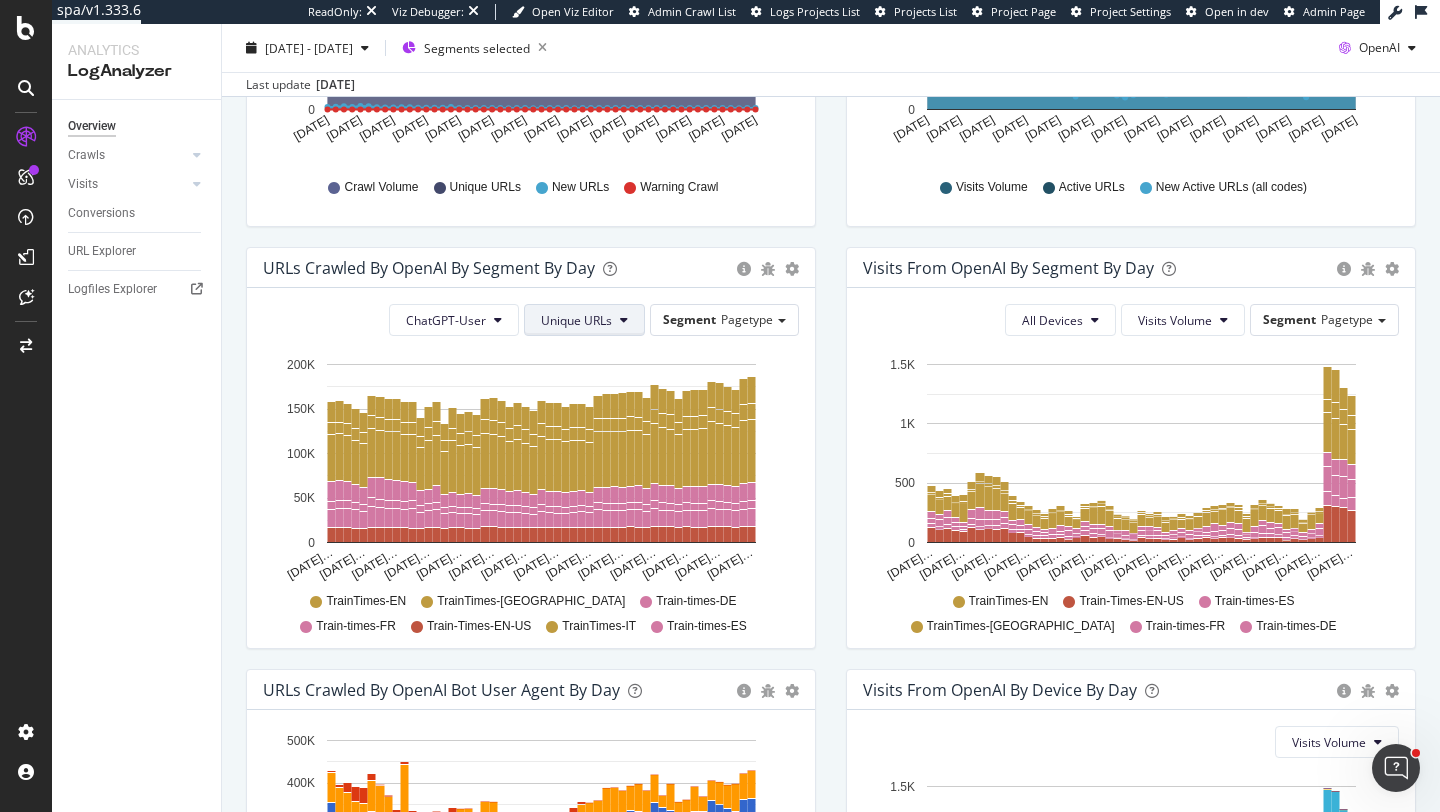 click on "Unique URLs" at bounding box center (576, 320) 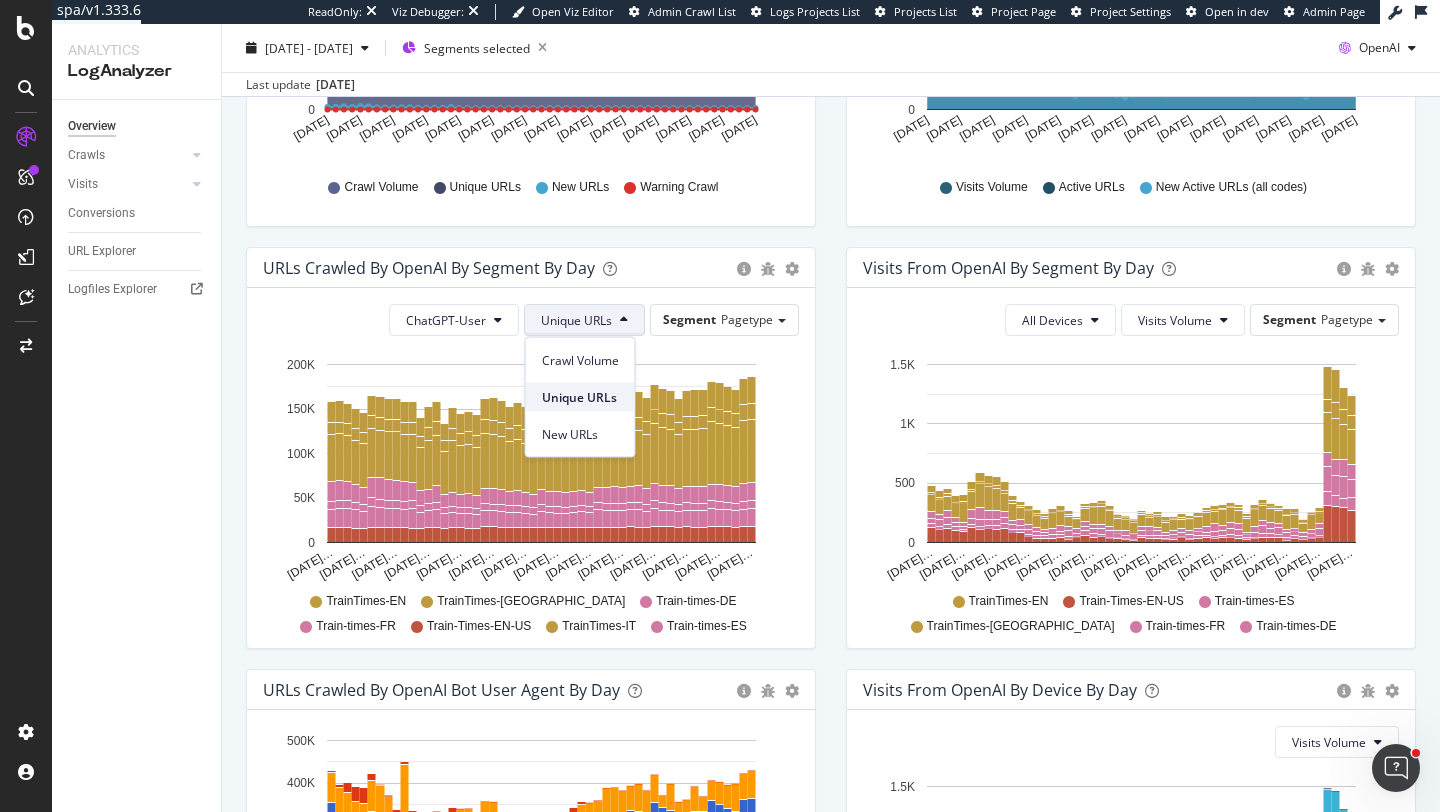 click on "Unique URLs" at bounding box center (580, 397) 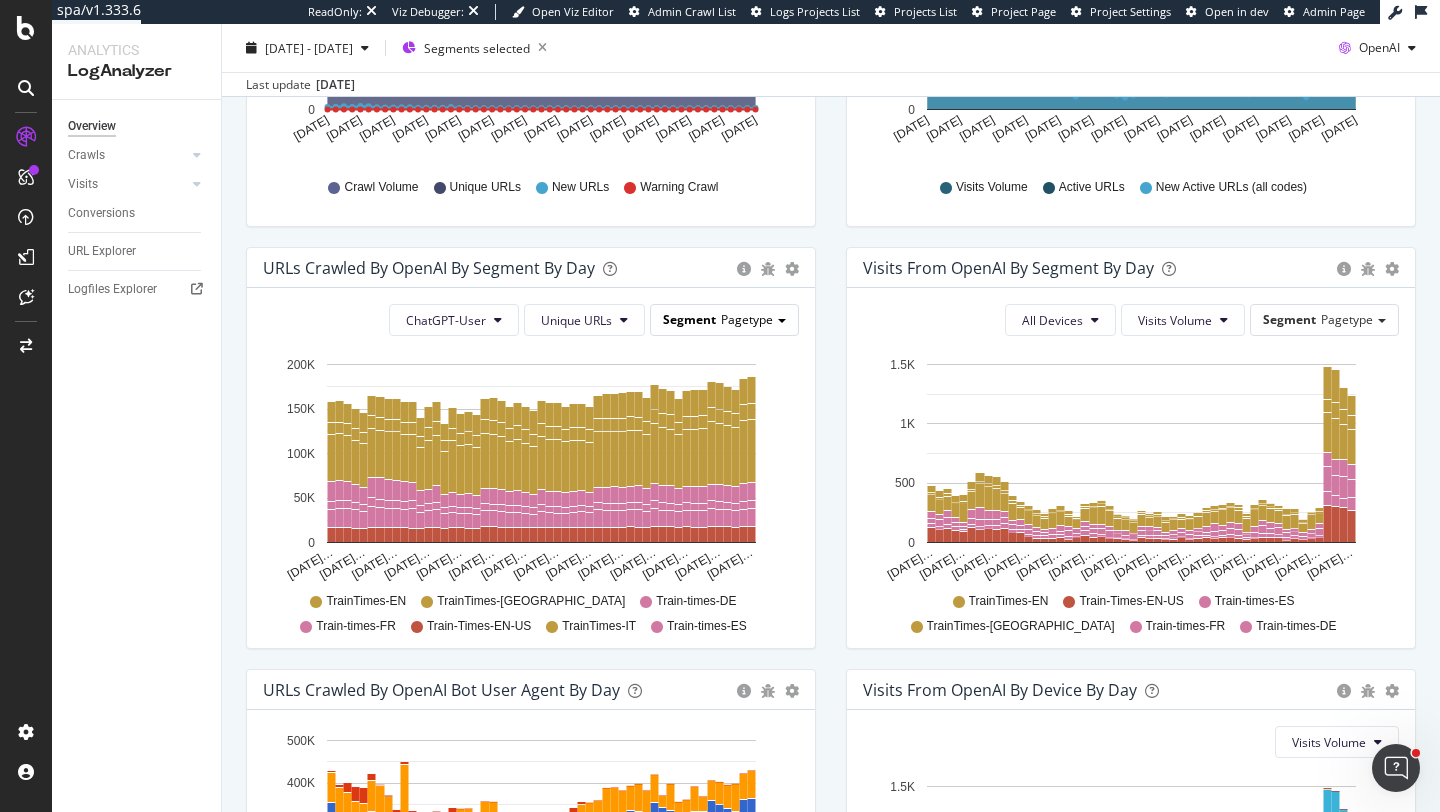click on "Pagetype" at bounding box center [747, 319] 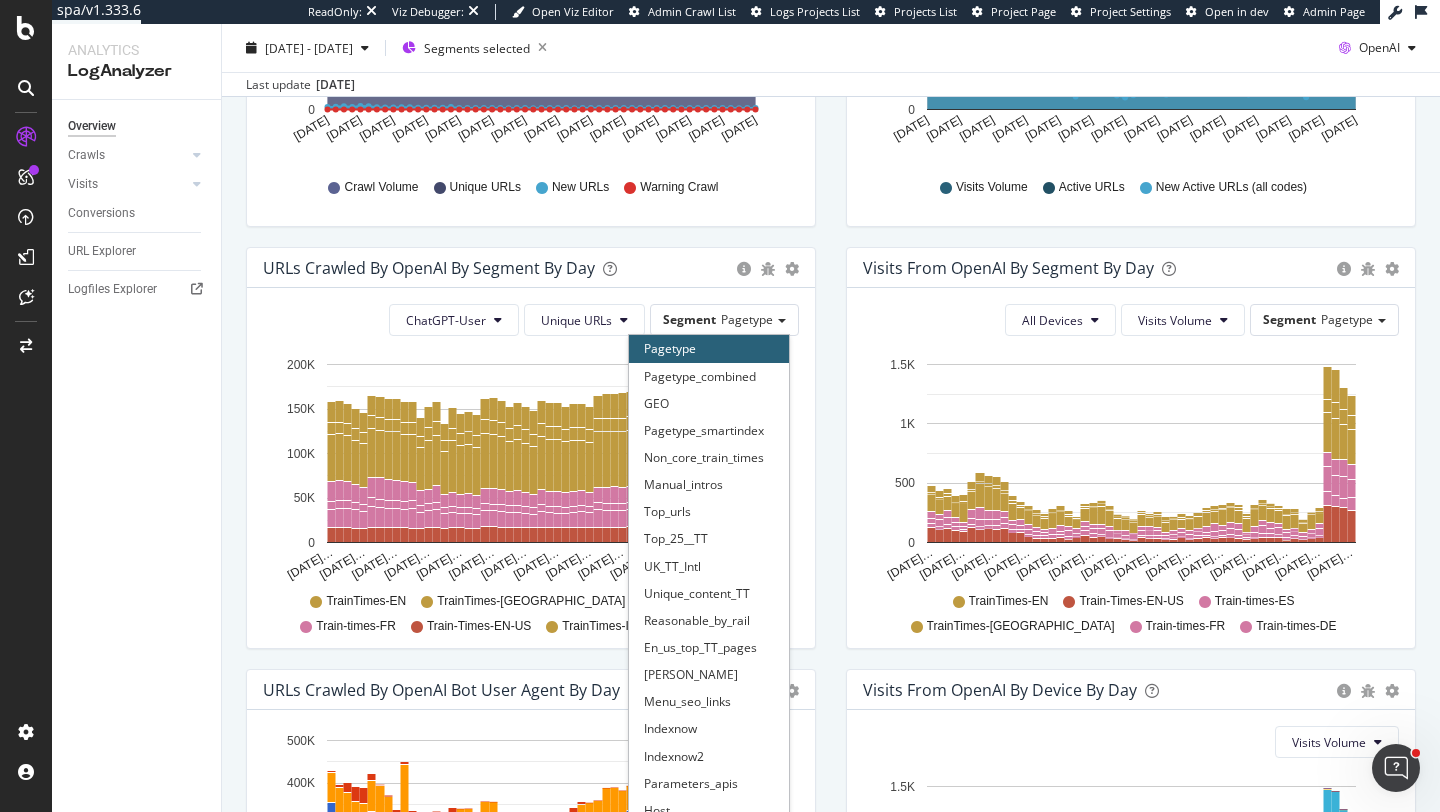 click on "Pagetype" at bounding box center [709, 348] 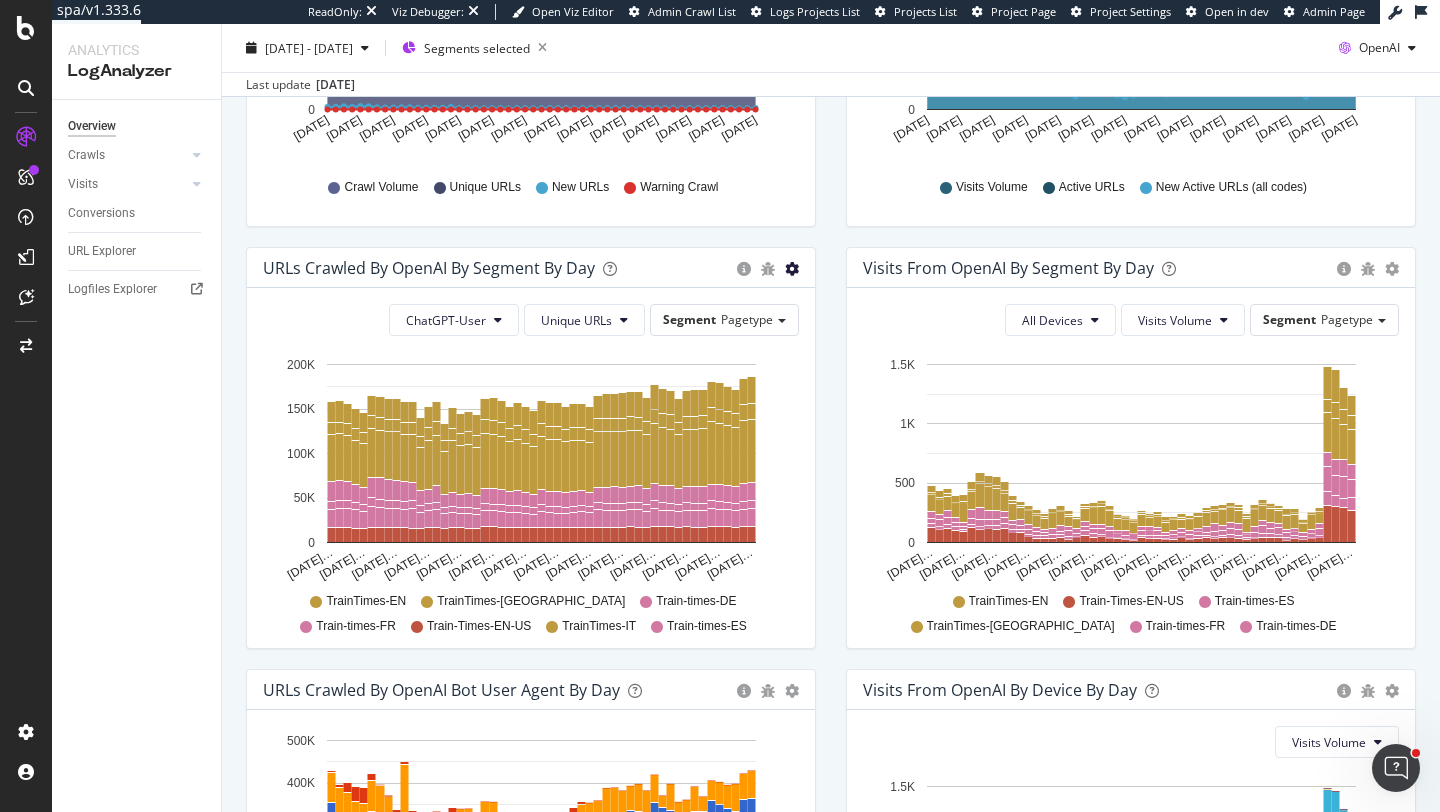 click at bounding box center (792, -153) 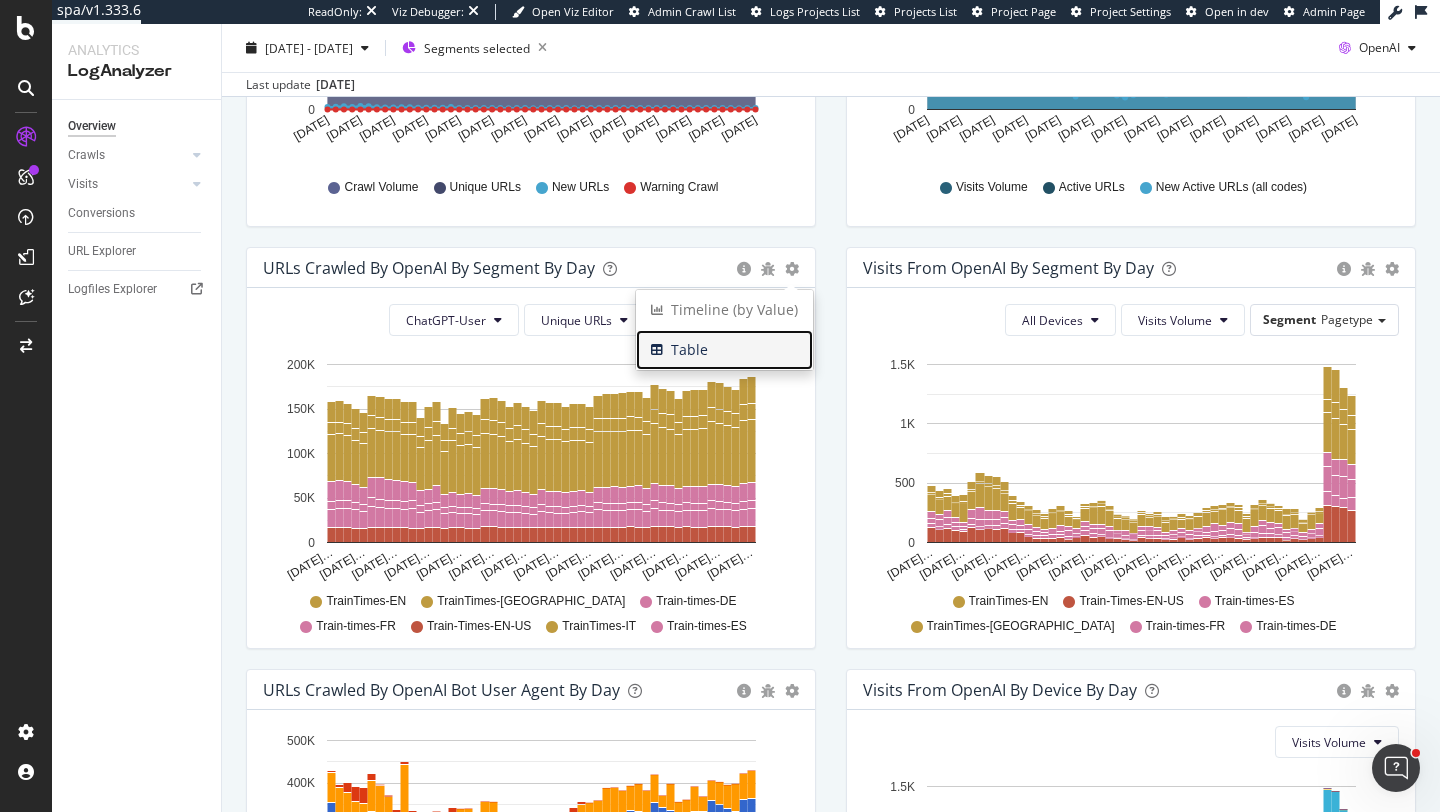 click on "Table" at bounding box center [724, 350] 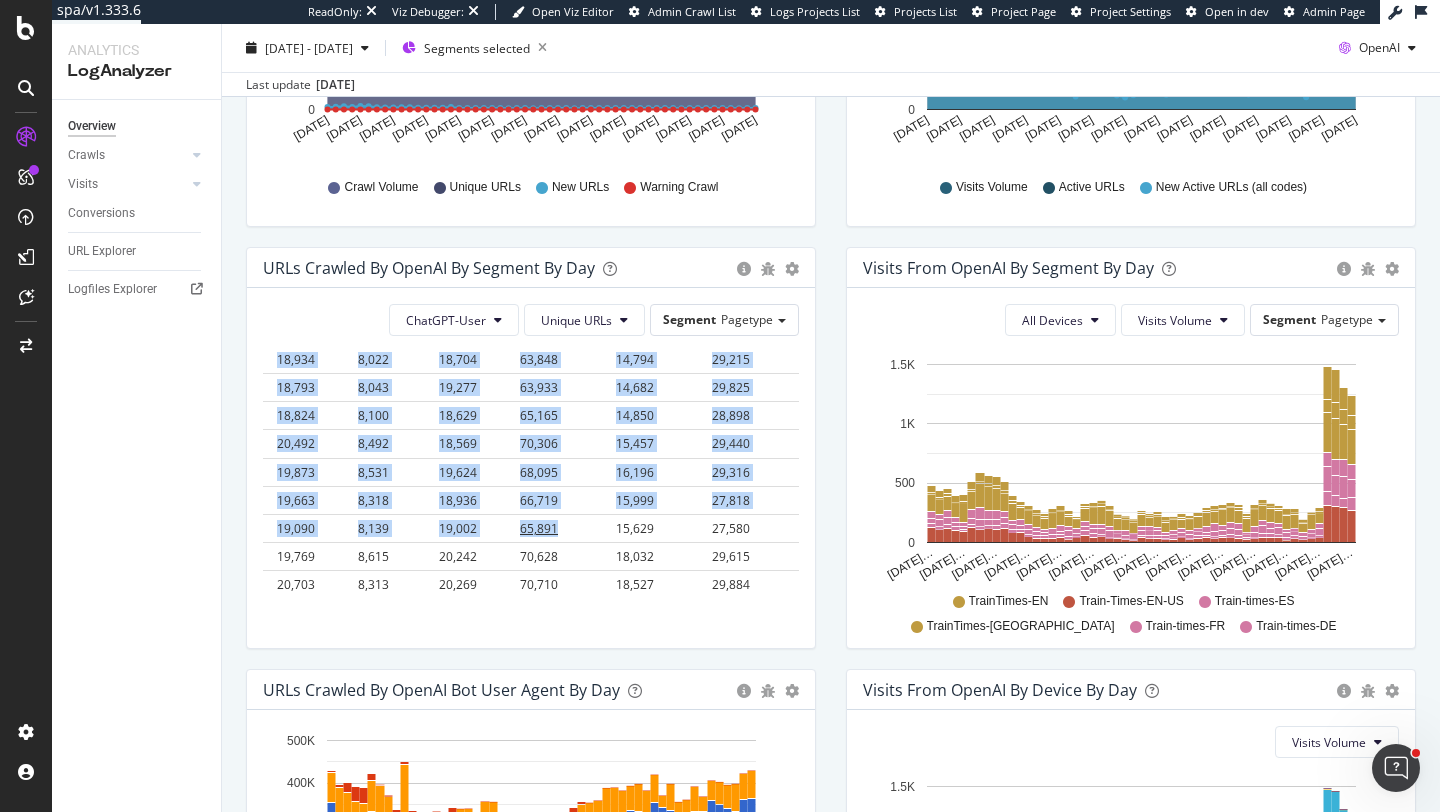 scroll, scrollTop: 2138, scrollLeft: 125, axis: both 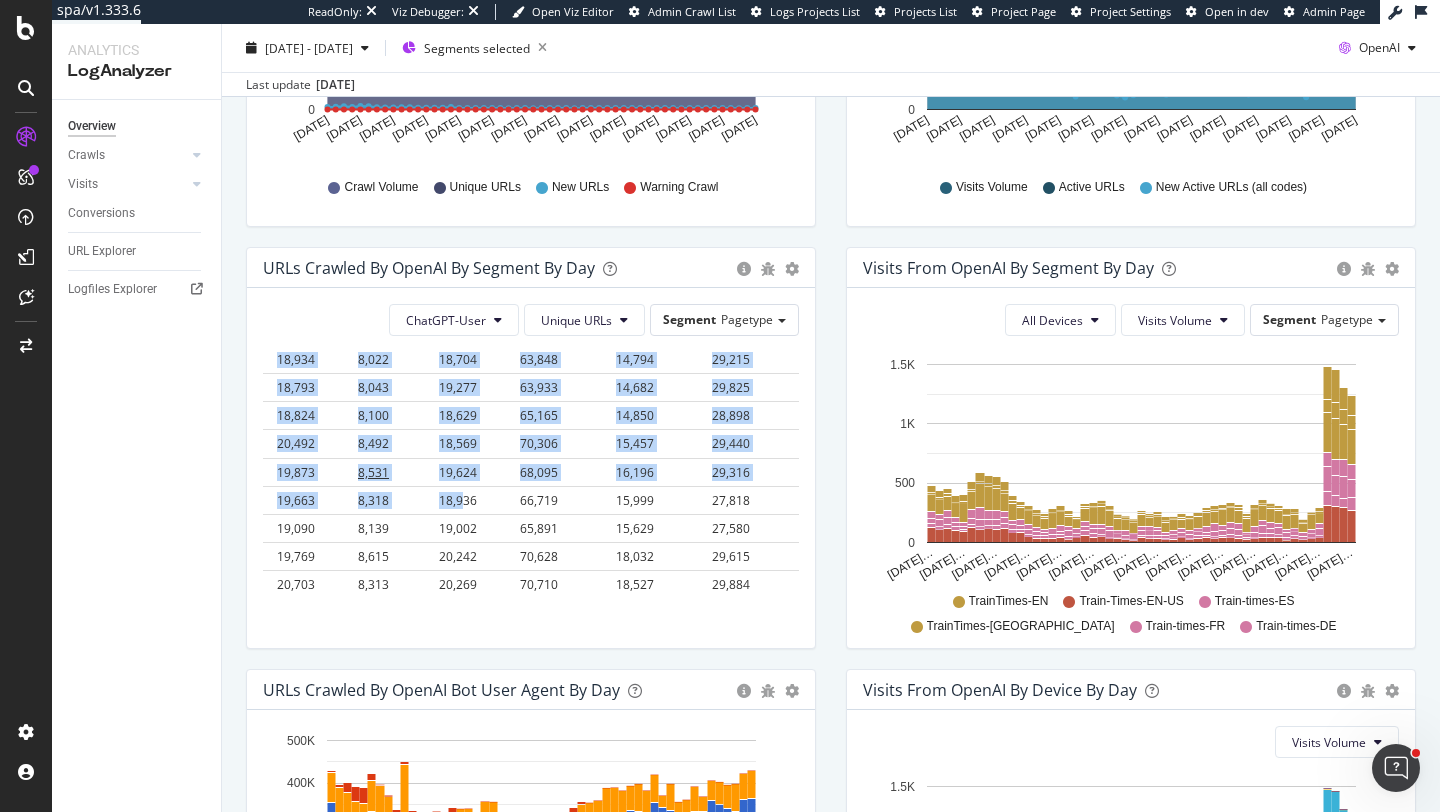 drag, startPoint x: 300, startPoint y: 359, endPoint x: 426, endPoint y: 485, distance: 178.1909 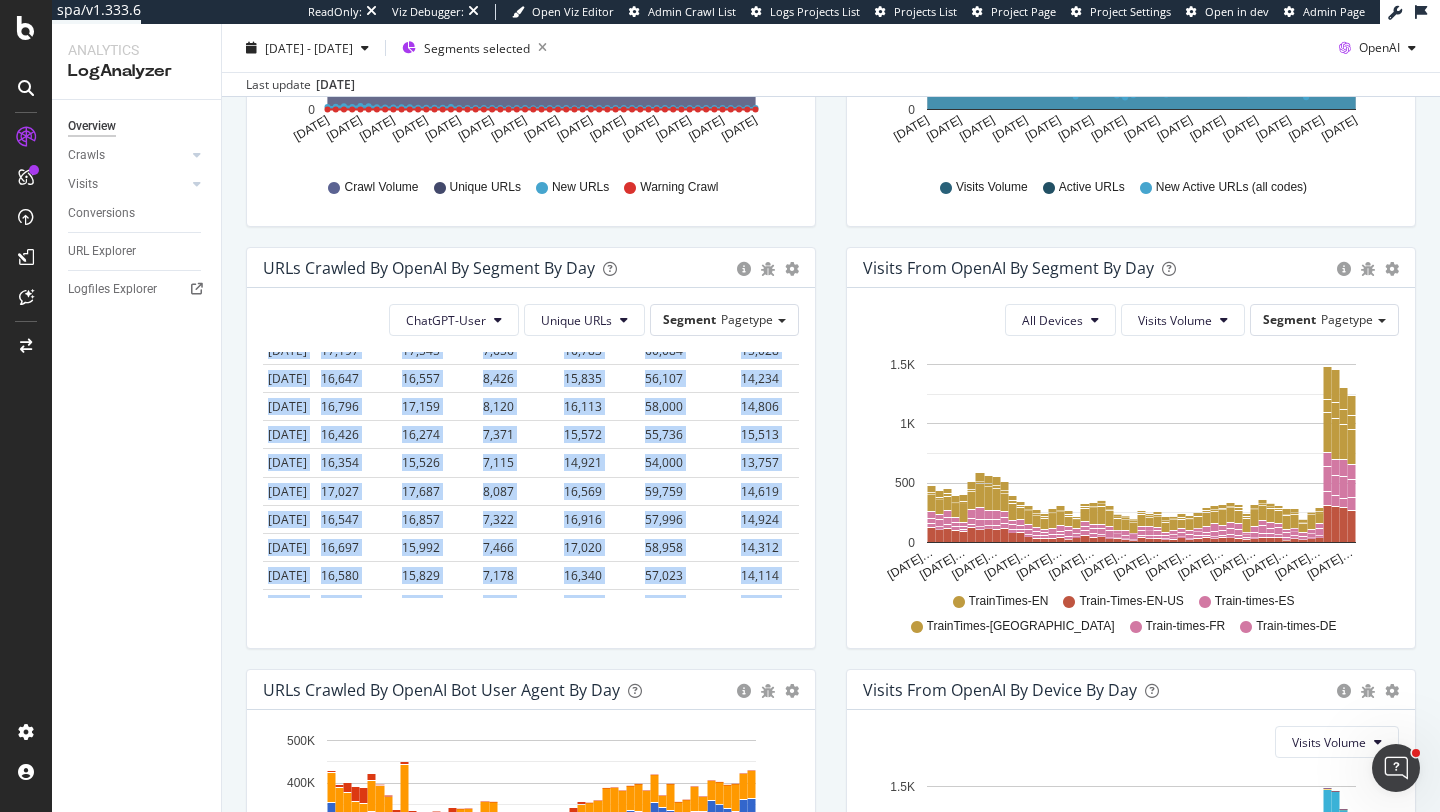 scroll, scrollTop: 0, scrollLeft: 0, axis: both 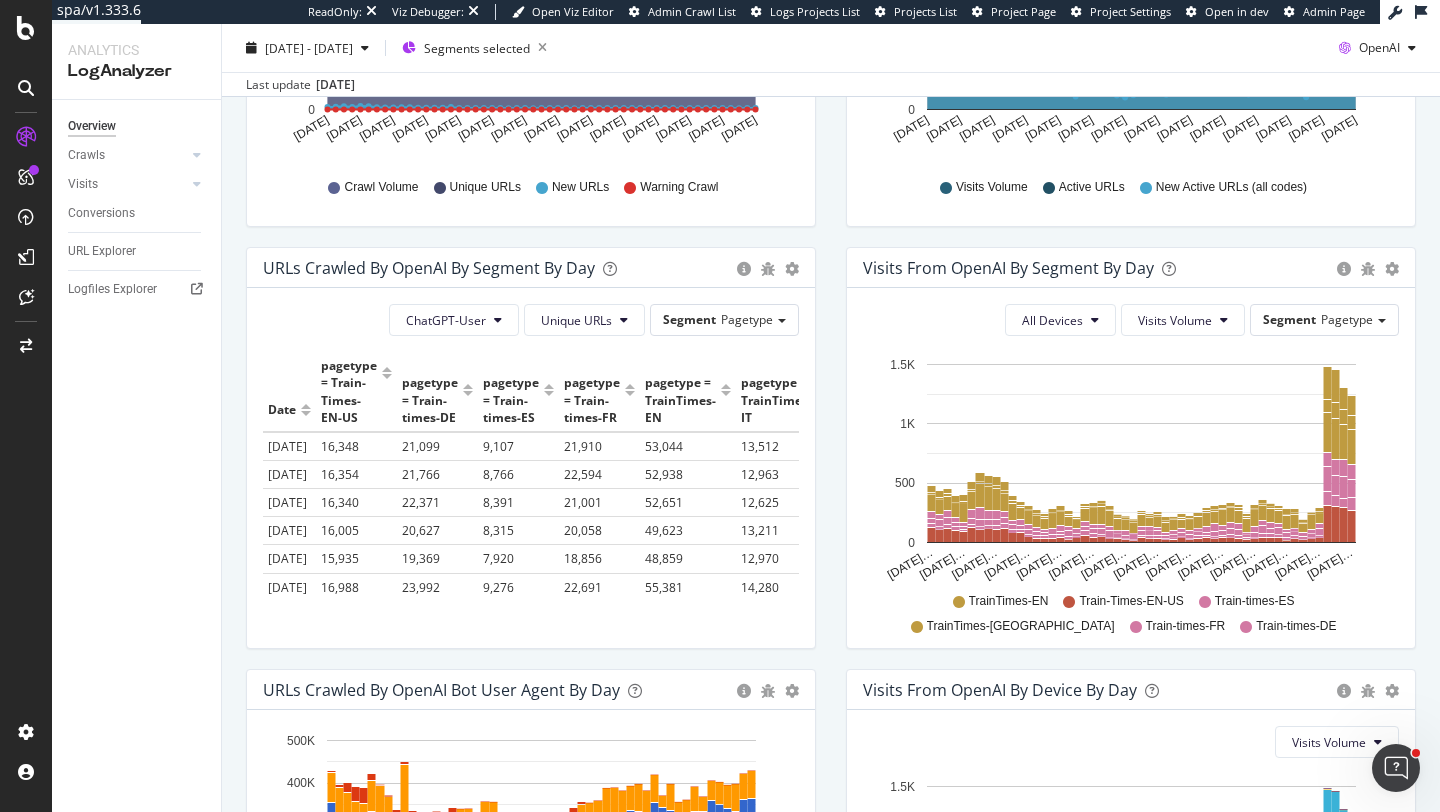 click on "Date" at bounding box center [289, 392] 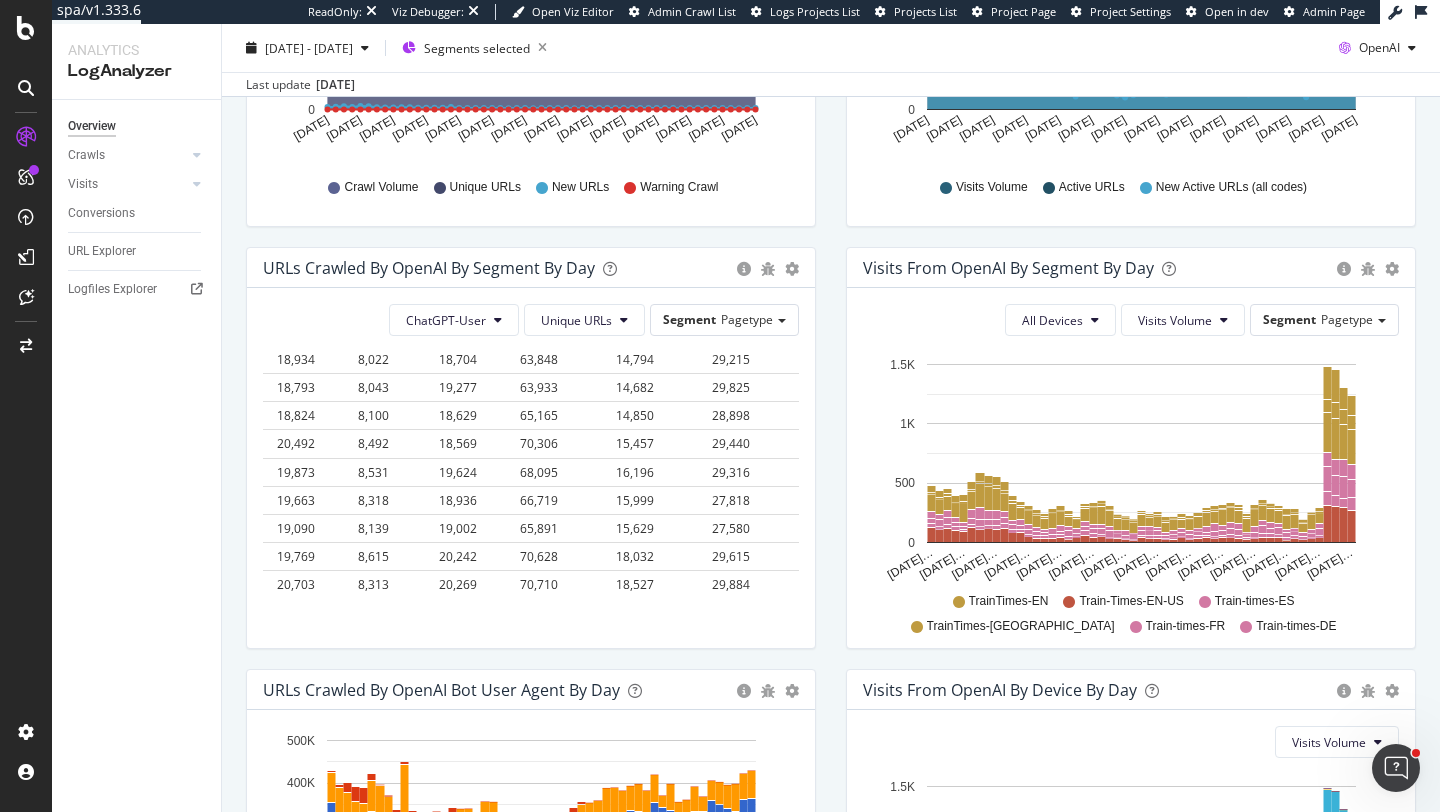 scroll, scrollTop: 2233, scrollLeft: 125, axis: both 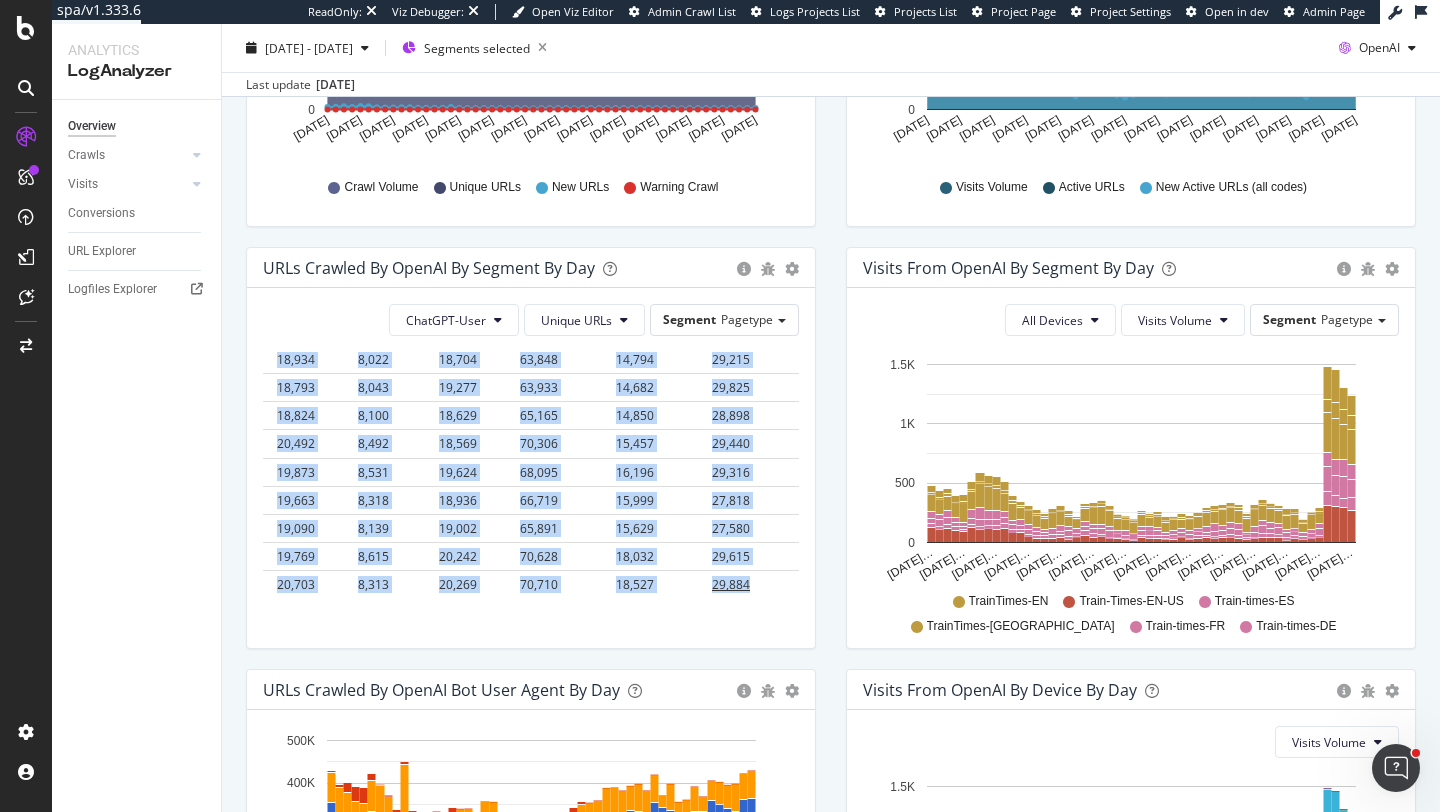 drag, startPoint x: 261, startPoint y: 406, endPoint x: 759, endPoint y: 583, distance: 528.51965 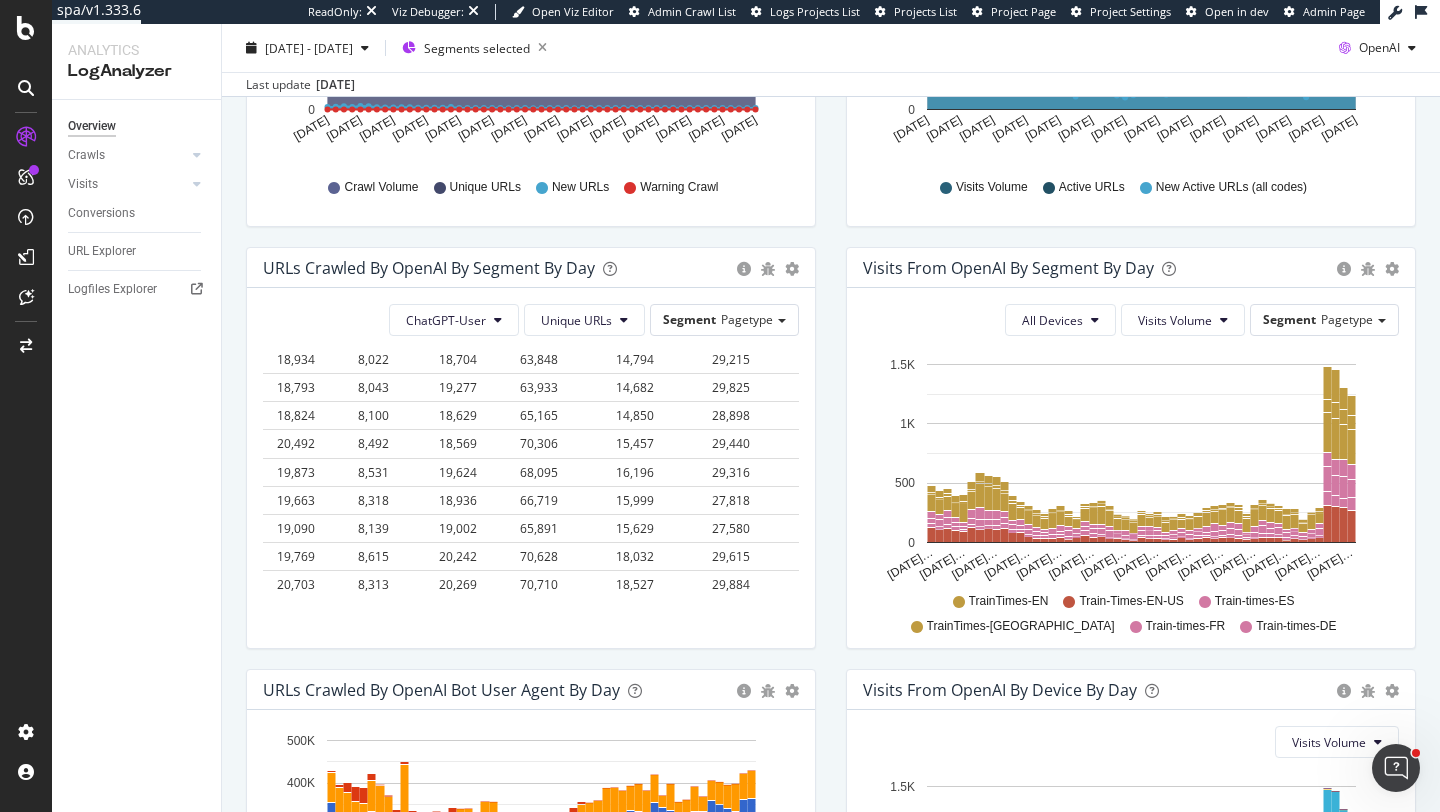 click on "Timeline (by Value) Table" at bounding box center [768, 268] 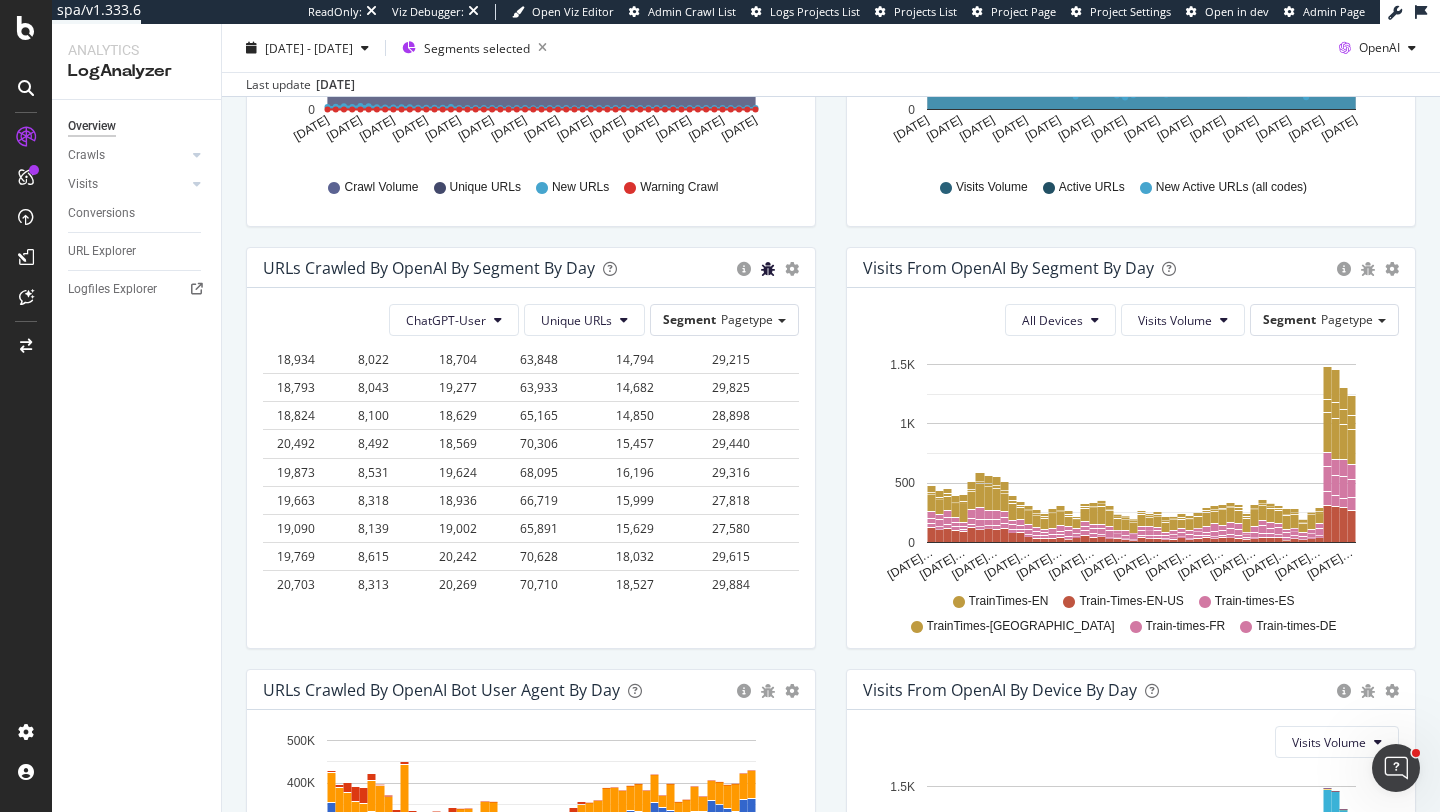 click at bounding box center (768, 269) 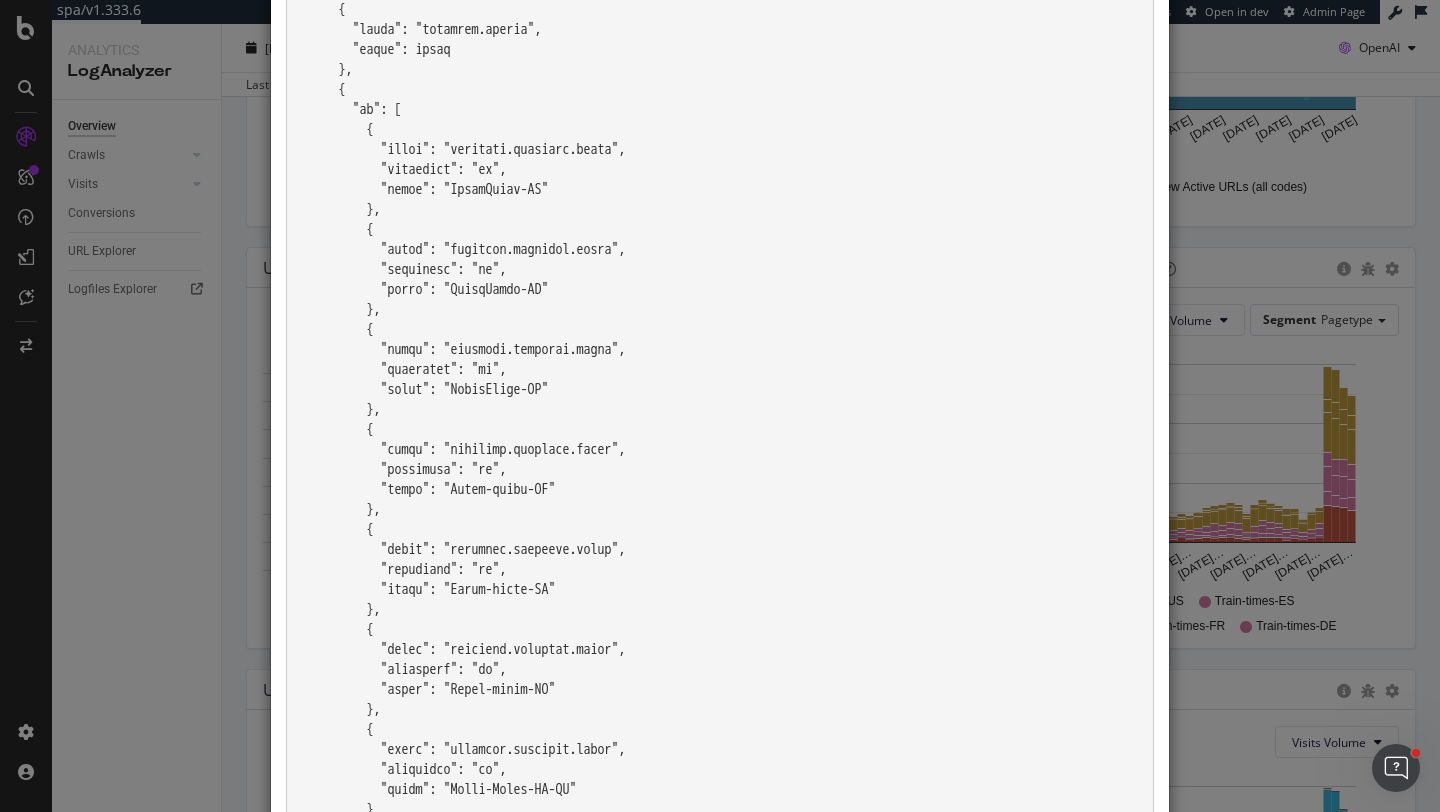 scroll, scrollTop: 0, scrollLeft: 0, axis: both 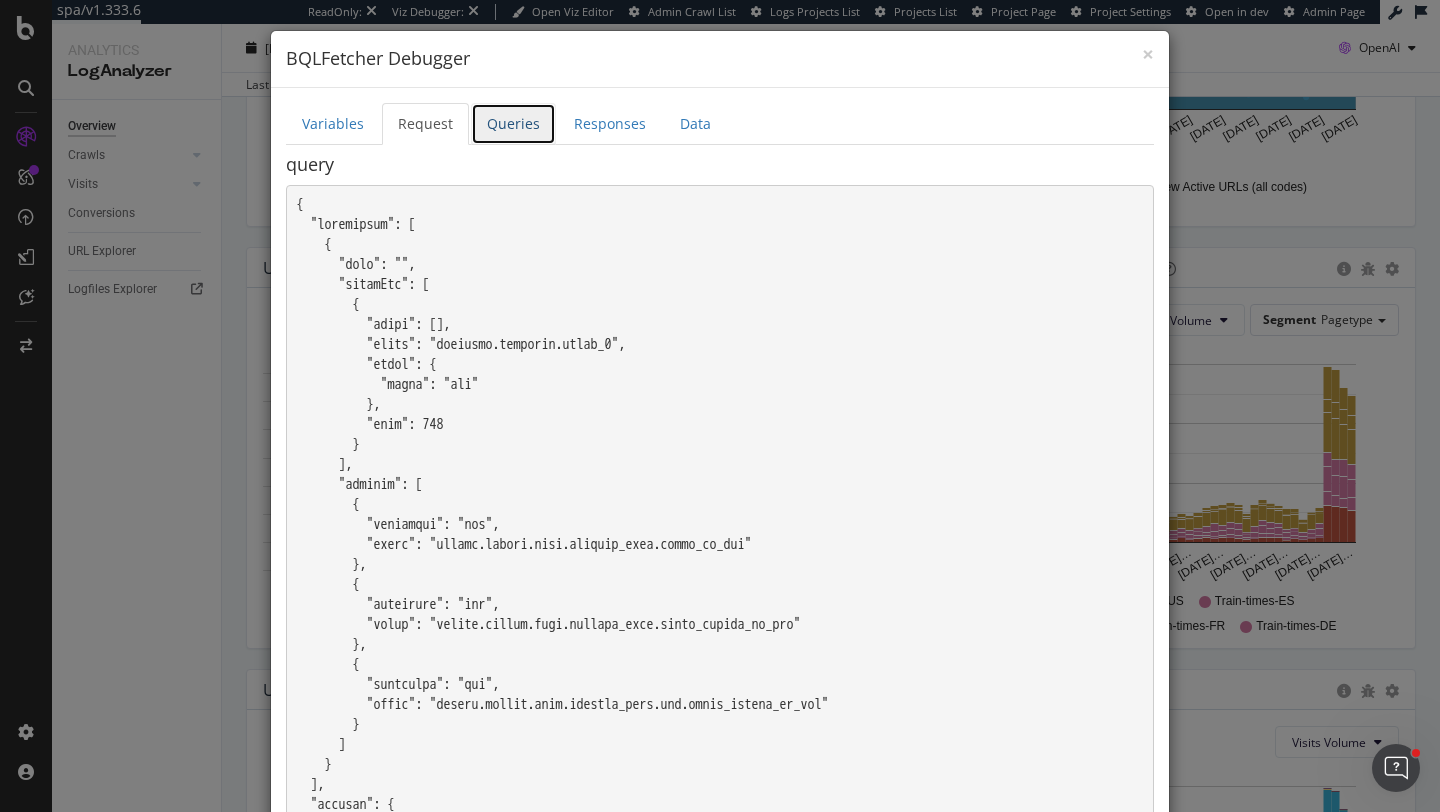 click on "Queries" at bounding box center (513, 124) 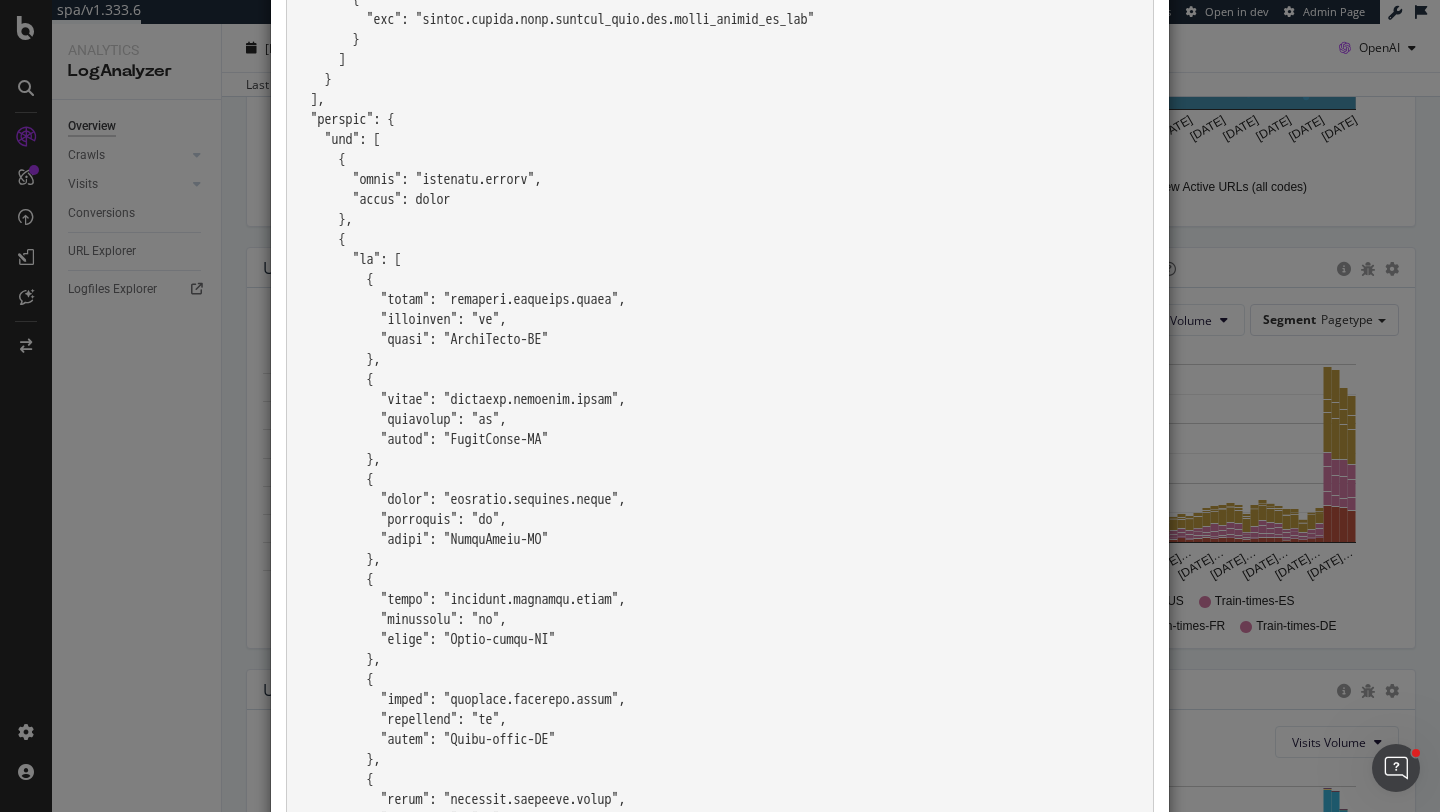 scroll, scrollTop: 544, scrollLeft: 0, axis: vertical 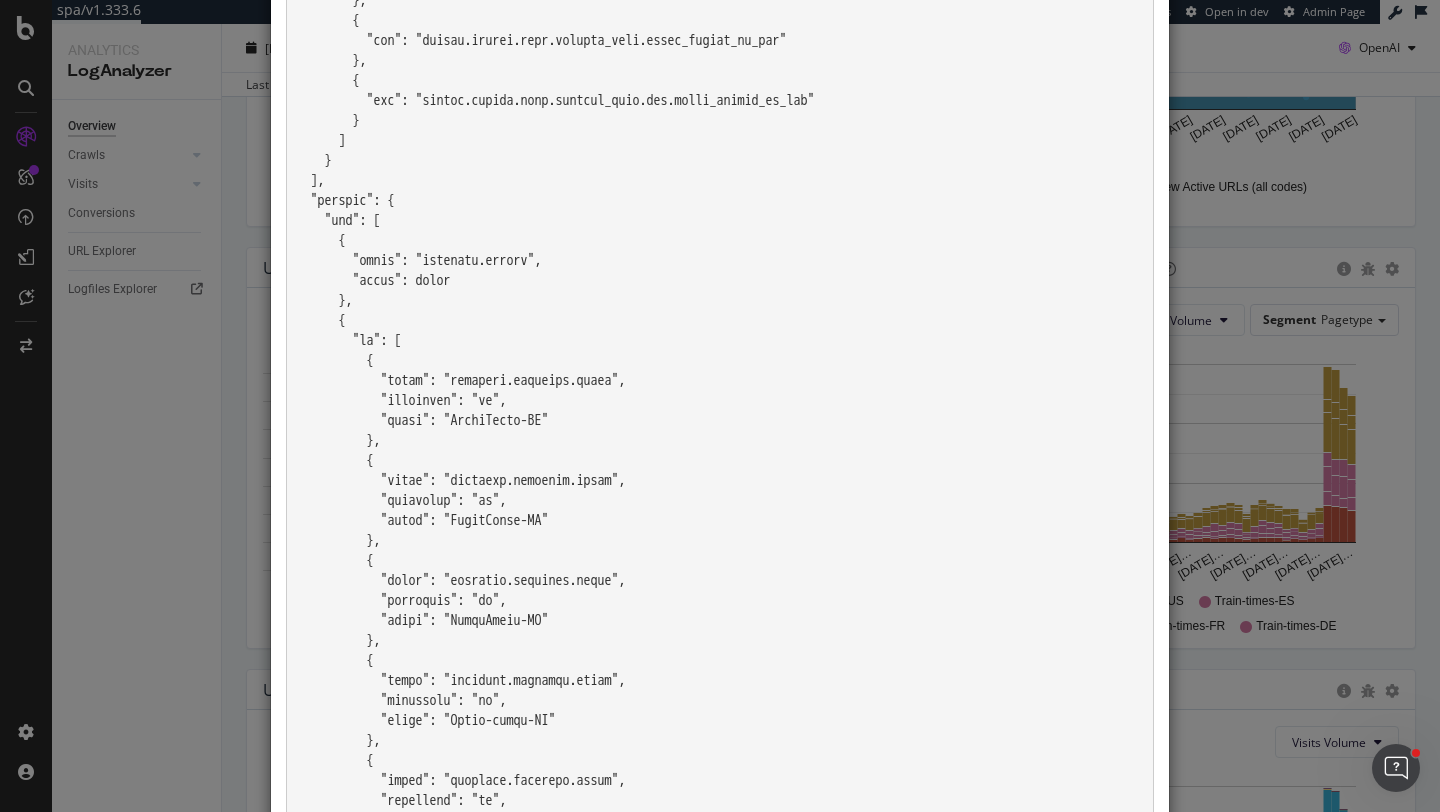 click at bounding box center (720, 401) 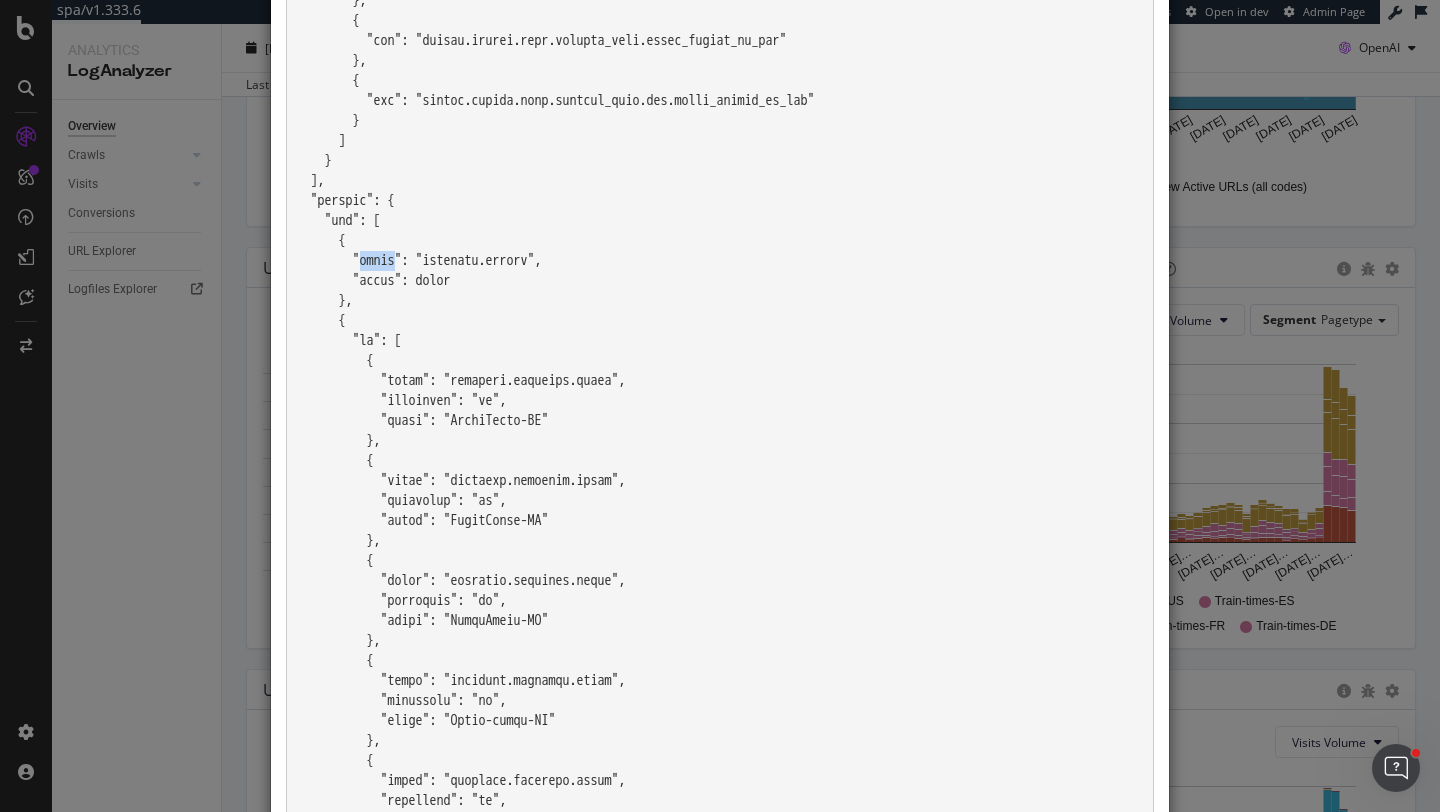 click at bounding box center [720, 401] 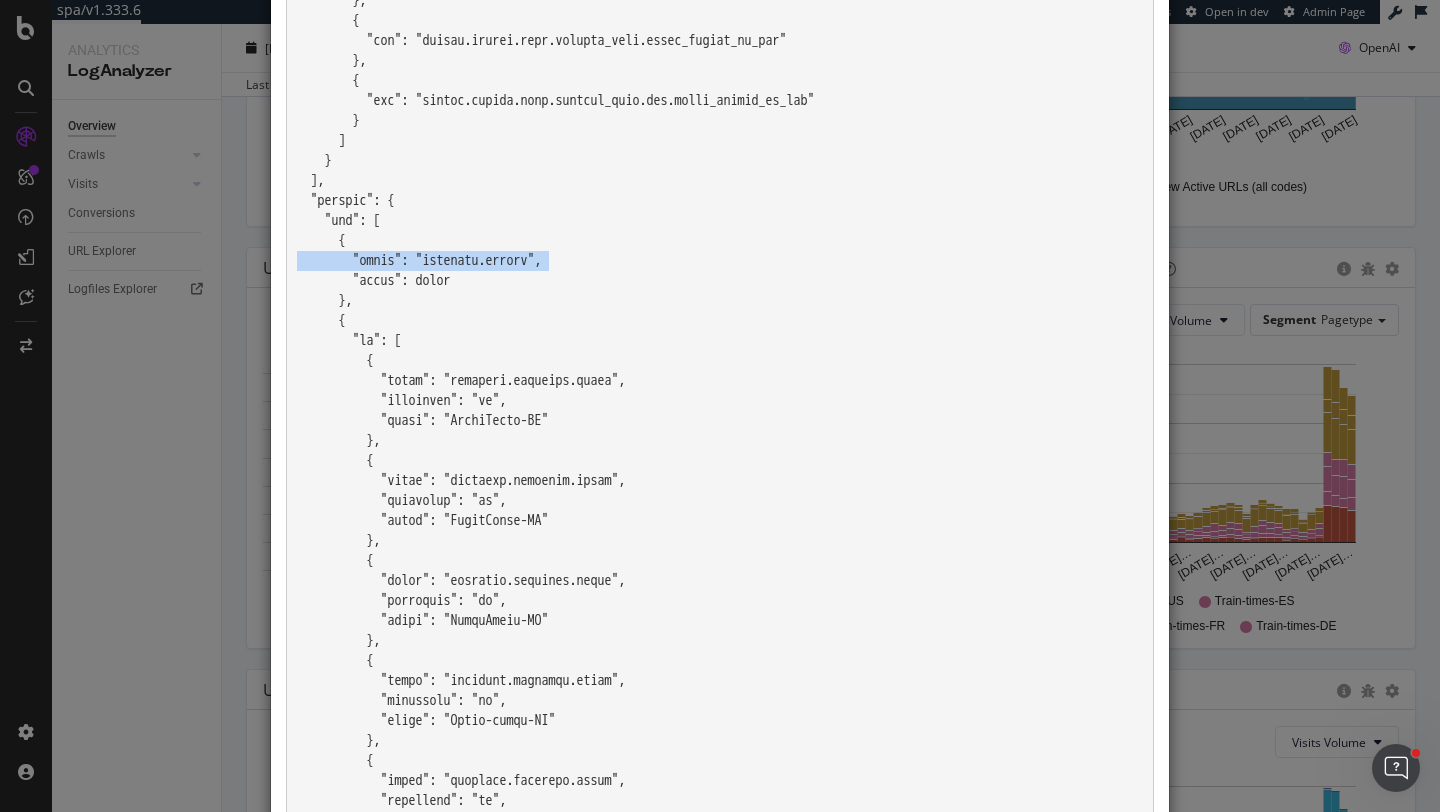drag, startPoint x: 408, startPoint y: 269, endPoint x: 408, endPoint y: 253, distance: 16 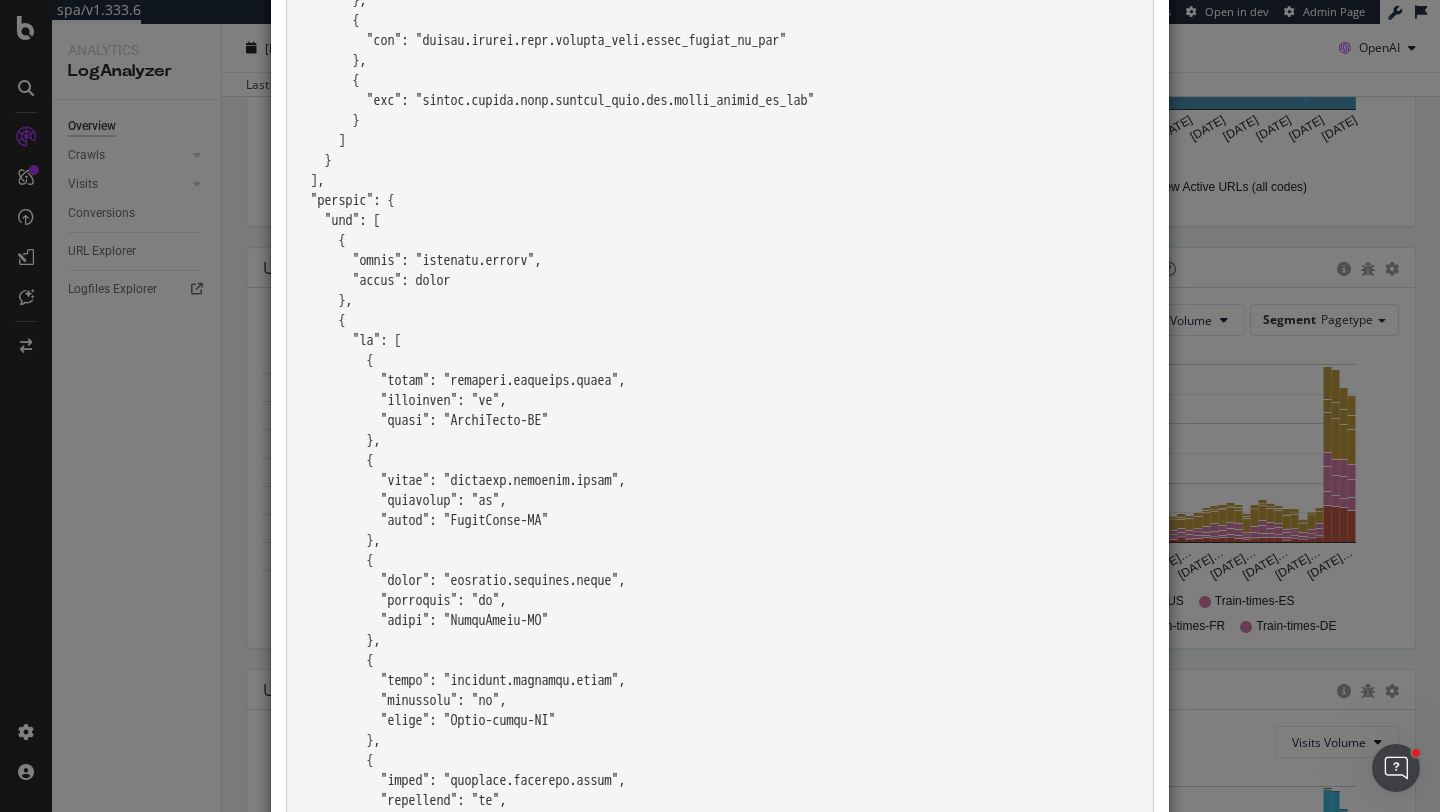 click at bounding box center [720, 401] 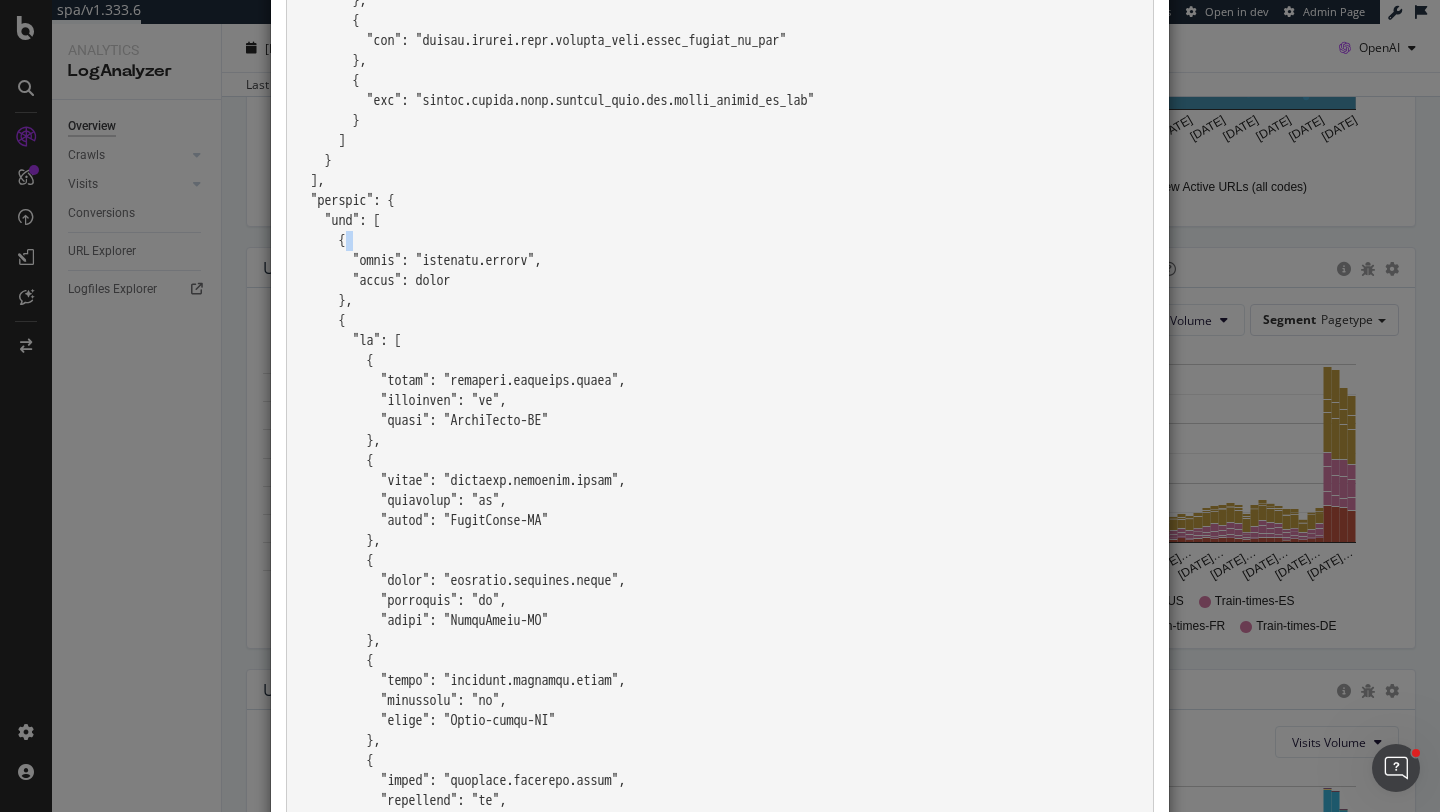 click at bounding box center [720, 401] 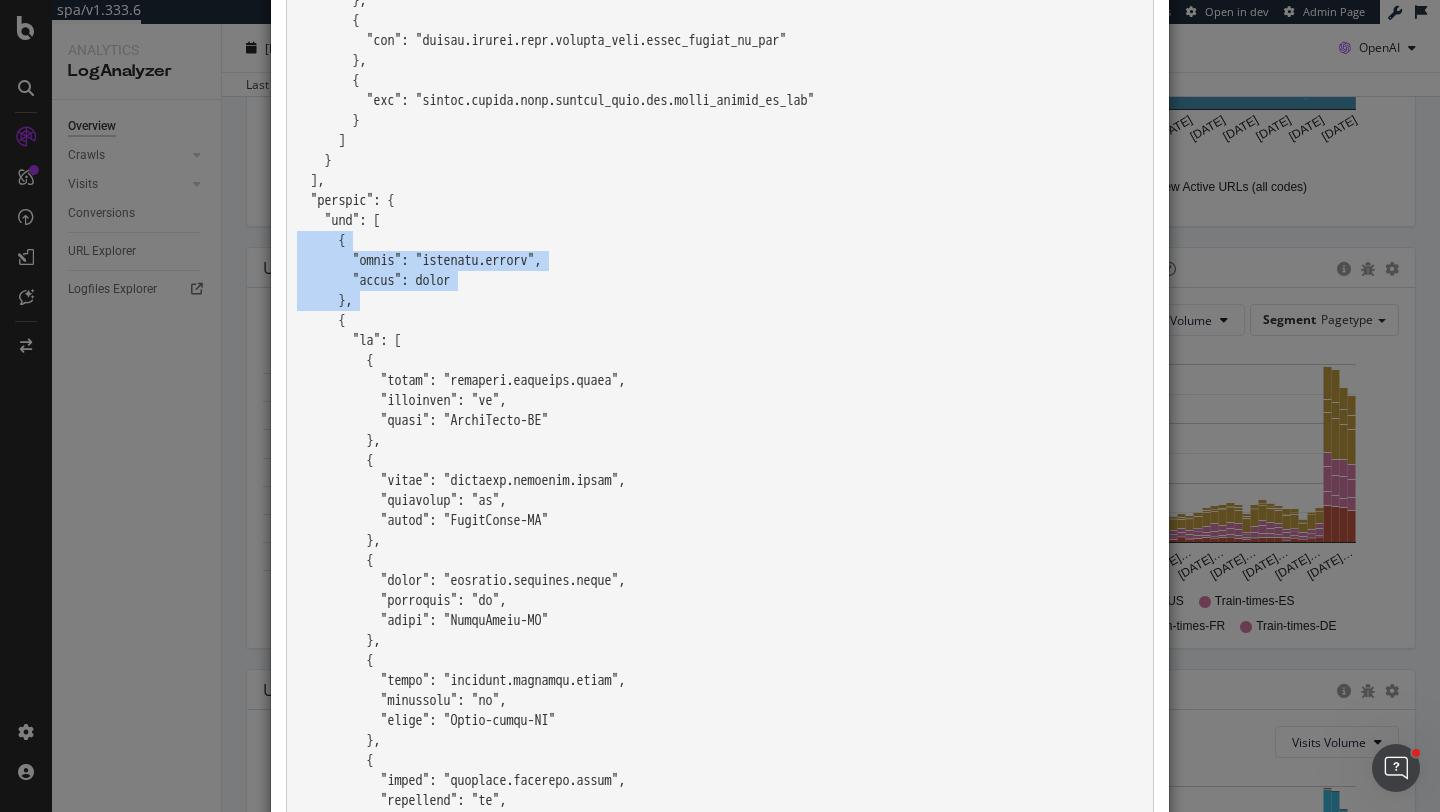 drag, startPoint x: 408, startPoint y: 239, endPoint x: 443, endPoint y: 300, distance: 70.327805 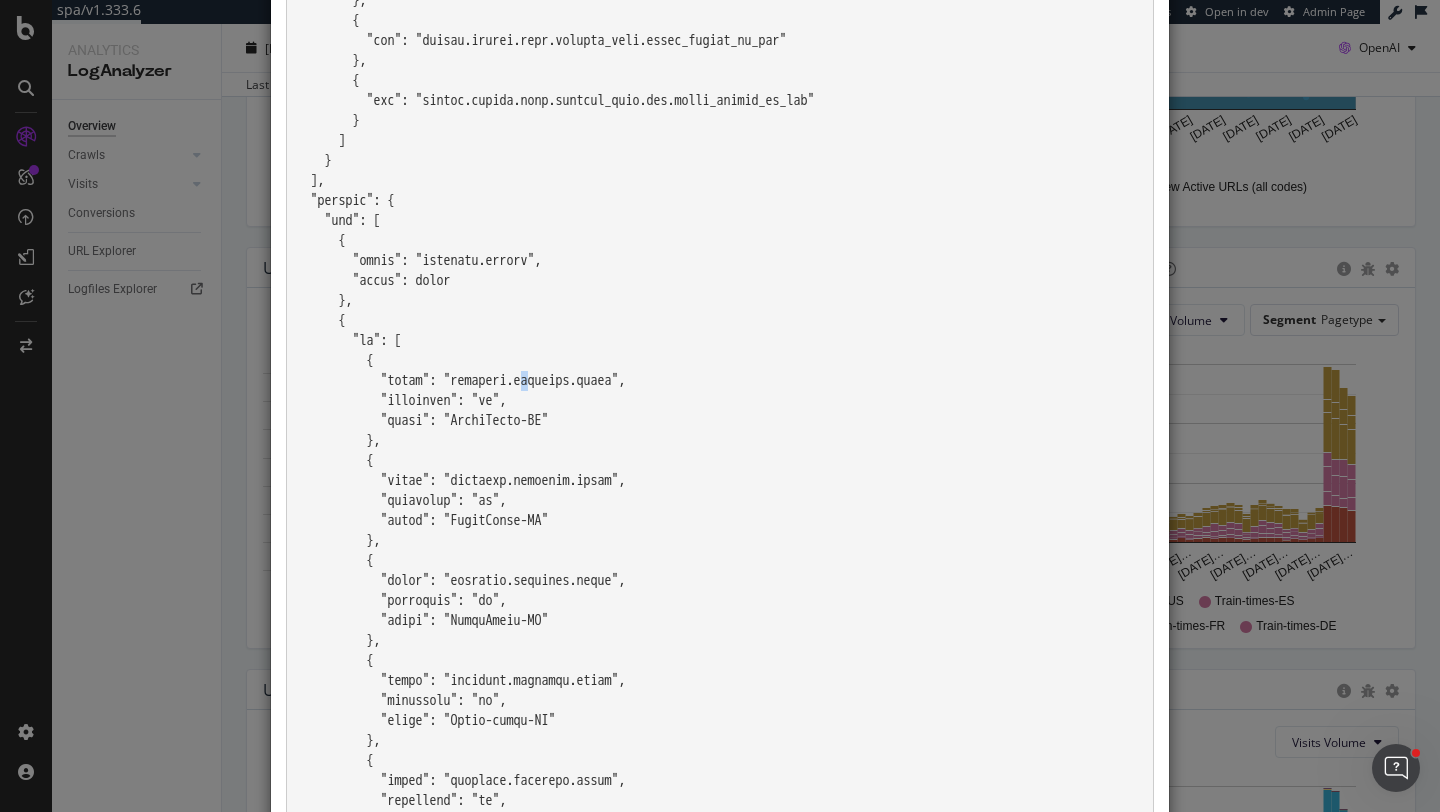 click at bounding box center (720, 401) 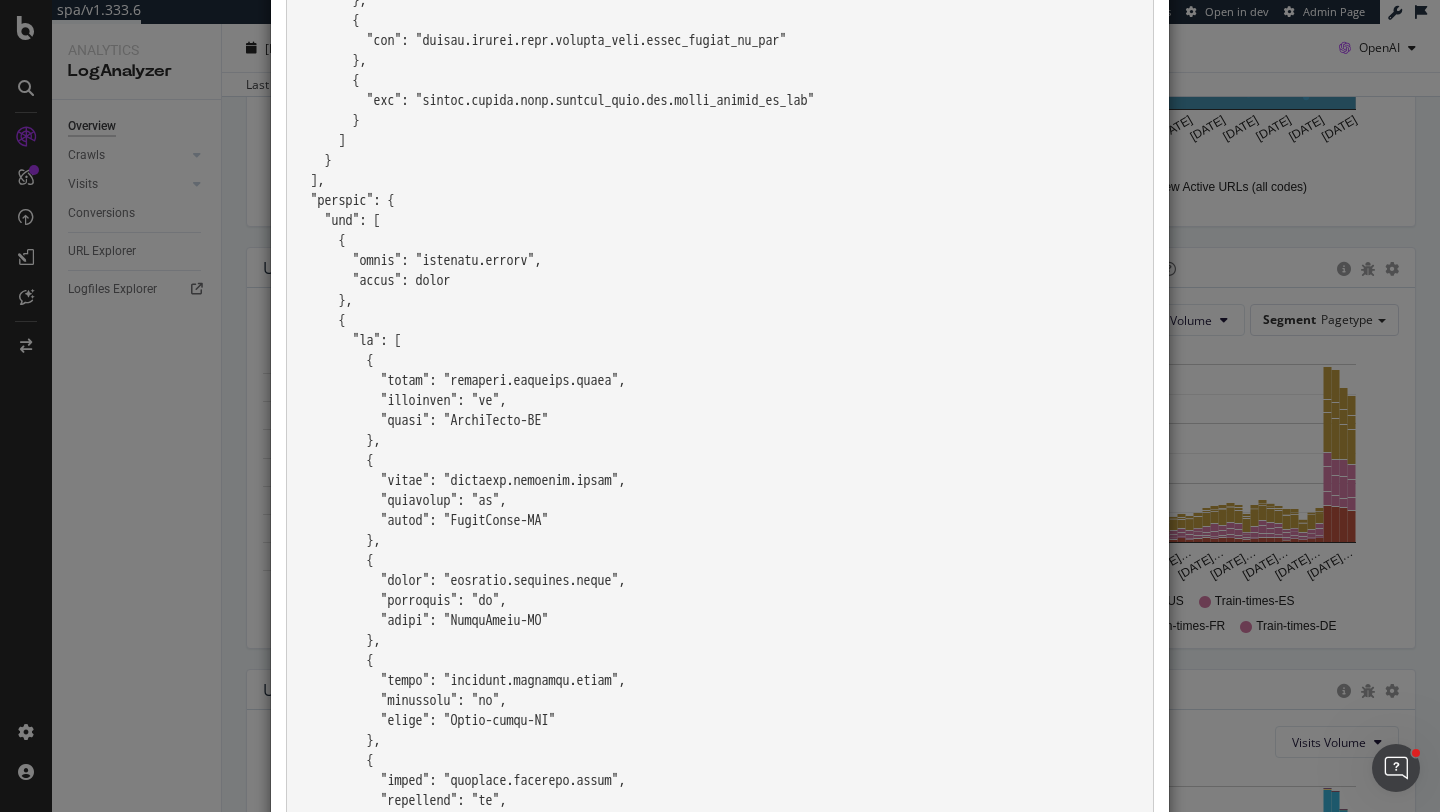 click at bounding box center (720, 401) 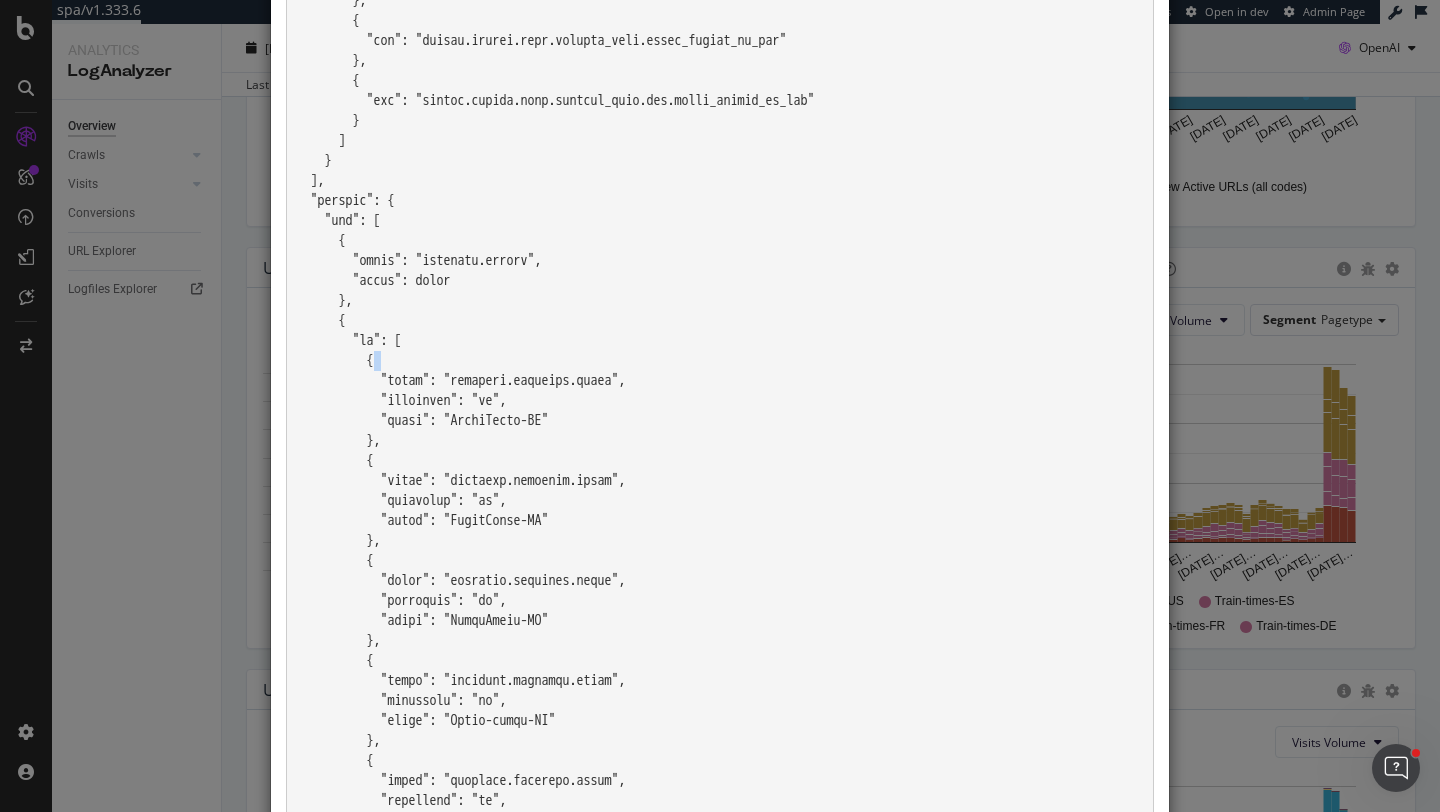 click at bounding box center (720, 401) 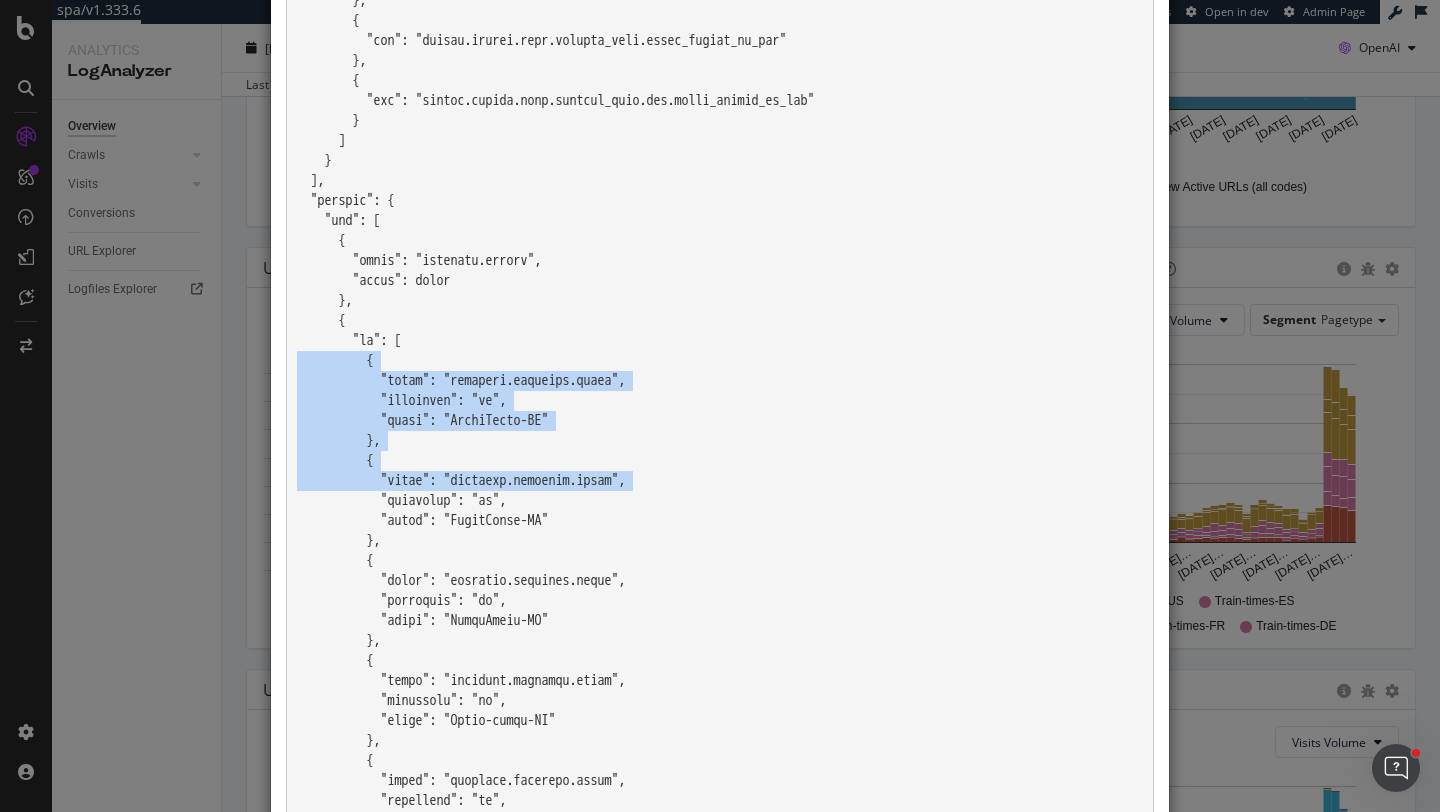 drag, startPoint x: 618, startPoint y: 359, endPoint x: 618, endPoint y: 483, distance: 124 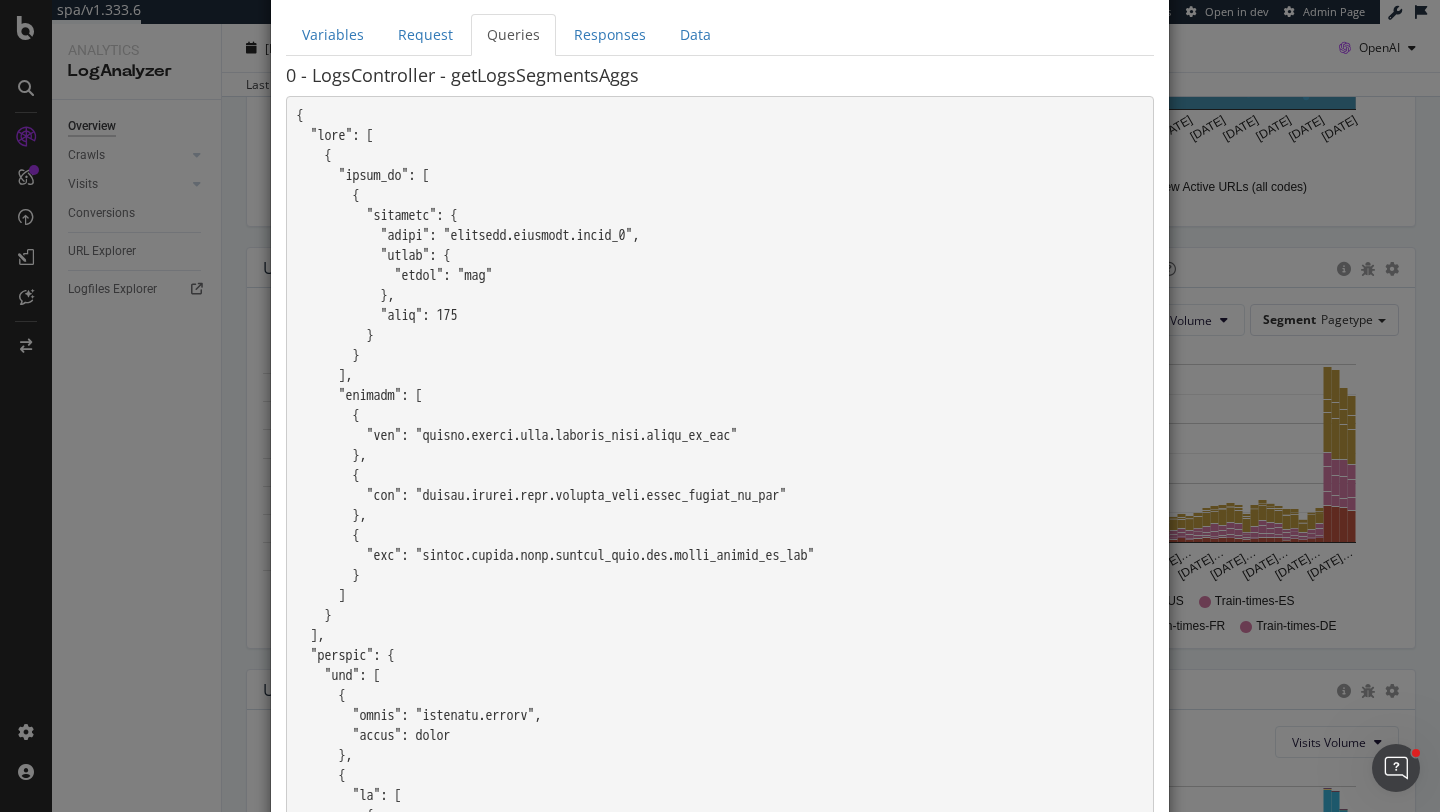 scroll, scrollTop: 77, scrollLeft: 0, axis: vertical 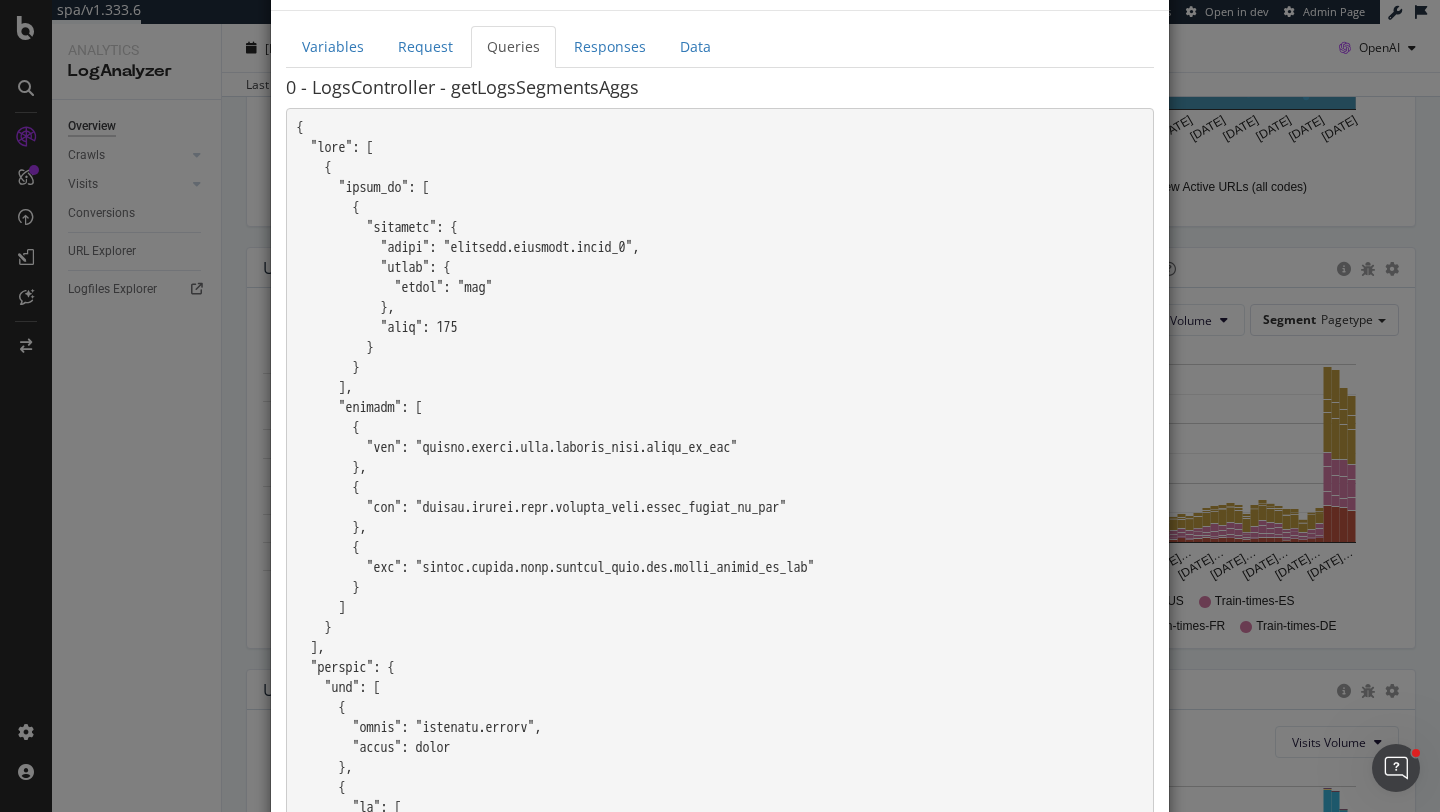 click at bounding box center [720, 868] 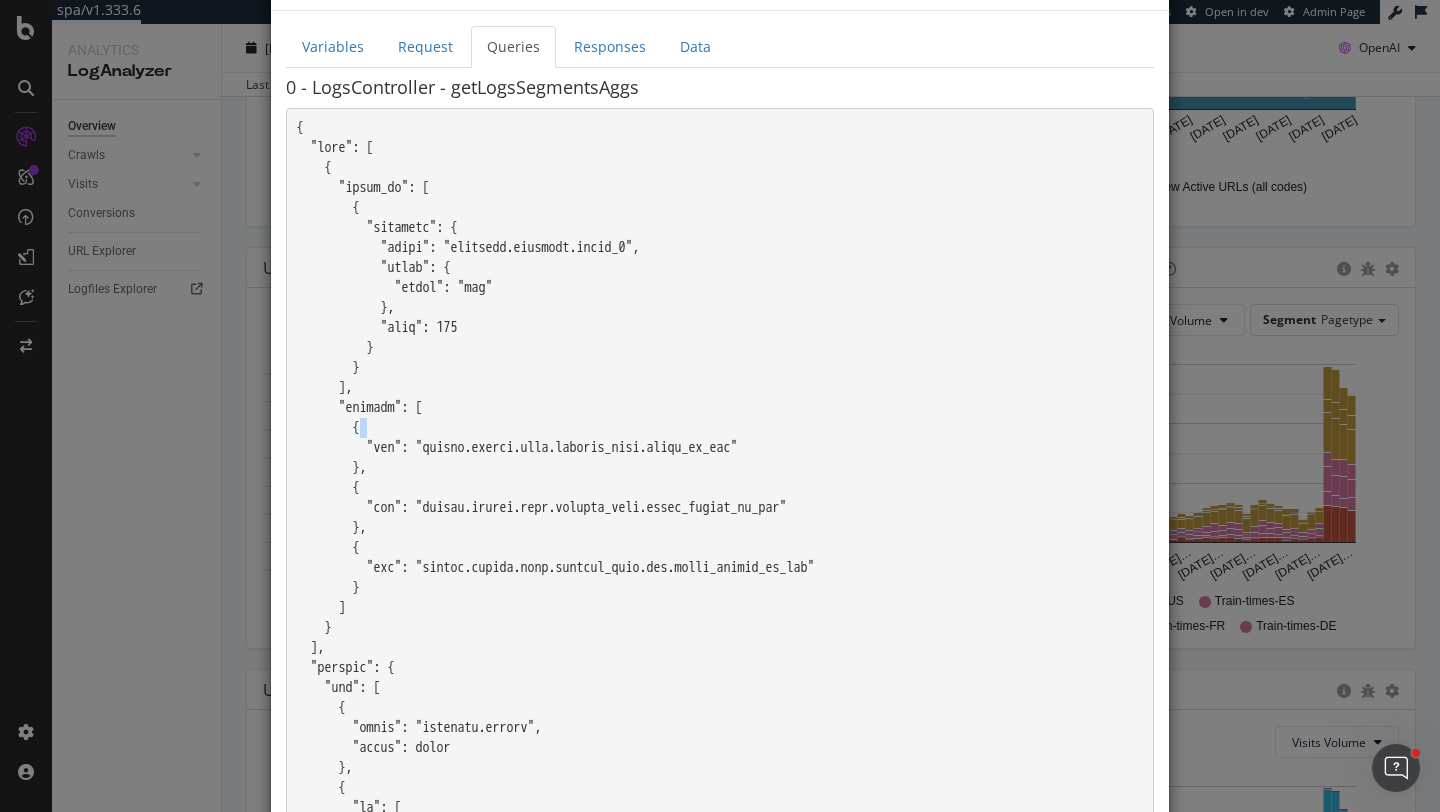 click at bounding box center [720, 868] 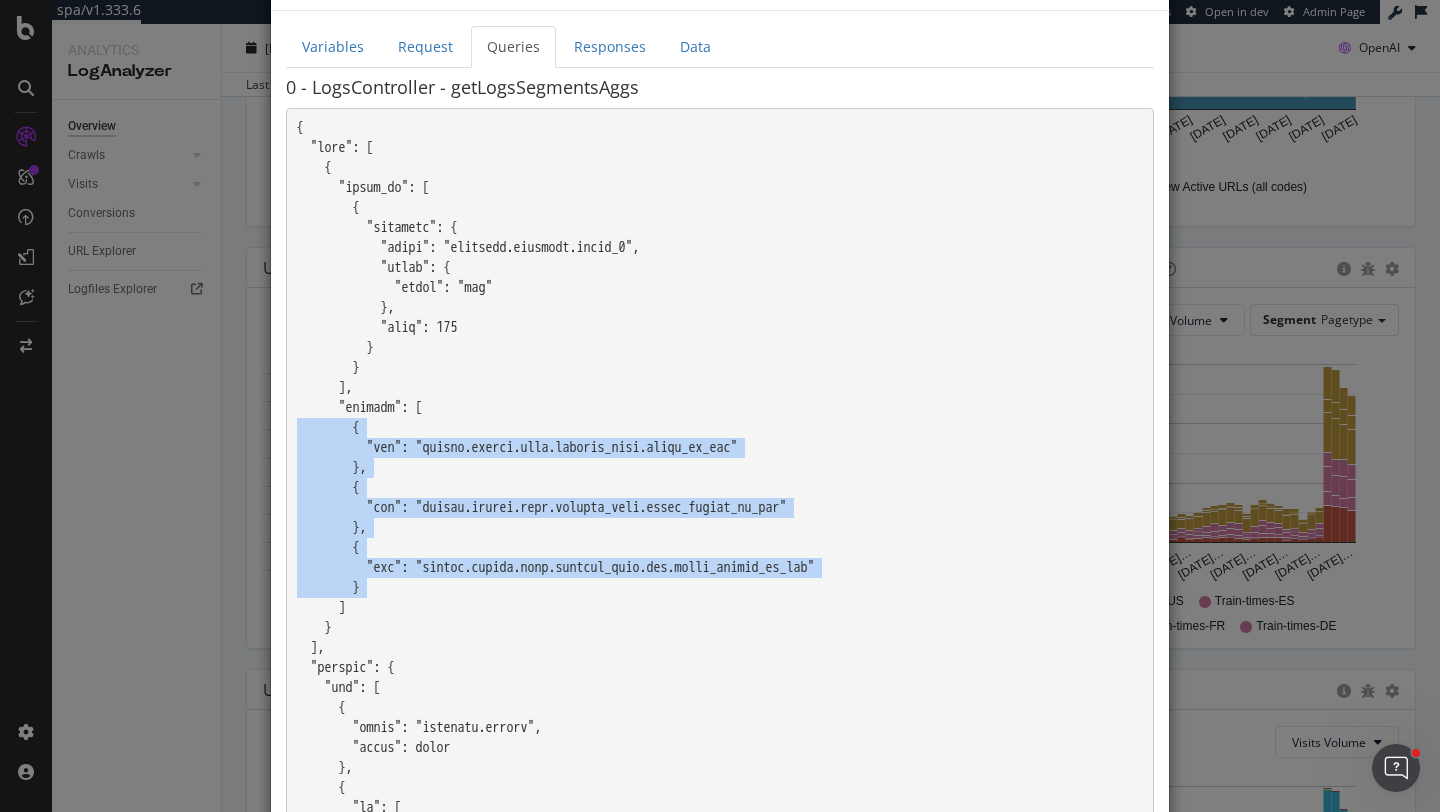drag, startPoint x: 658, startPoint y: 434, endPoint x: 671, endPoint y: 583, distance: 149.56604 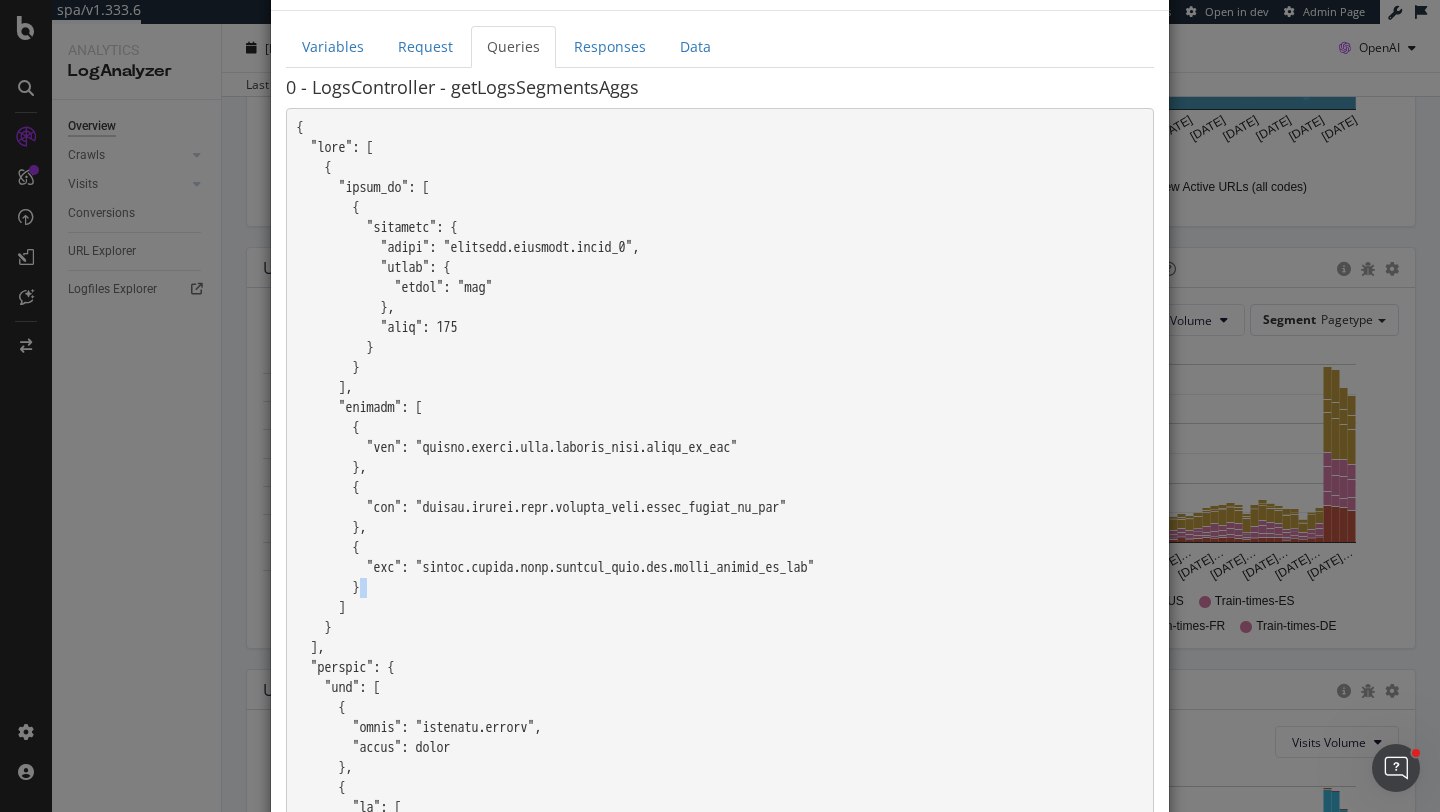 click at bounding box center [720, 868] 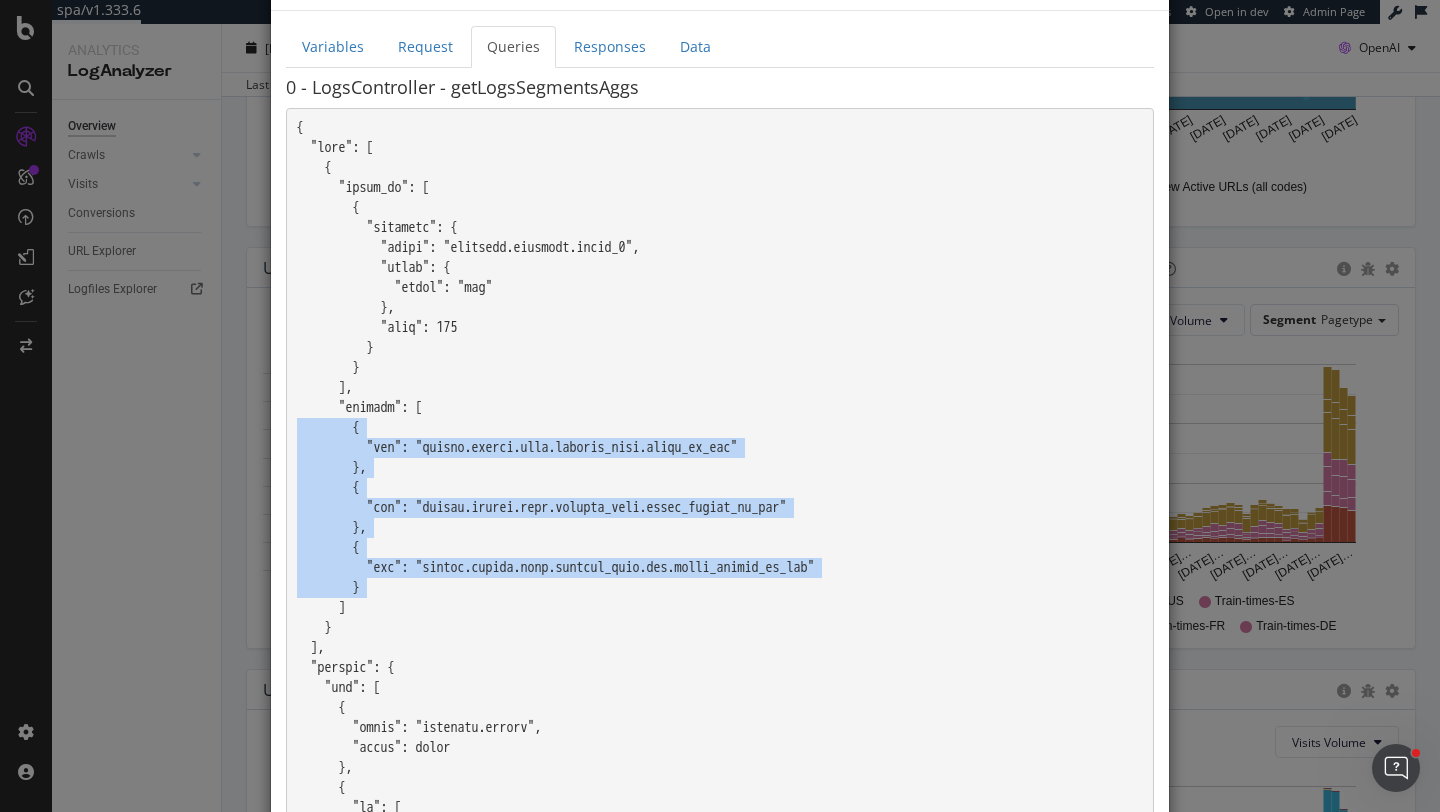 drag, startPoint x: 671, startPoint y: 583, endPoint x: 654, endPoint y: 436, distance: 147.97972 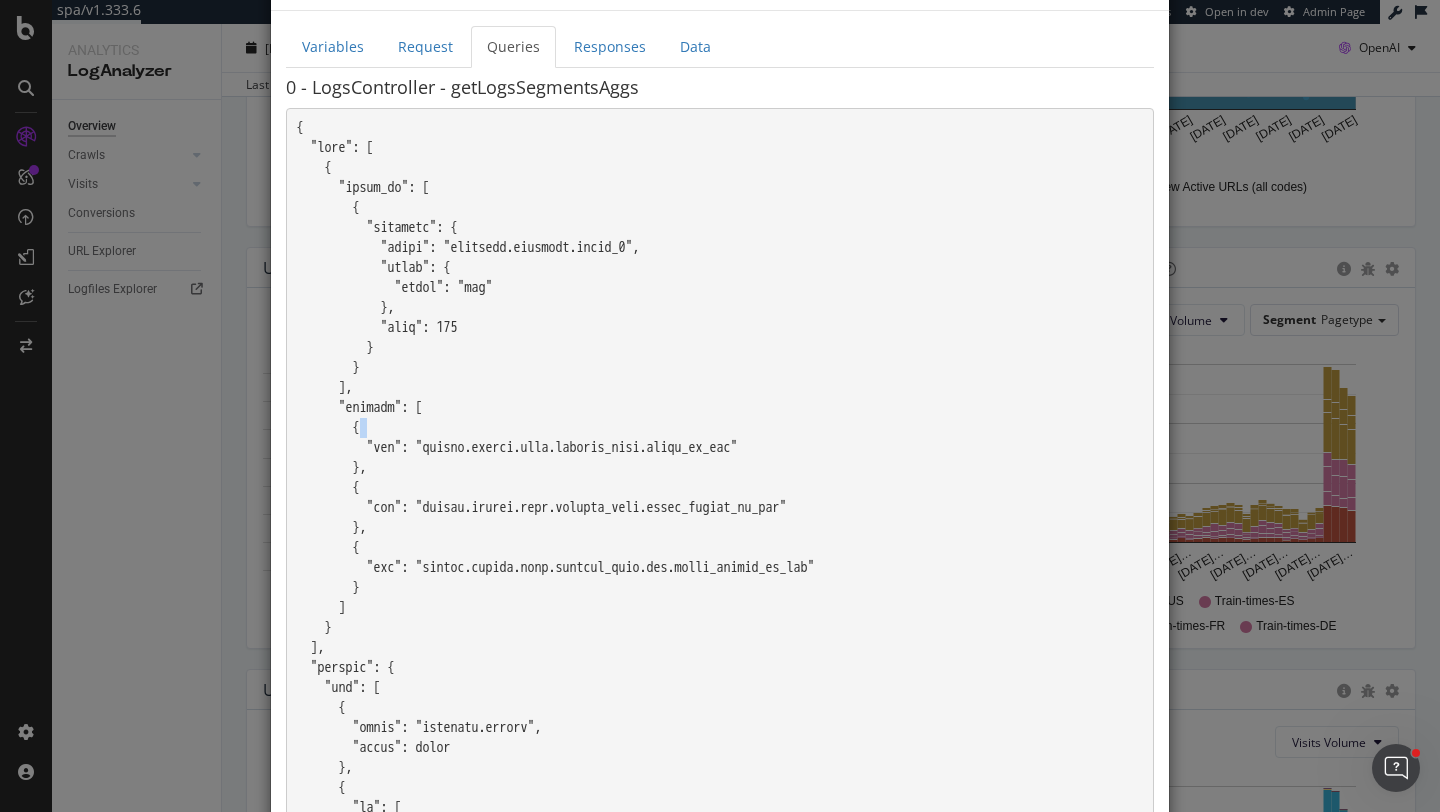 click at bounding box center (720, 868) 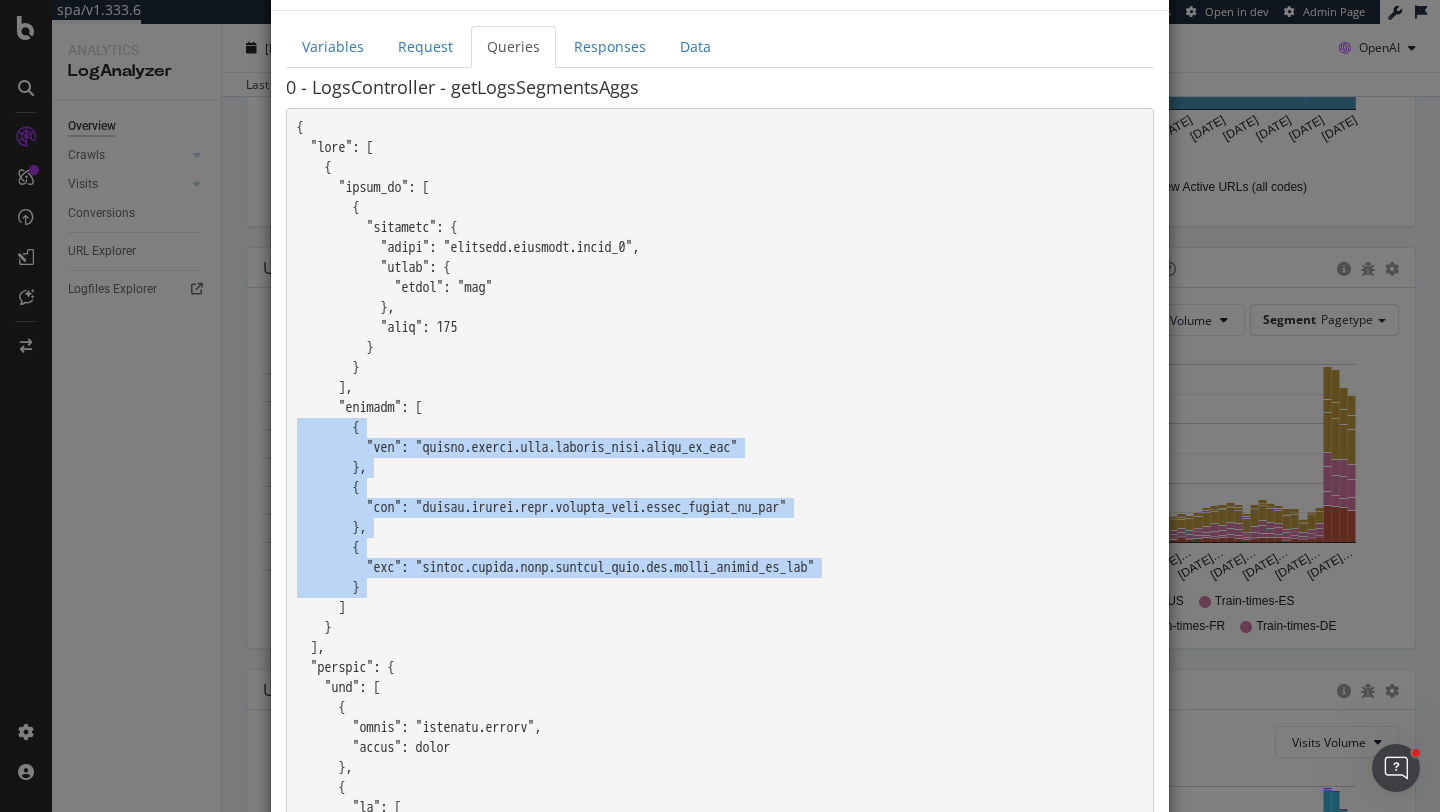 drag, startPoint x: 654, startPoint y: 436, endPoint x: 743, endPoint y: 589, distance: 177.00282 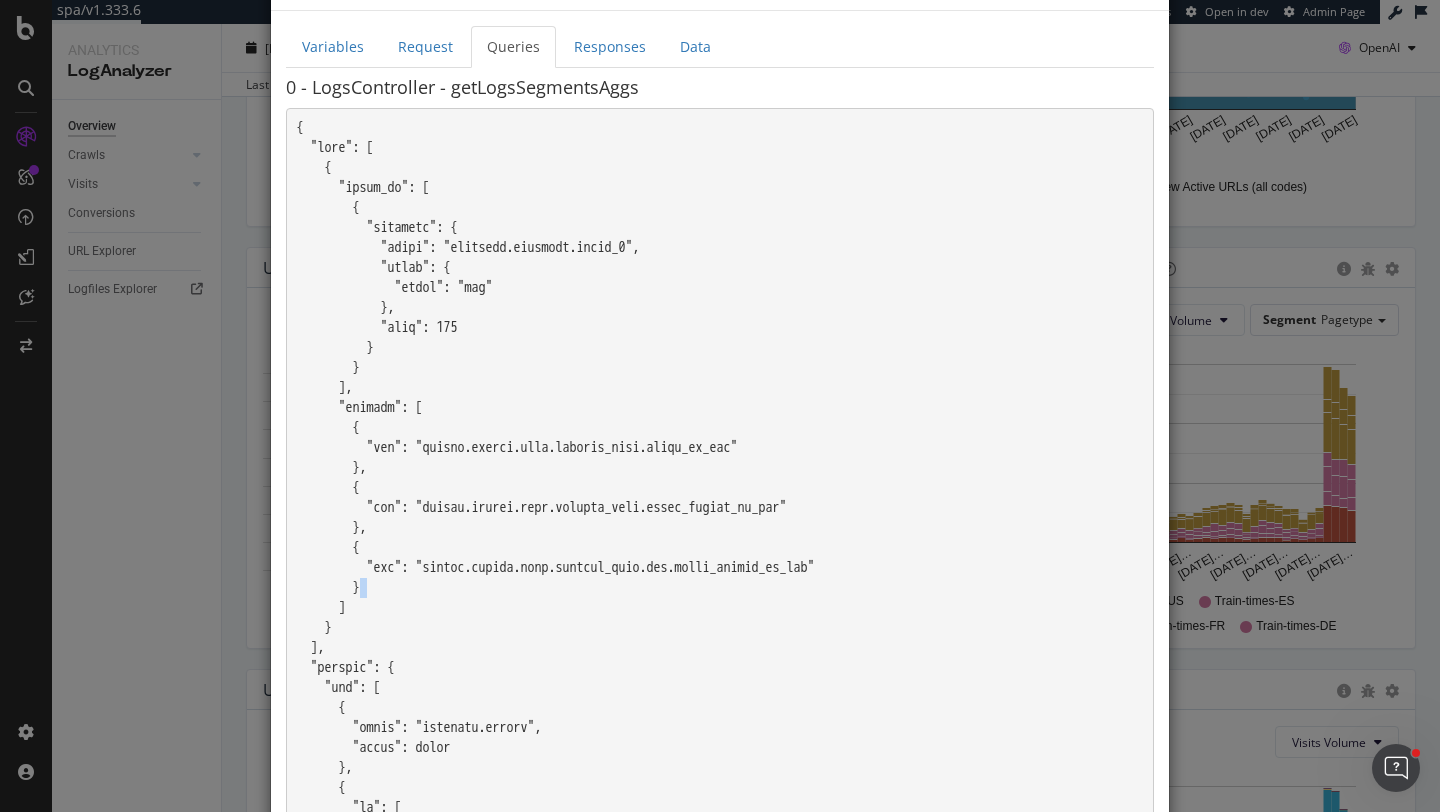 click at bounding box center [720, 868] 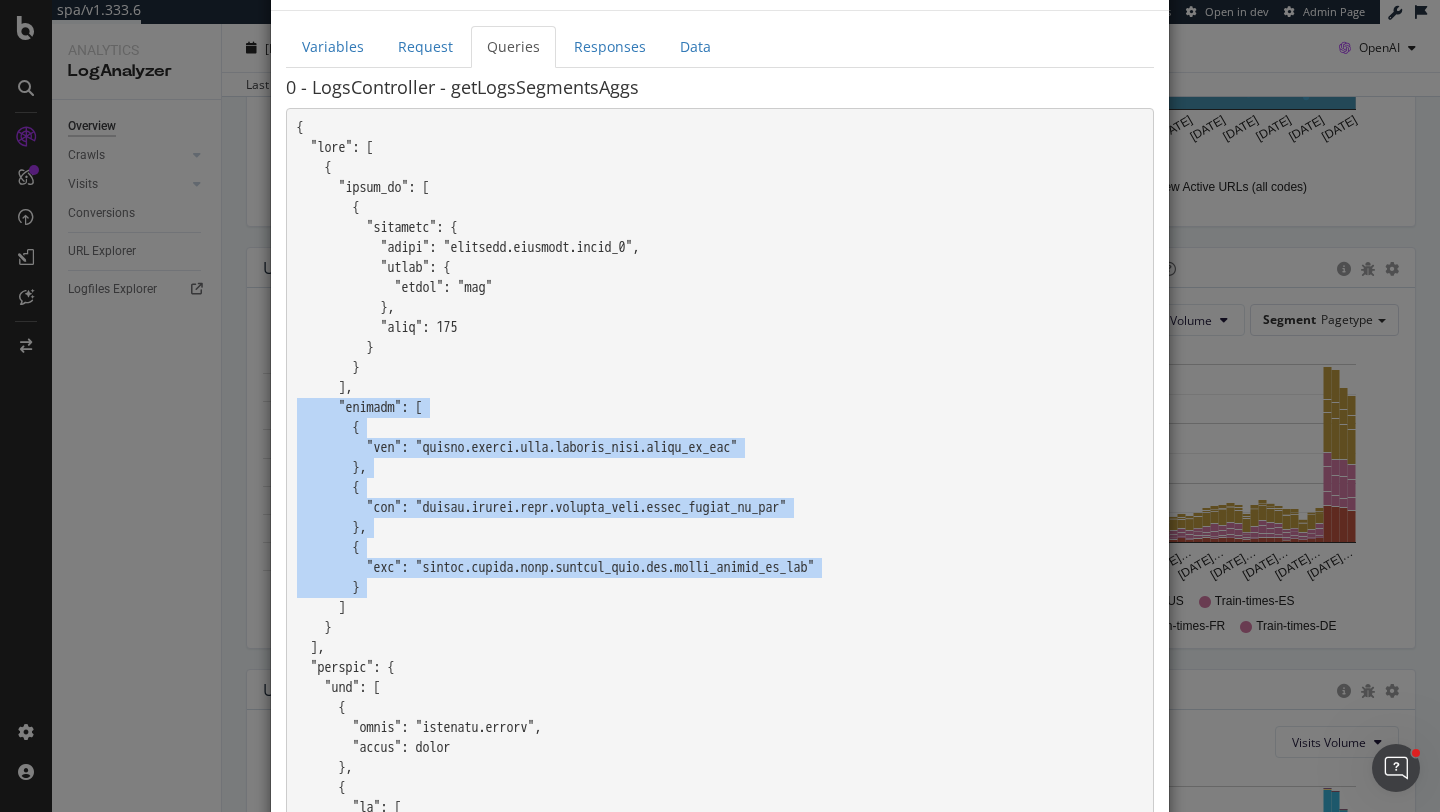 drag, startPoint x: 743, startPoint y: 589, endPoint x: 727, endPoint y: 412, distance: 177.7217 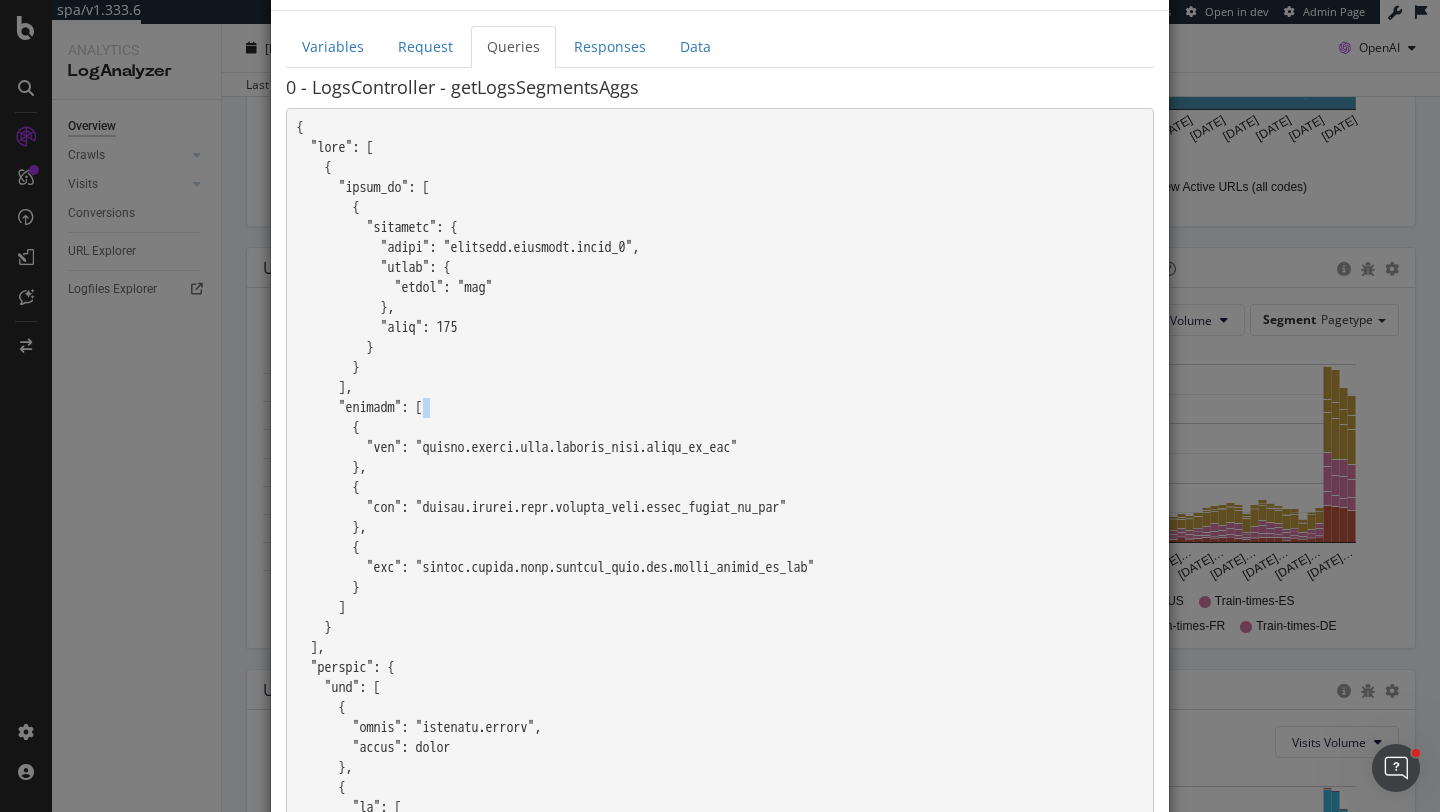 click at bounding box center [720, 868] 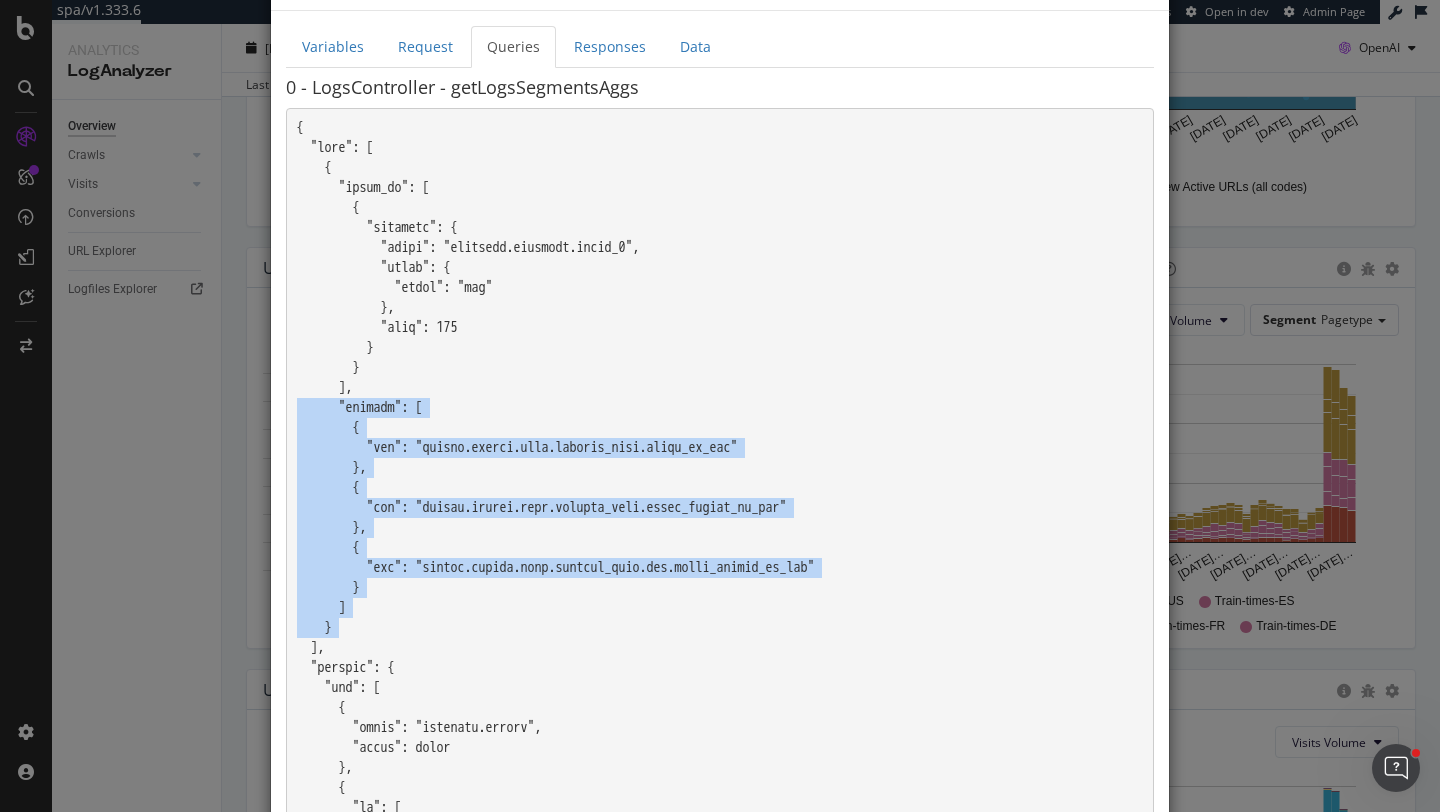 drag, startPoint x: 727, startPoint y: 412, endPoint x: 769, endPoint y: 626, distance: 218.08255 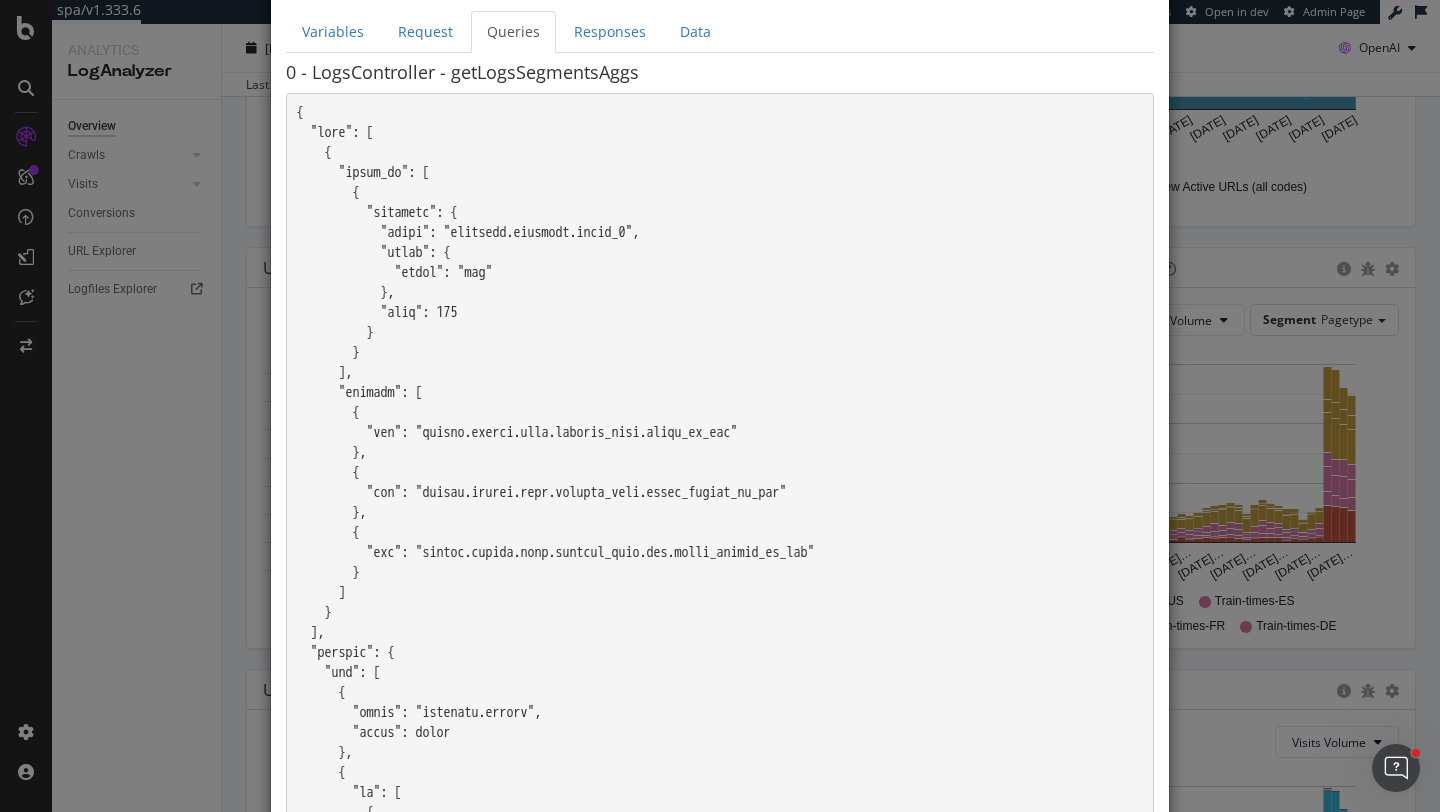 scroll, scrollTop: 98, scrollLeft: 0, axis: vertical 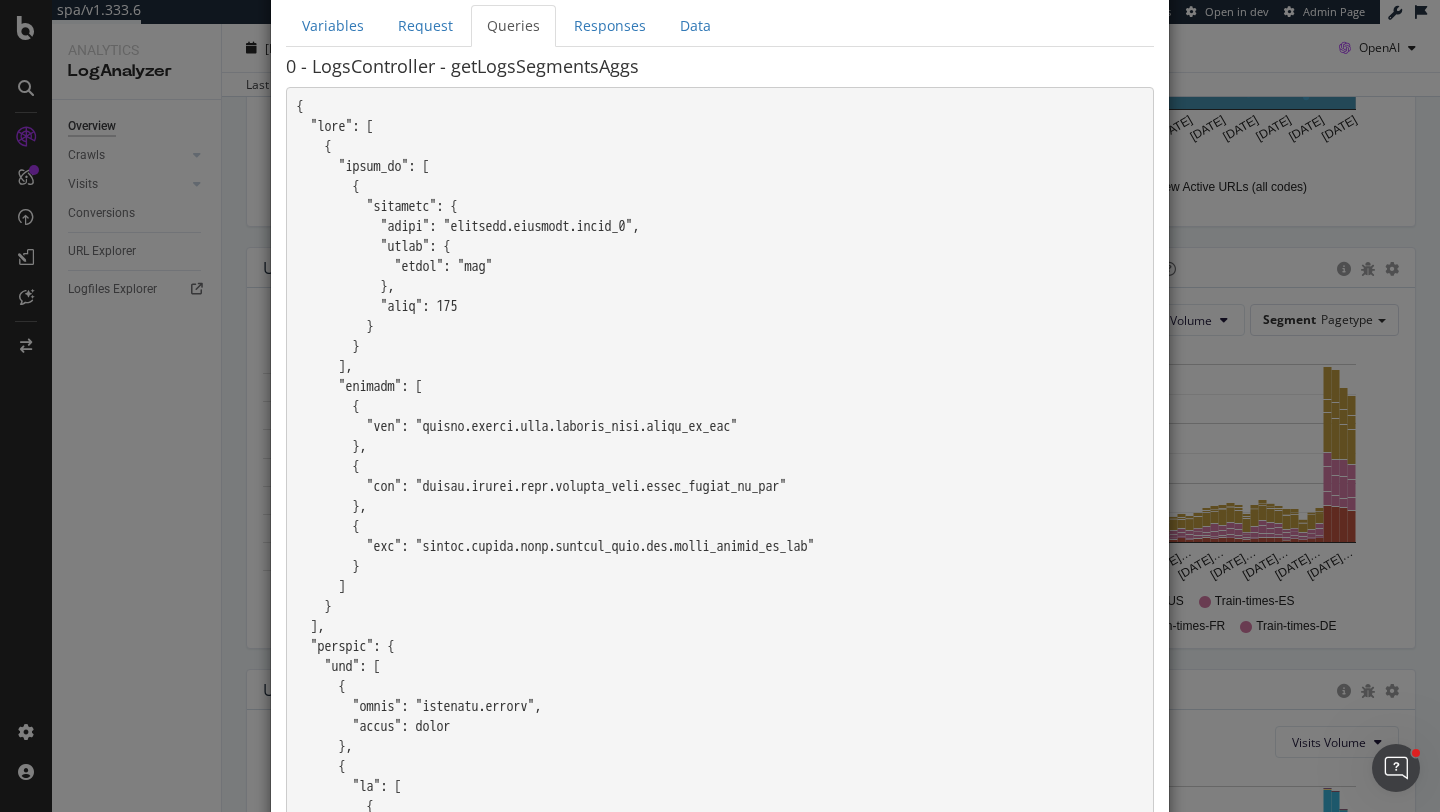 click at bounding box center (556, 846) 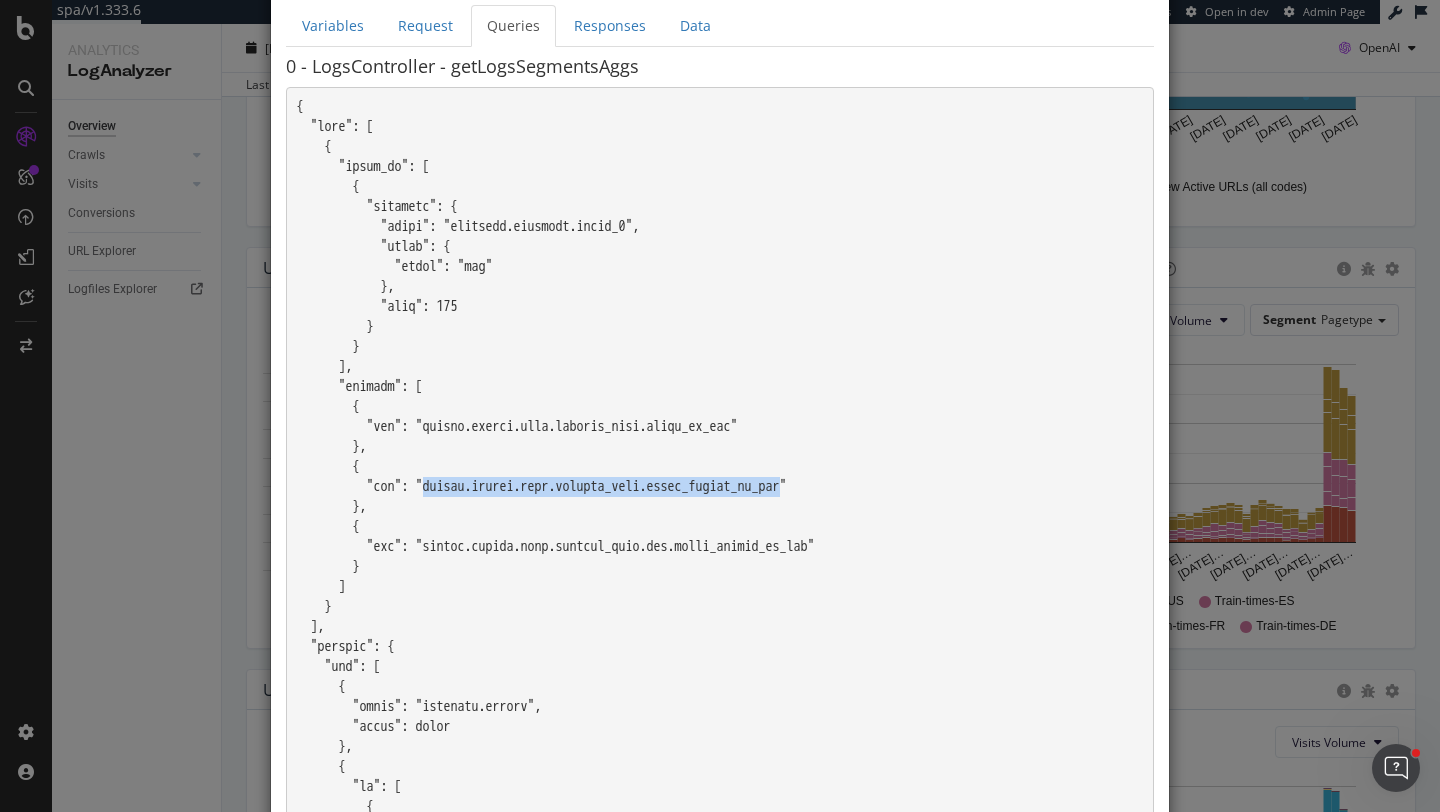 drag, startPoint x: 470, startPoint y: 483, endPoint x: 864, endPoint y: 482, distance: 394.00128 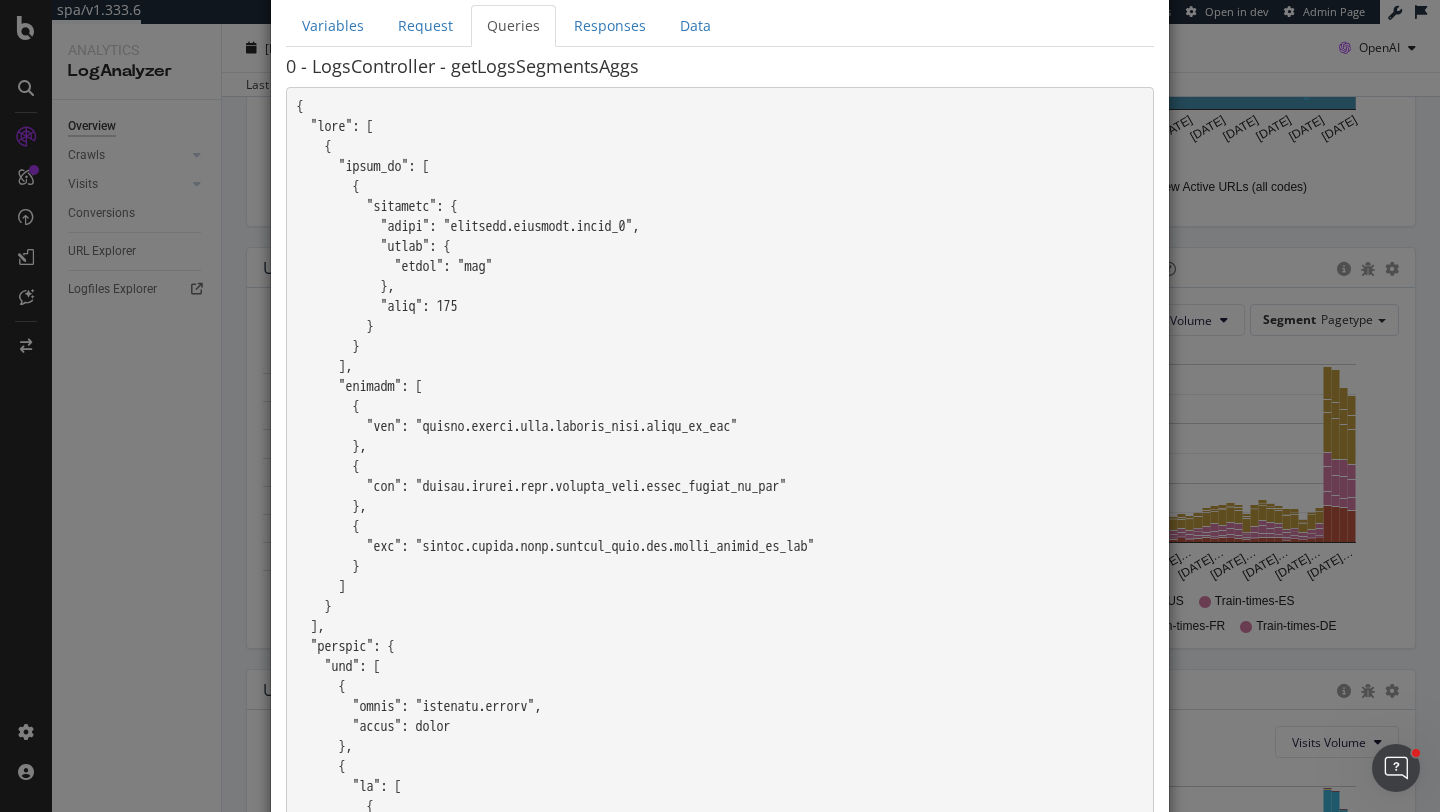 click at bounding box center [720, 847] 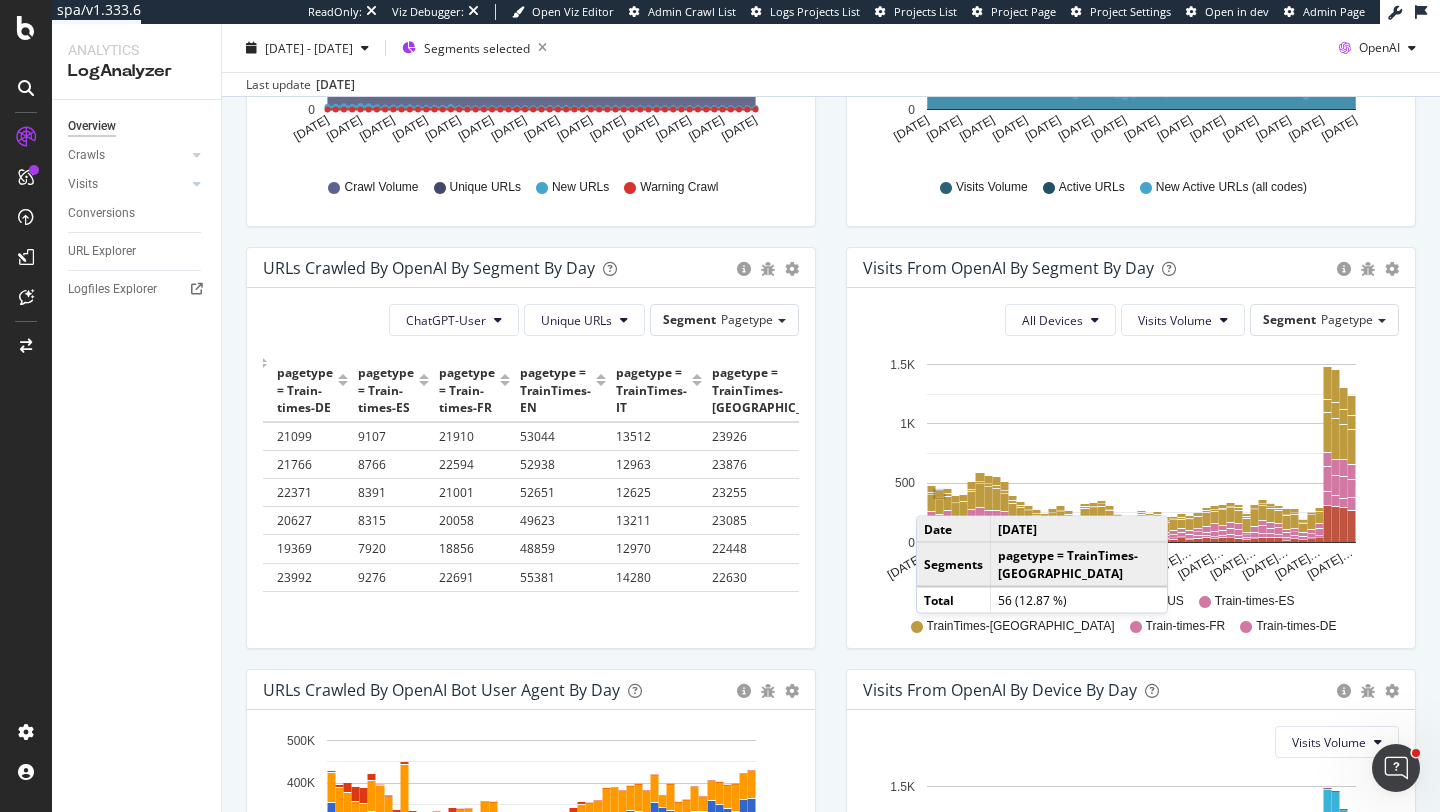 scroll, scrollTop: 0, scrollLeft: 125, axis: horizontal 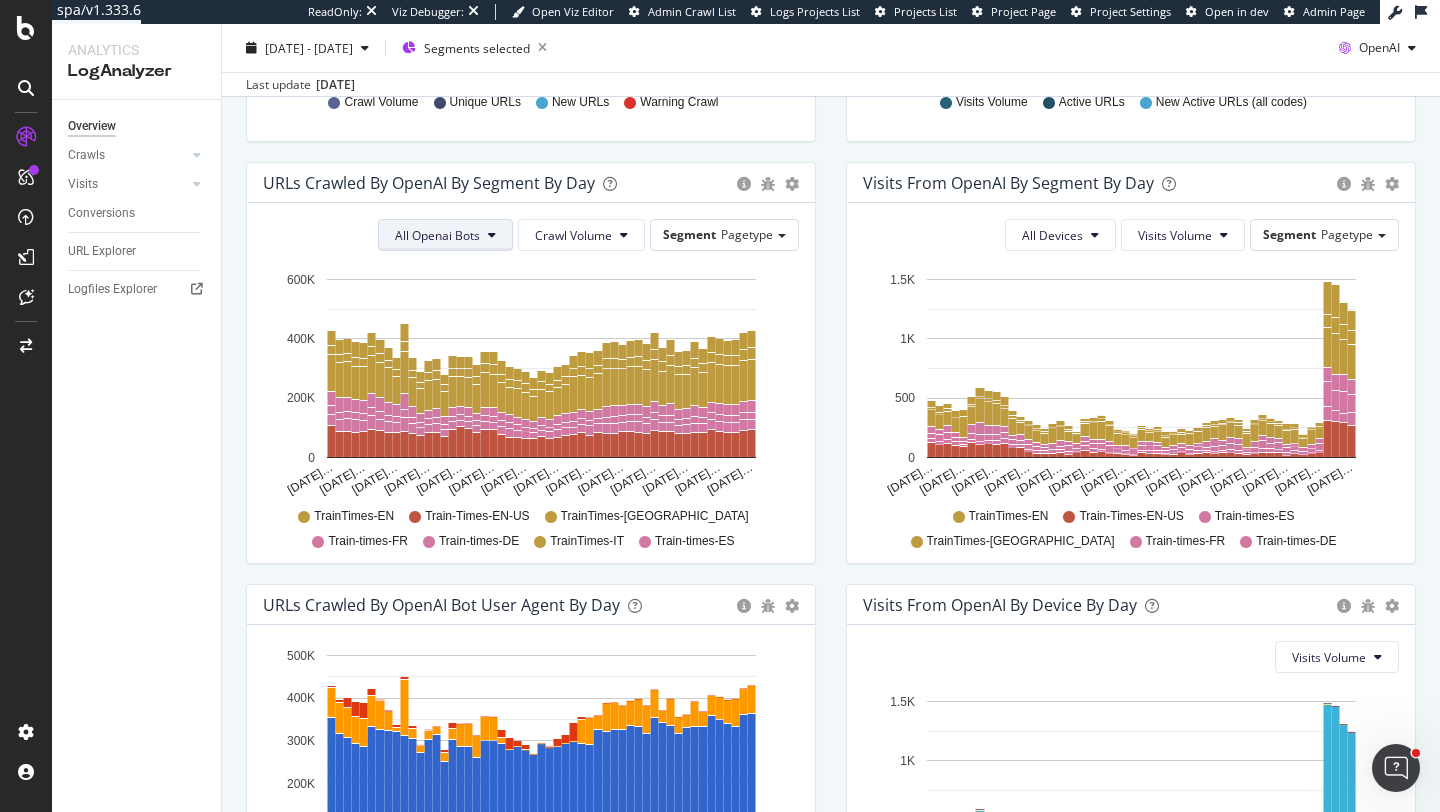 click on "All Openai Bots" at bounding box center (437, 235) 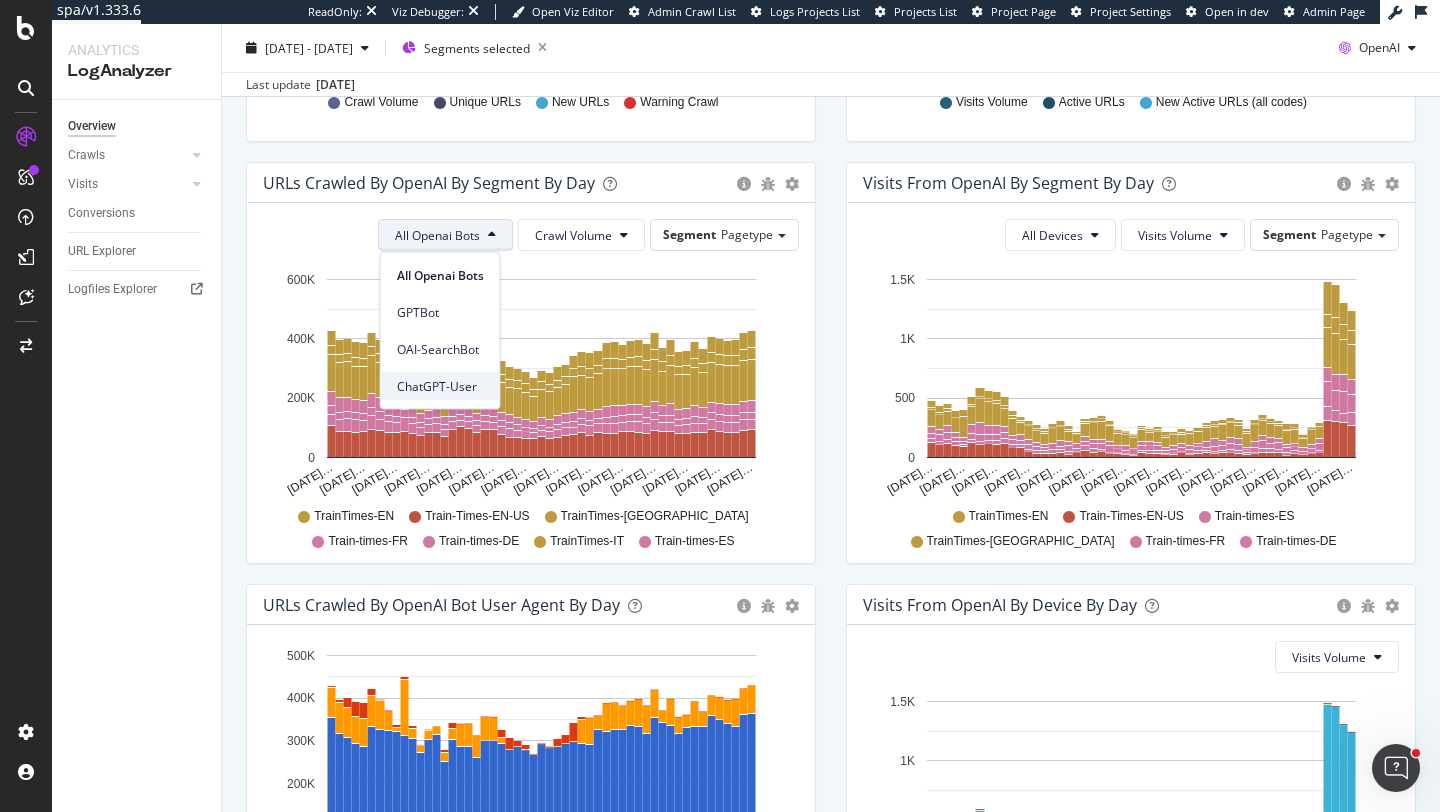 click on "ChatGPT-User" at bounding box center [440, 386] 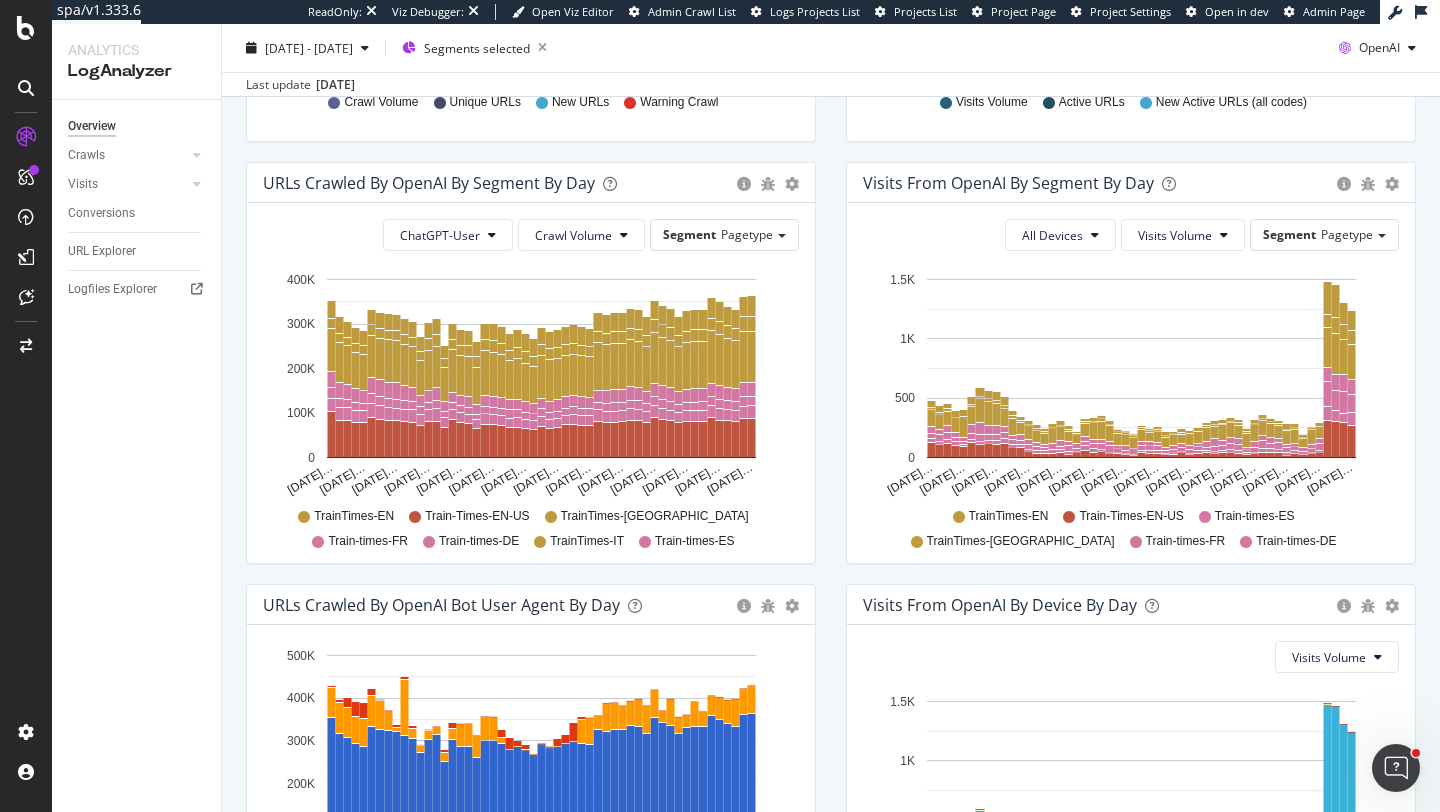 click on "May 27… May 31… Jun 04… Jun 08… Jun 12… Jun 16… Jun 20… Jun 24… Jun 28… Jul 02… Jul 06… Jul 10… Jul 14… Jul 18… 0 100K 200K 300K 400K" 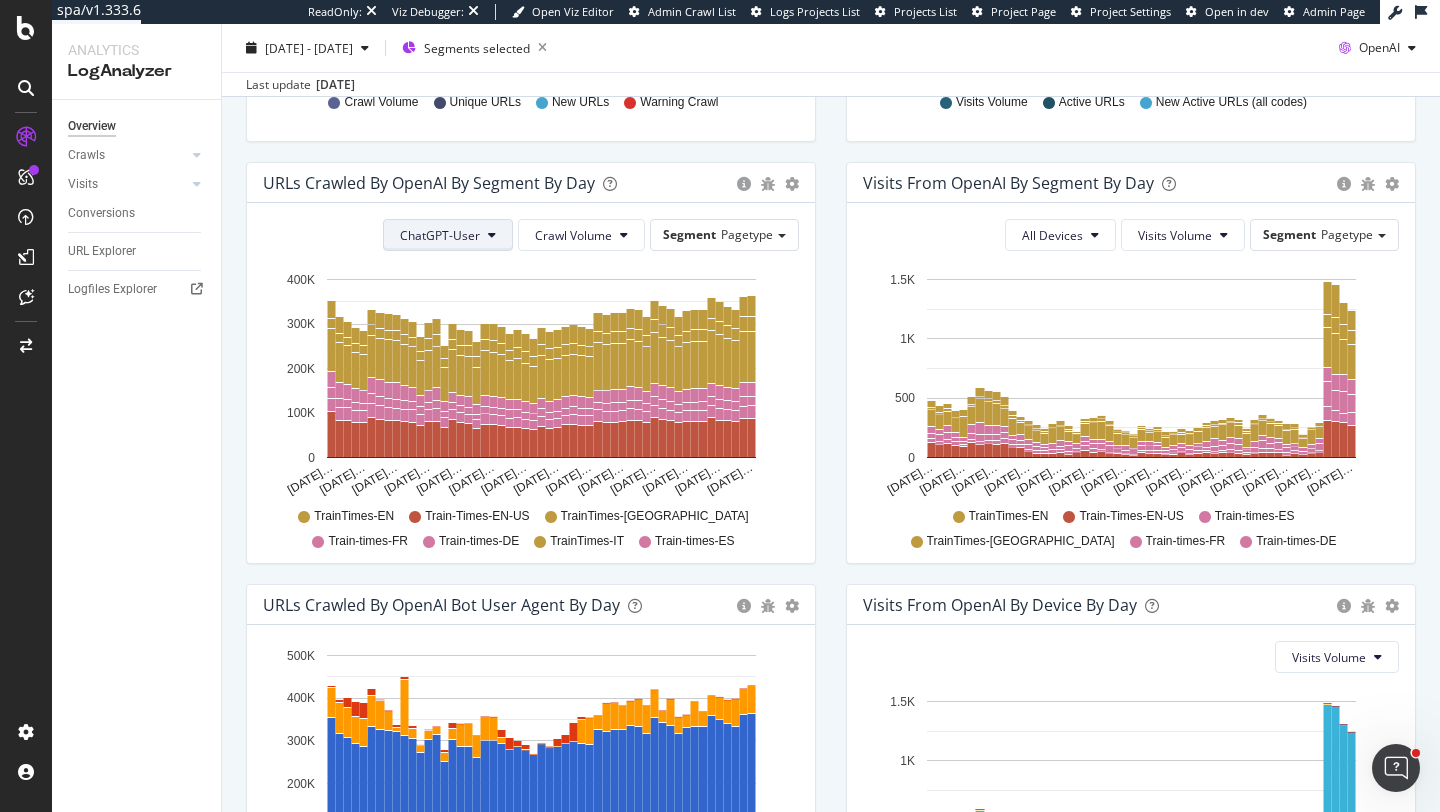 click on "ChatGPT-User" at bounding box center (440, 235) 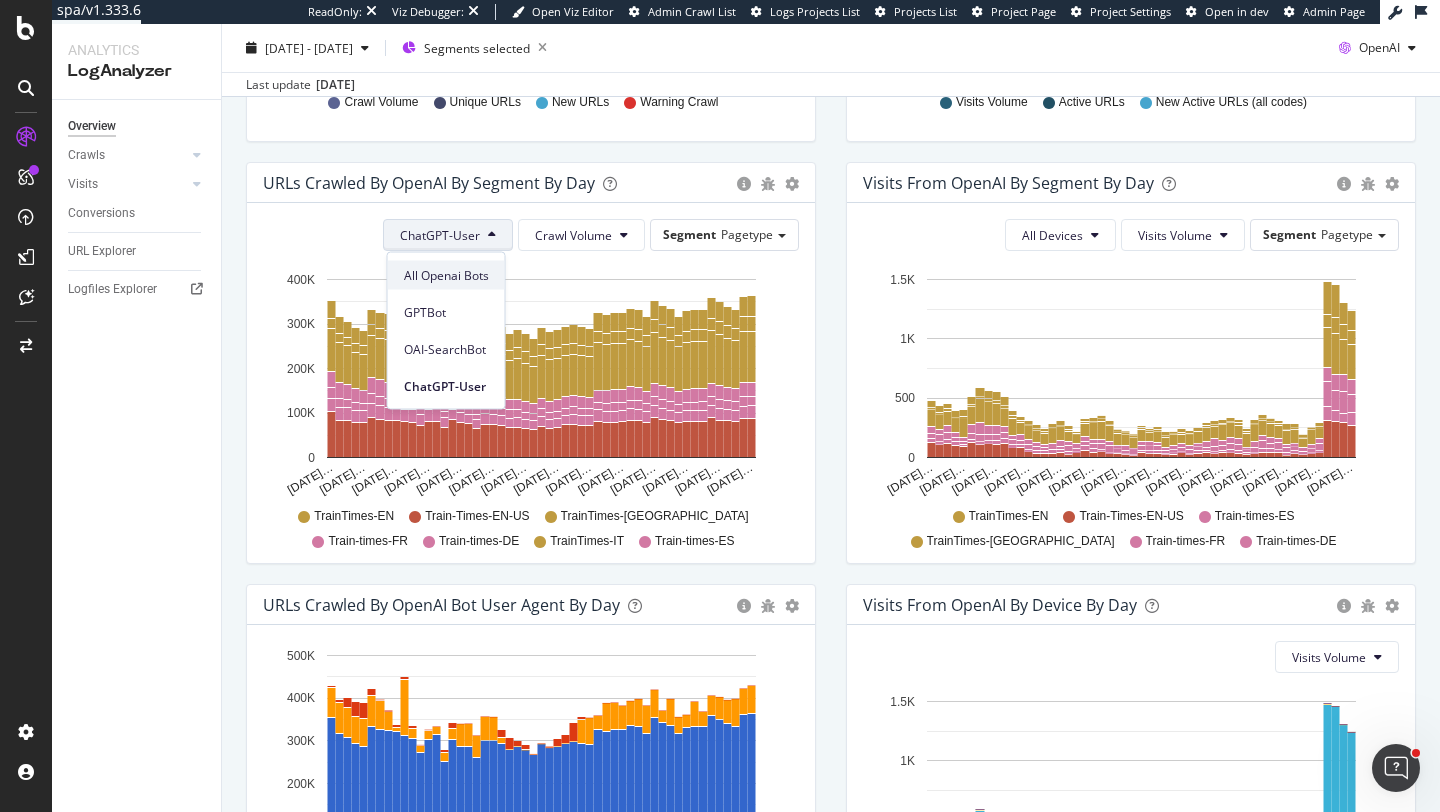 click on "All Openai Bots" at bounding box center (446, 275) 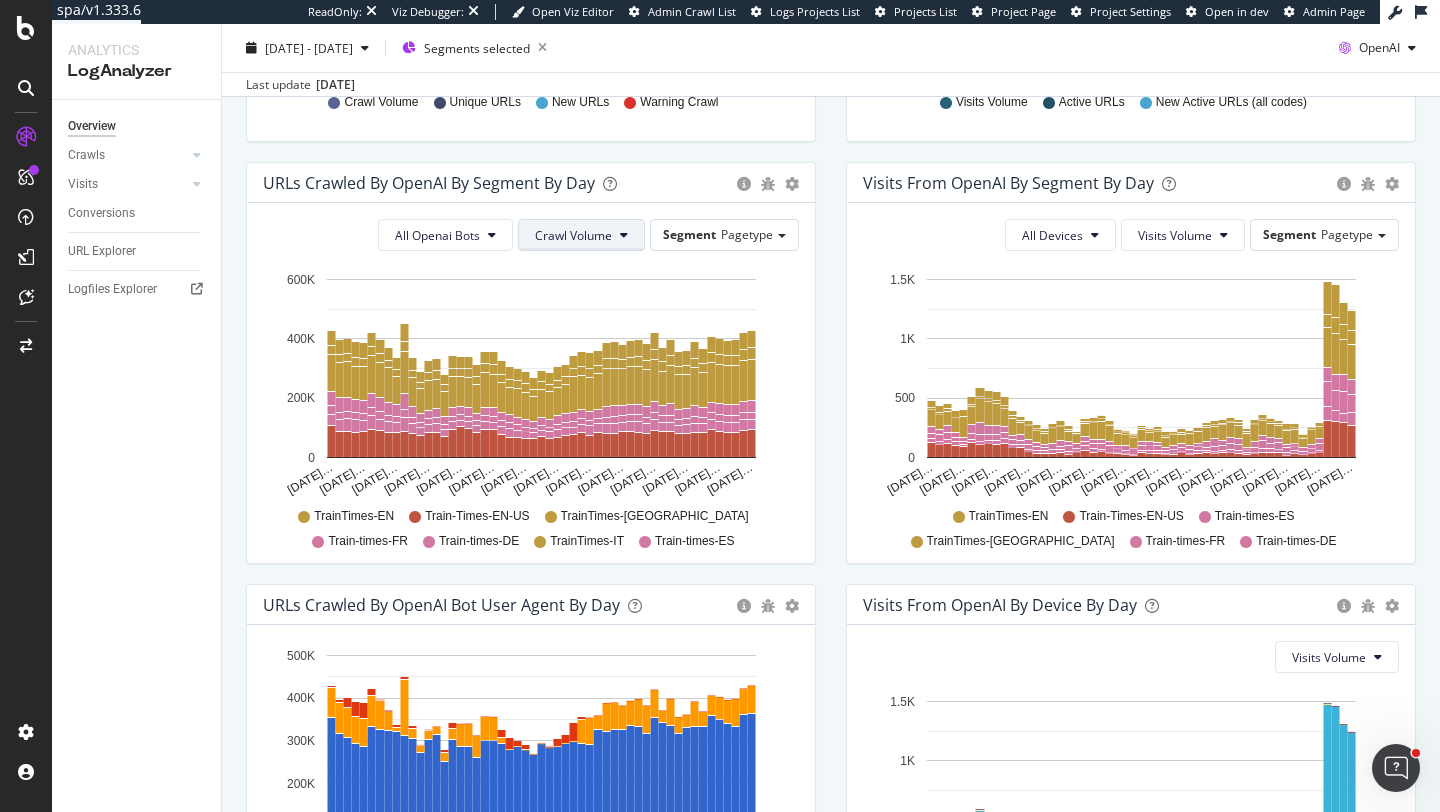 click on "Crawl Volume" at bounding box center [581, 235] 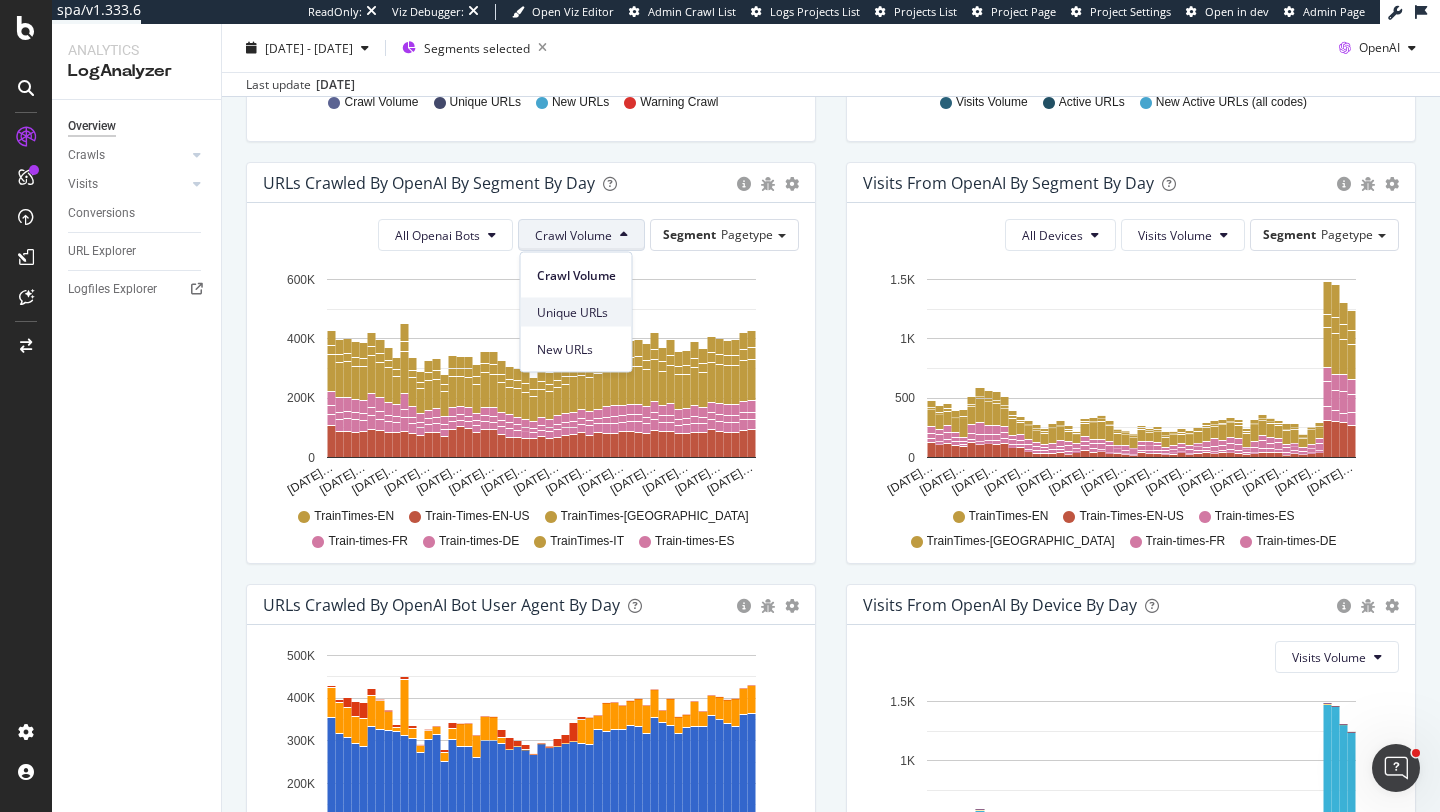 click on "Unique URLs" at bounding box center (576, 312) 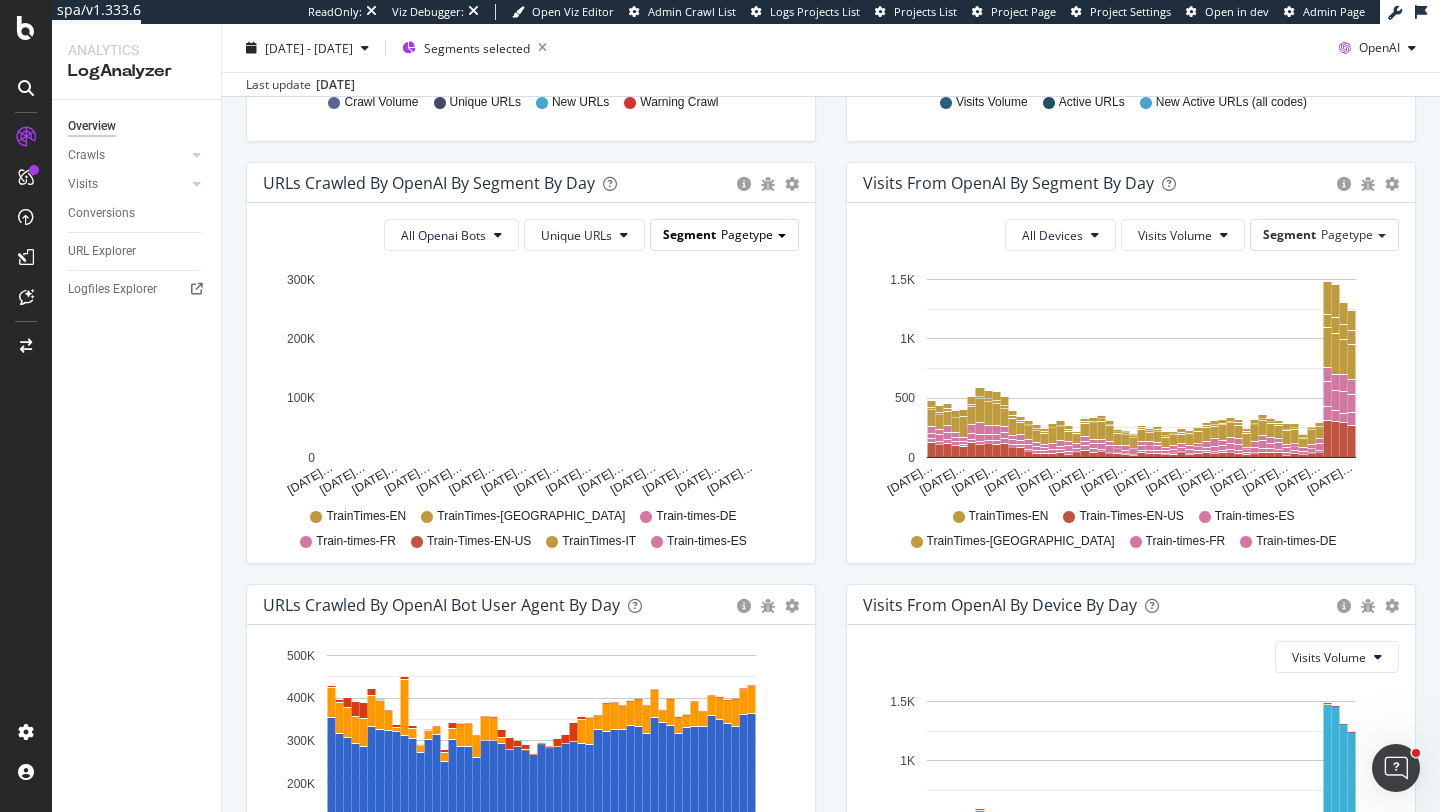 click on "Pagetype" at bounding box center [747, 234] 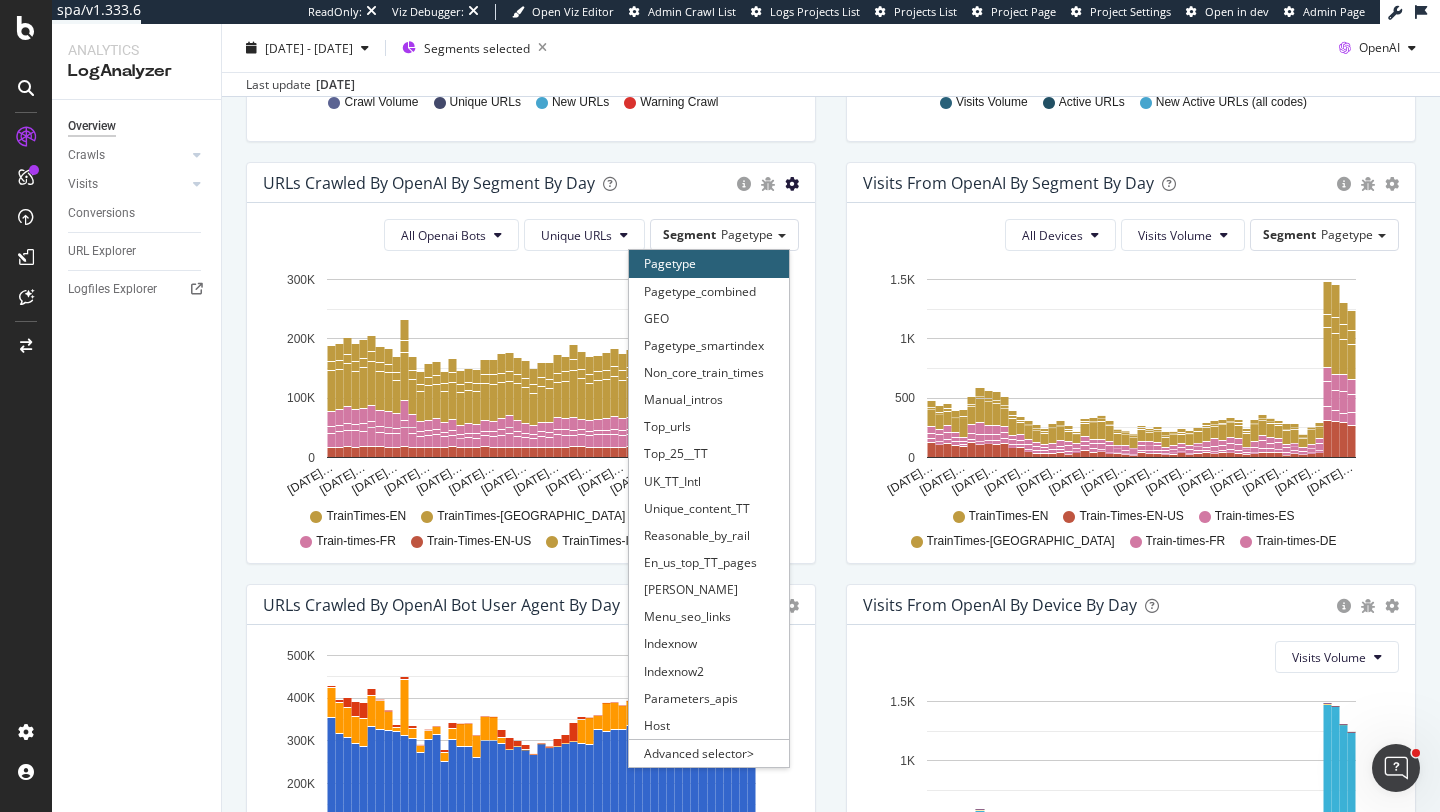 click at bounding box center [792, -238] 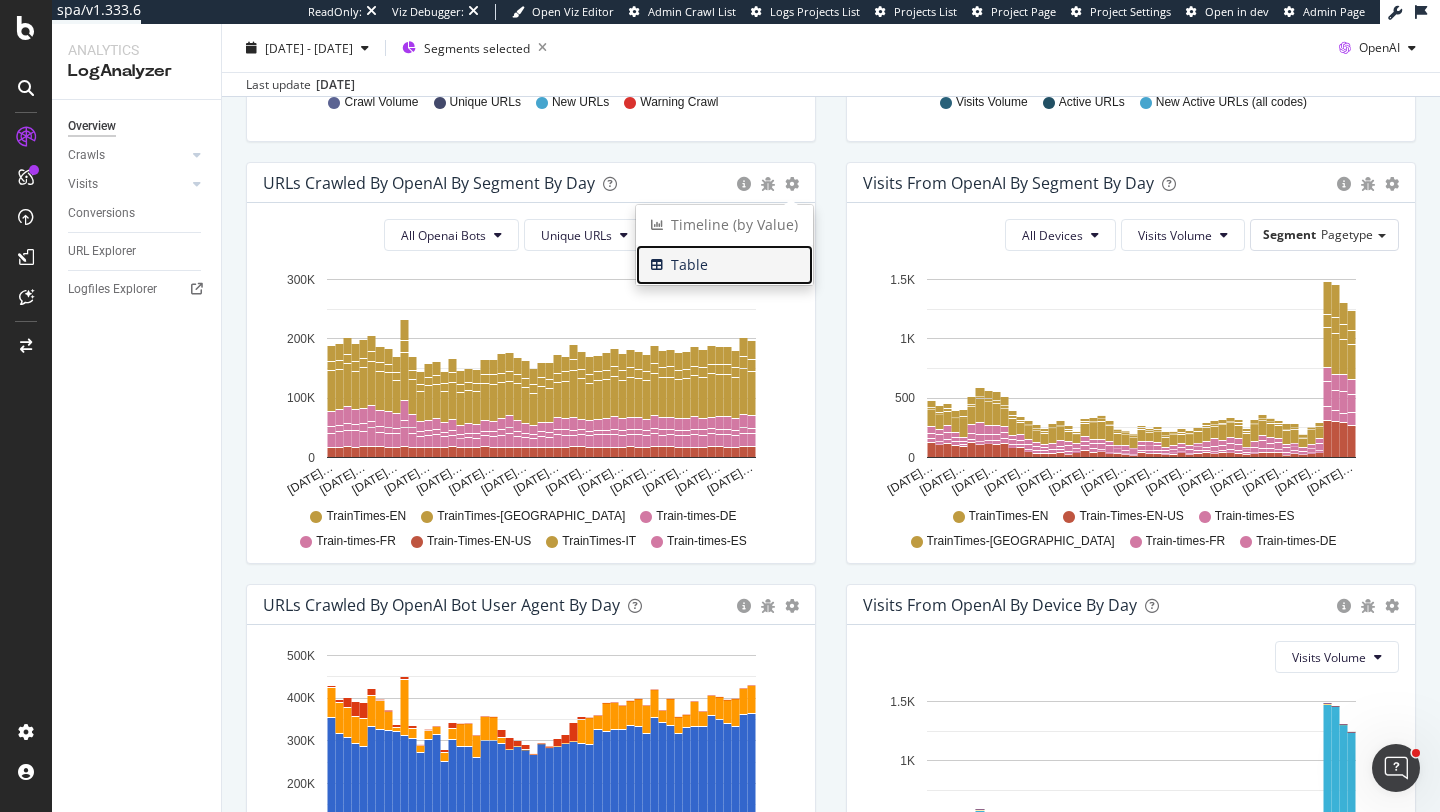 click on "Table" at bounding box center [724, 265] 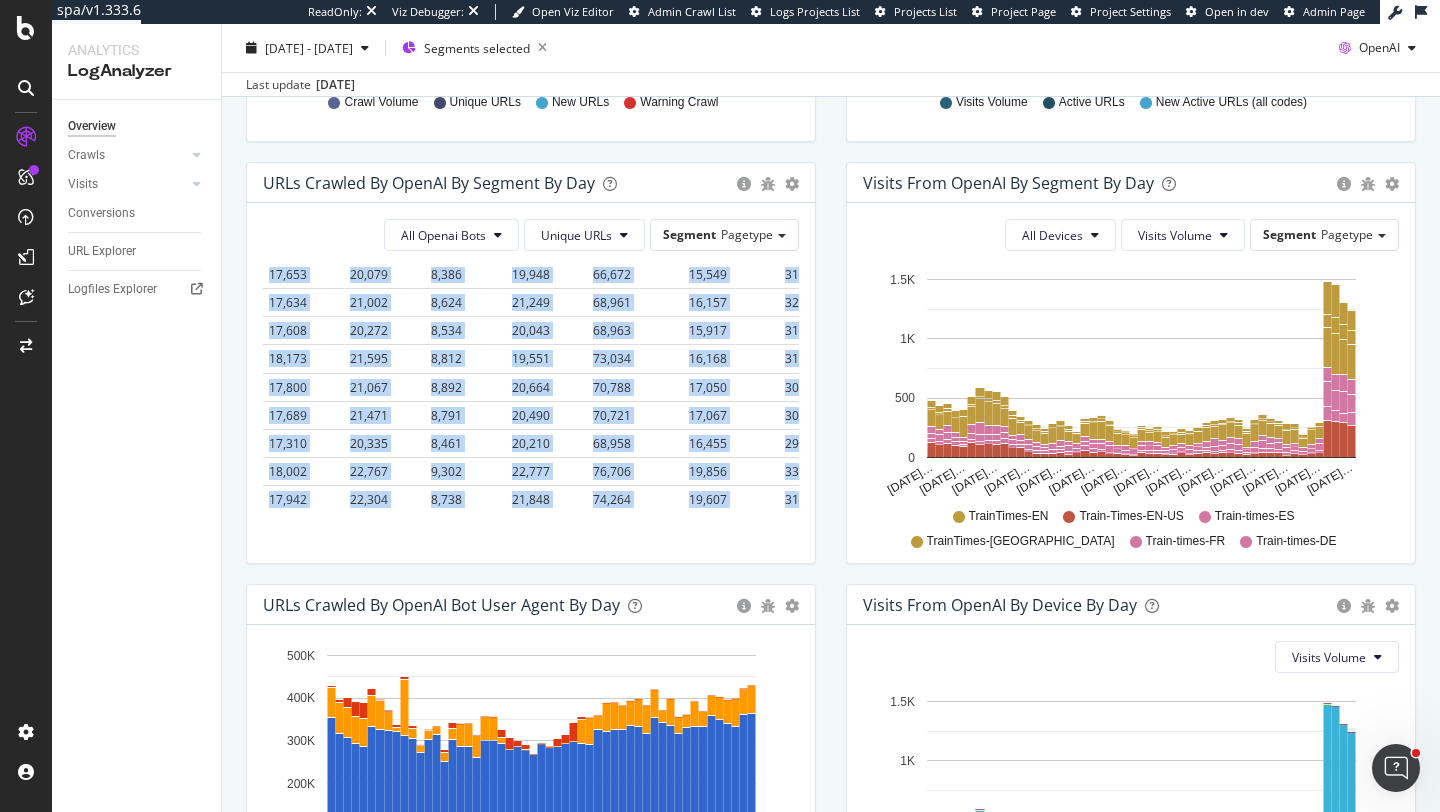 scroll, scrollTop: 2233, scrollLeft: 125, axis: both 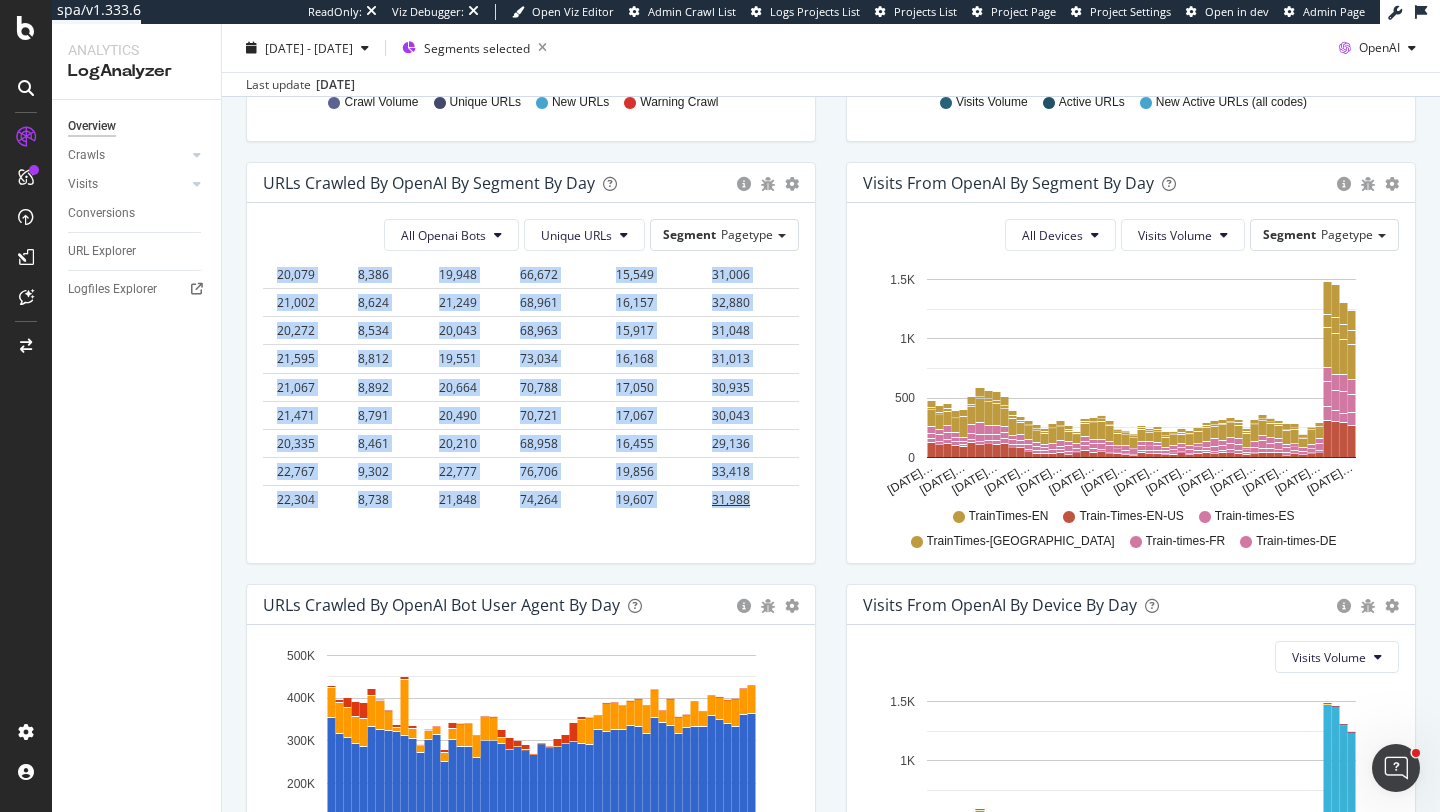 drag, startPoint x: 267, startPoint y: 327, endPoint x: 761, endPoint y: 480, distance: 517.1509 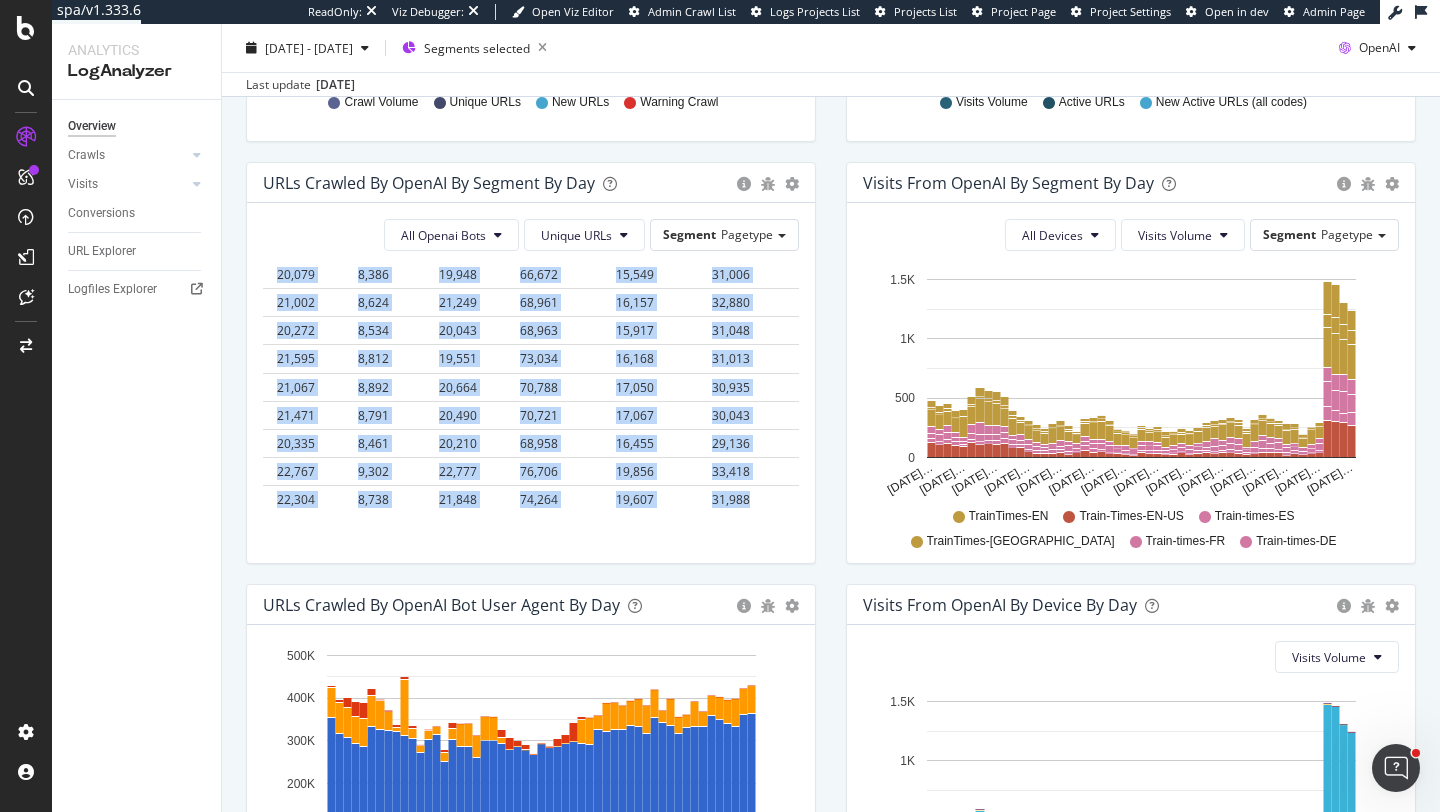 copy on "Date pagetype = Train-Times-EN-US pagetype = Train-times-DE pagetype = Train-times-ES pagetype = Train-times-FR pagetype = TrainTimes-EN pagetype = TrainTimes-IT pagetype = TrainTimes-UK 2025-05-27 17,415 23,769 10,896 25,680 68,891 15,238 27,061 2025-05-28 17,501 26,165 10,611 26,820 67,463 15,536 28,016 2025-05-29 17,746 28,387 11,531 27,629 72,539 16,194 27,796 2025-05-30 17,260 27,619 10,795 25,716 63,975 16,630 29,828 2025-05-31 18,192 25,752 12,706 25,222 68,996 15,799 32,403 2025-06-01 18,272 31,851 11,006 27,350 73,432 17,510 26,810 2025-06-02 17,722 24,264 10,261 26,801 65,935 15,891 26,026 2025-06-03 17,578 23,656 9,764 25,868 65,758 14,760 27,001 2025-06-04 17,485 22,481 9,525 24,901 55,390 14,197 25,600 2025-06-05 18,931 31,121 12,451 33,378 81,329 20,097 34,944 2025-06-06 17,089 23,675 9,188 22,705 58,467 14,810 24,725 2025-06-07 16,228 19,118 7,814 17,657 49,859 13,017 21,957 2025-06-08 17,359 19,790 7,724 17,273 58,589 14,805 23,691 2025-06-09 17,242 20,854 8,434 18,965 57,848 15,414 23,805 ..." 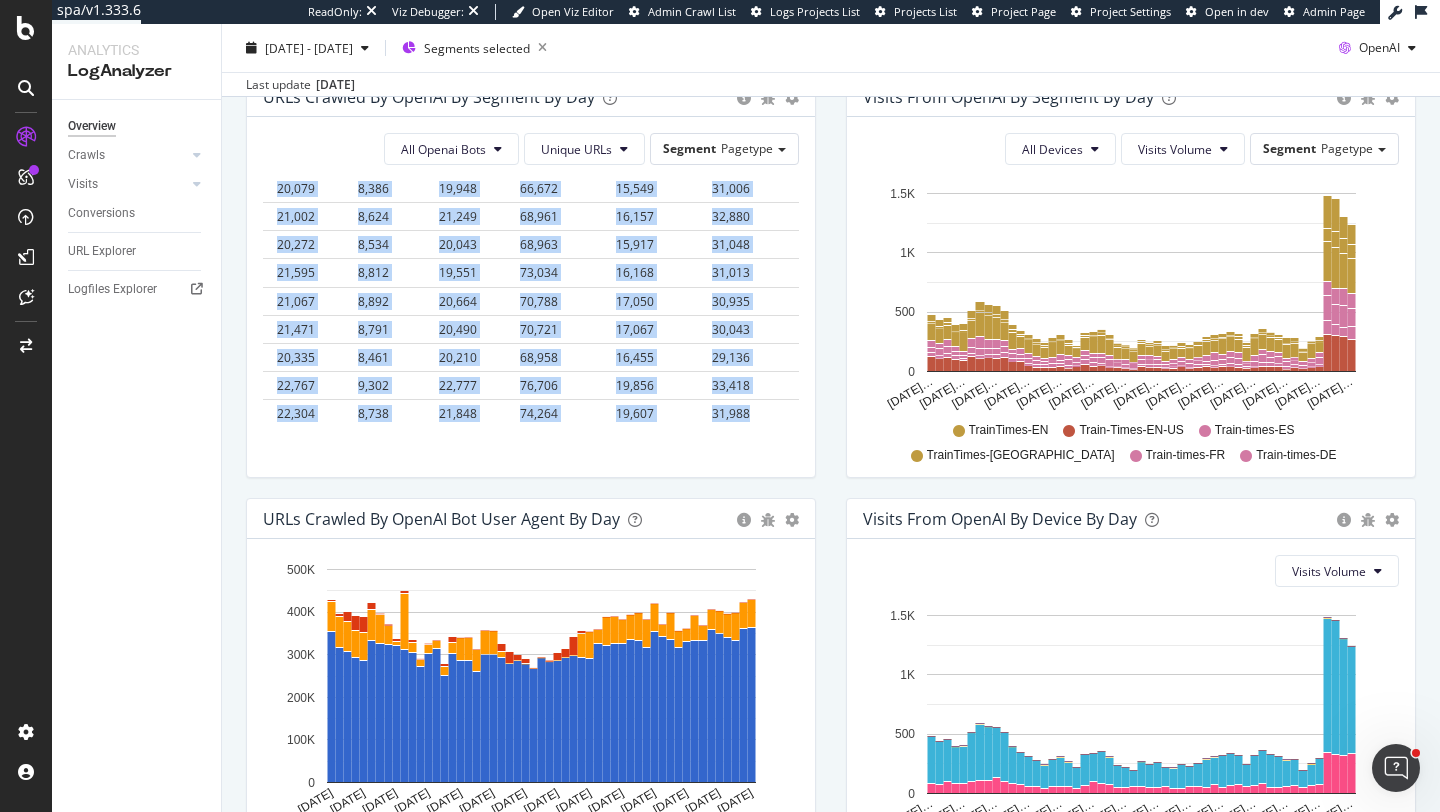 scroll, scrollTop: 702, scrollLeft: 0, axis: vertical 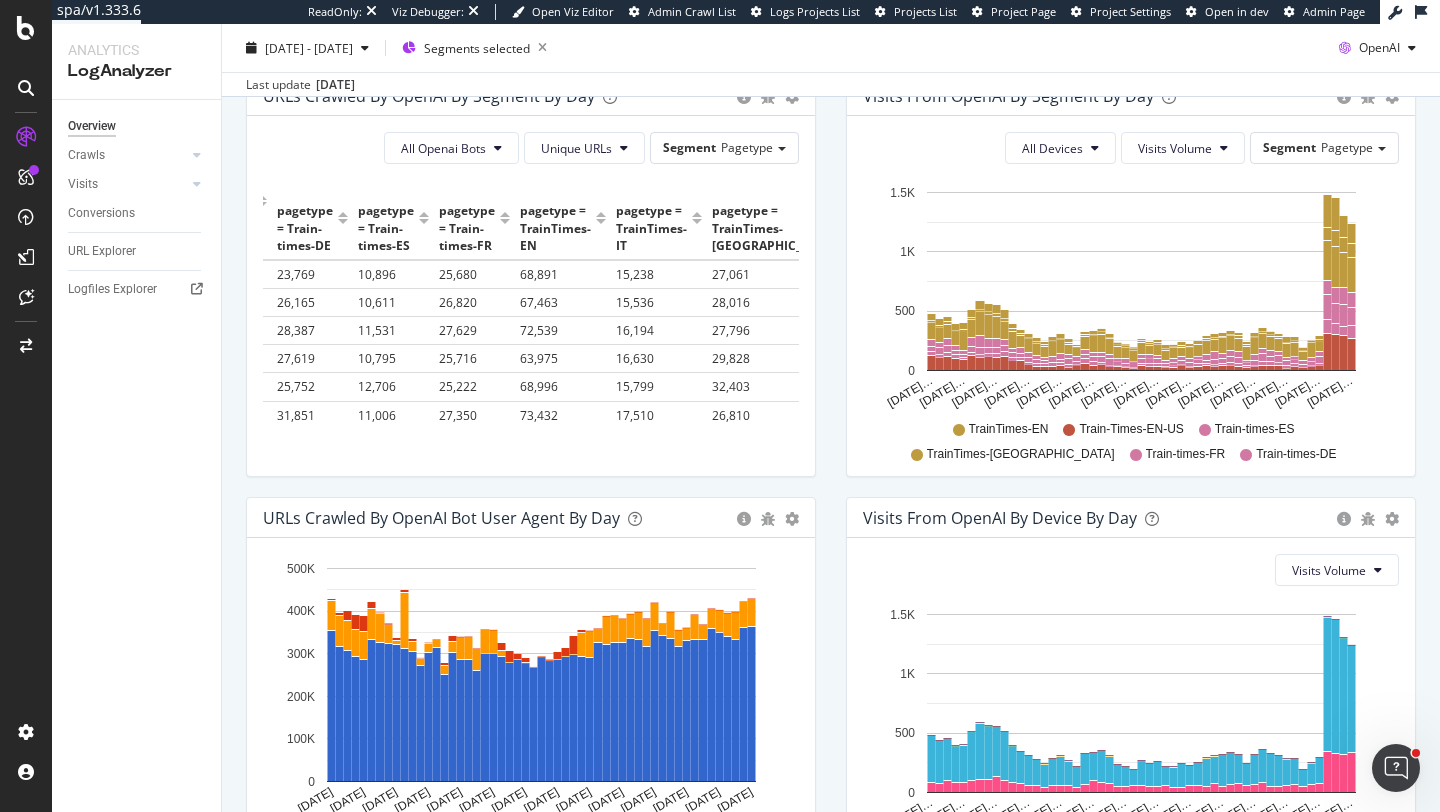click on "All Openai Bots Unique URLs Segment Pagetype Hold CMD (⌘) while clicking to filter the report. Date pagetype = Train-Times-EN-US pagetype = Train-times-DE pagetype = Train-times-ES pagetype = Train-times-FR pagetype = TrainTimes-EN pagetype = TrainTimes-IT pagetype = TrainTimes-UK 2025-05-27 17,415 23,769 10,896 25,680 68,891 15,238 27,061 2025-05-28 17,501 26,165 10,611 26,820 67,463 15,536 28,016 2025-05-29 17,746 28,387 11,531 27,629 72,539 16,194 27,796 2025-05-30 17,260 27,619 10,795 25,716 63,975 16,630 29,828 2025-05-31 18,192 25,752 12,706 25,222 68,996 15,799 32,403 2025-06-01 18,272 31,851 11,006 27,350 73,432 17,510 26,810 2025-06-02 17,722 24,264 10,261 26,801 65,935 15,891 26,026 2025-06-03 17,578 23,656 9,764 25,868 65,758 14,760 27,001 2025-06-04 17,485 22,481 9,525 24,901 55,390 14,197 25,600 2025-06-05 18,931 31,121 12,451 33,378 81,329 20,097 34,944 2025-06-06 17,089 23,675 9,188 22,705 58,467 14,810 24,725 2025-06-07 16,228 19,118 7,814 17,657 49,859 13,017 21,957 2025-06-08 17,359 19,790" at bounding box center [531, 296] 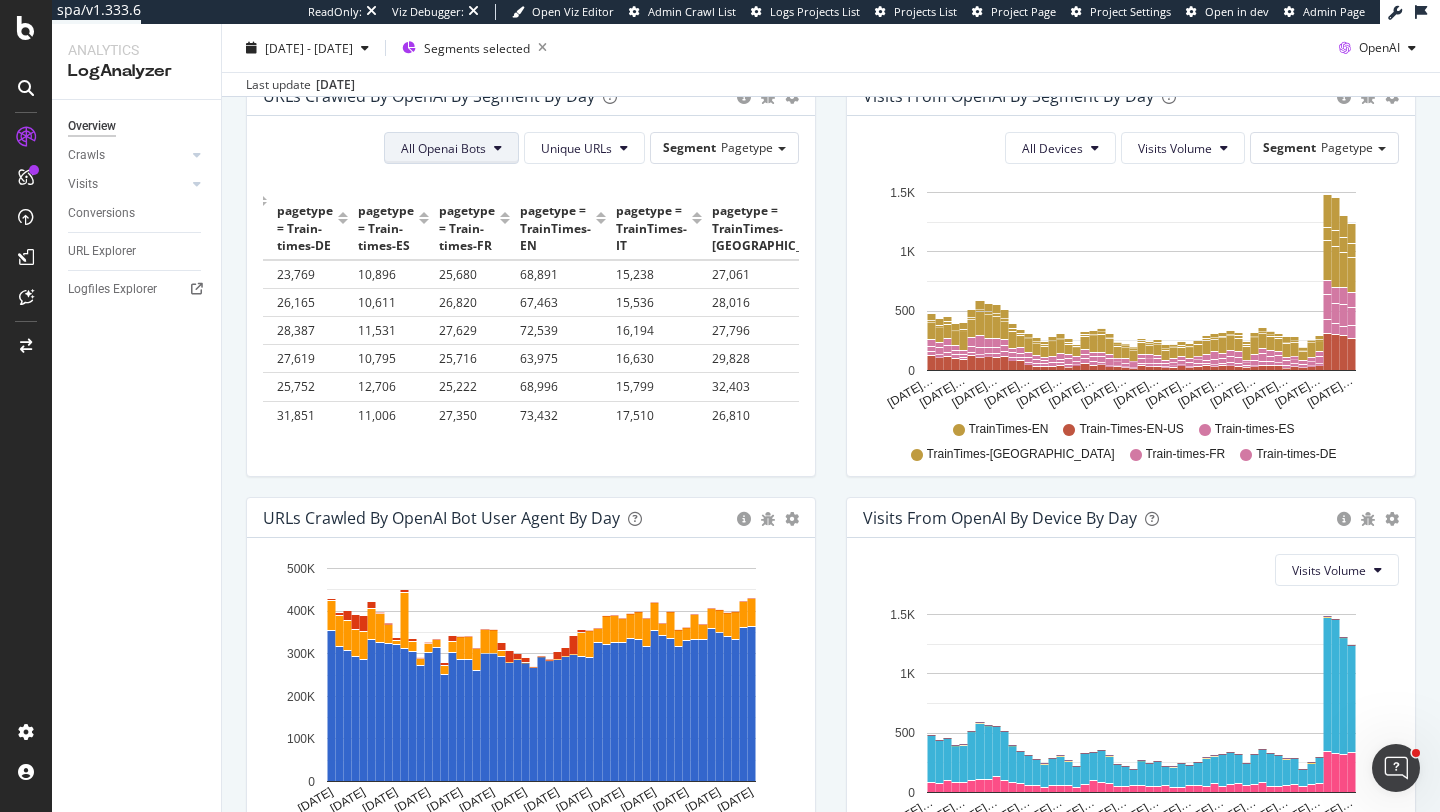 click on "All Openai Bots" at bounding box center [443, 148] 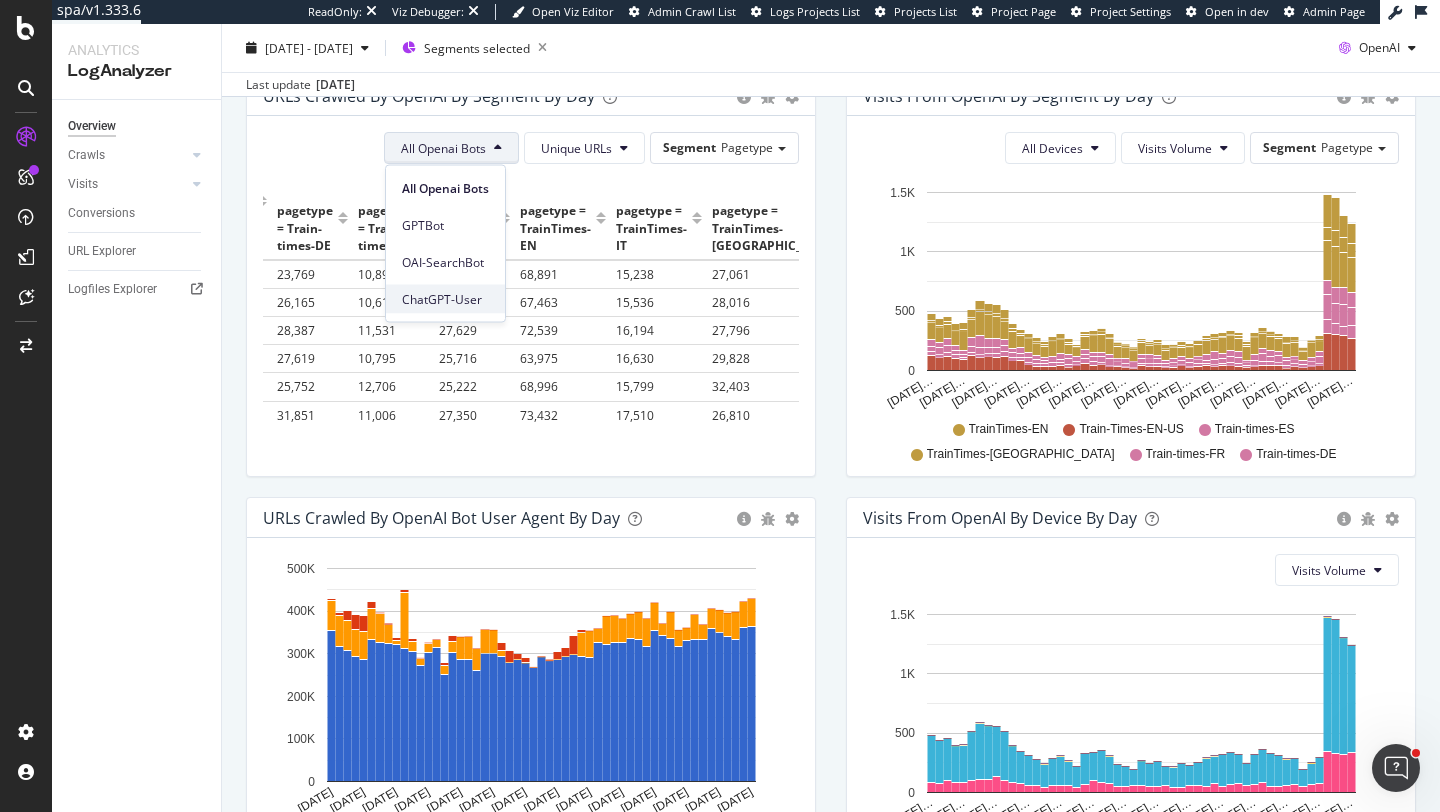 click on "ChatGPT-User" at bounding box center [445, 299] 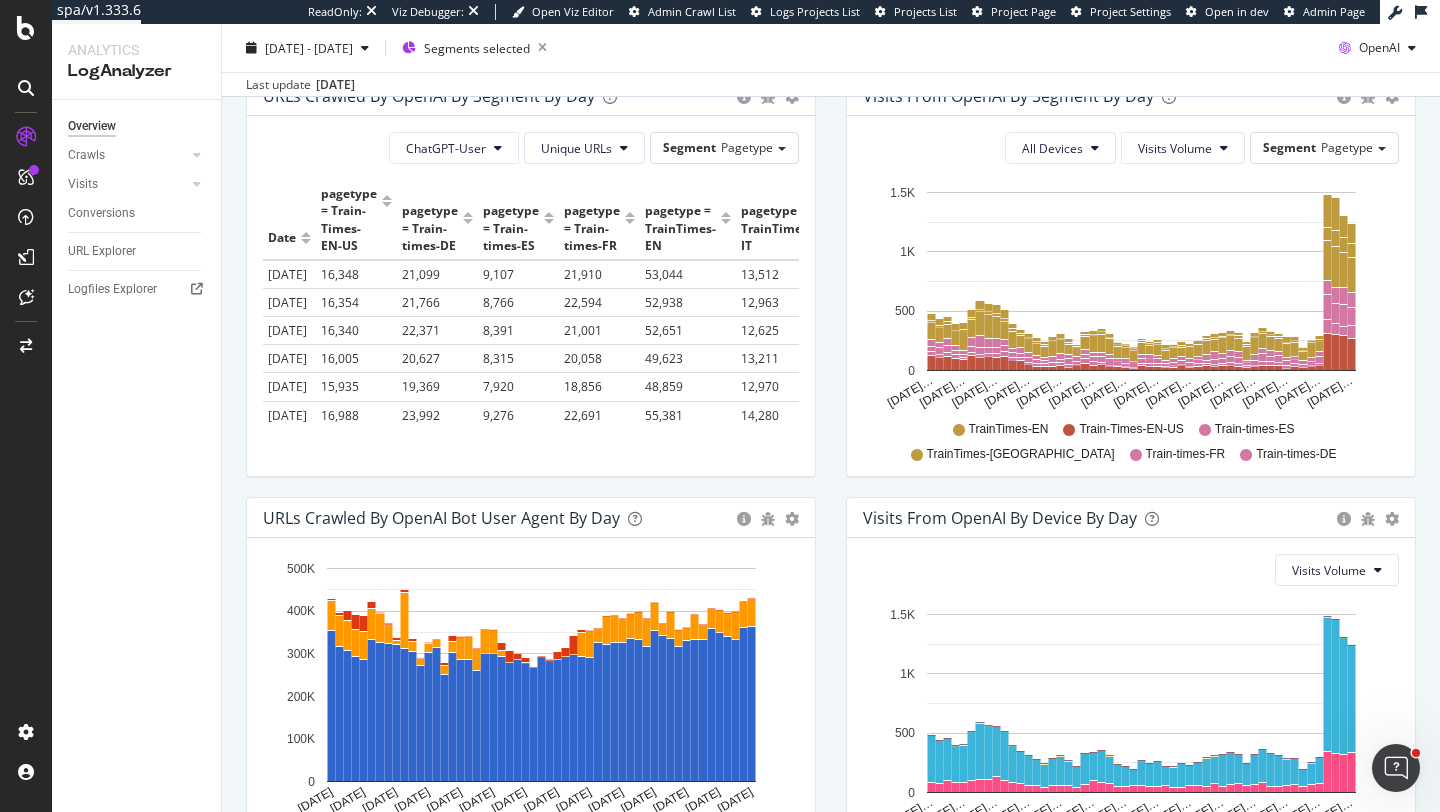 click on "Timeline (by Value) Table" at bounding box center (792, 96) 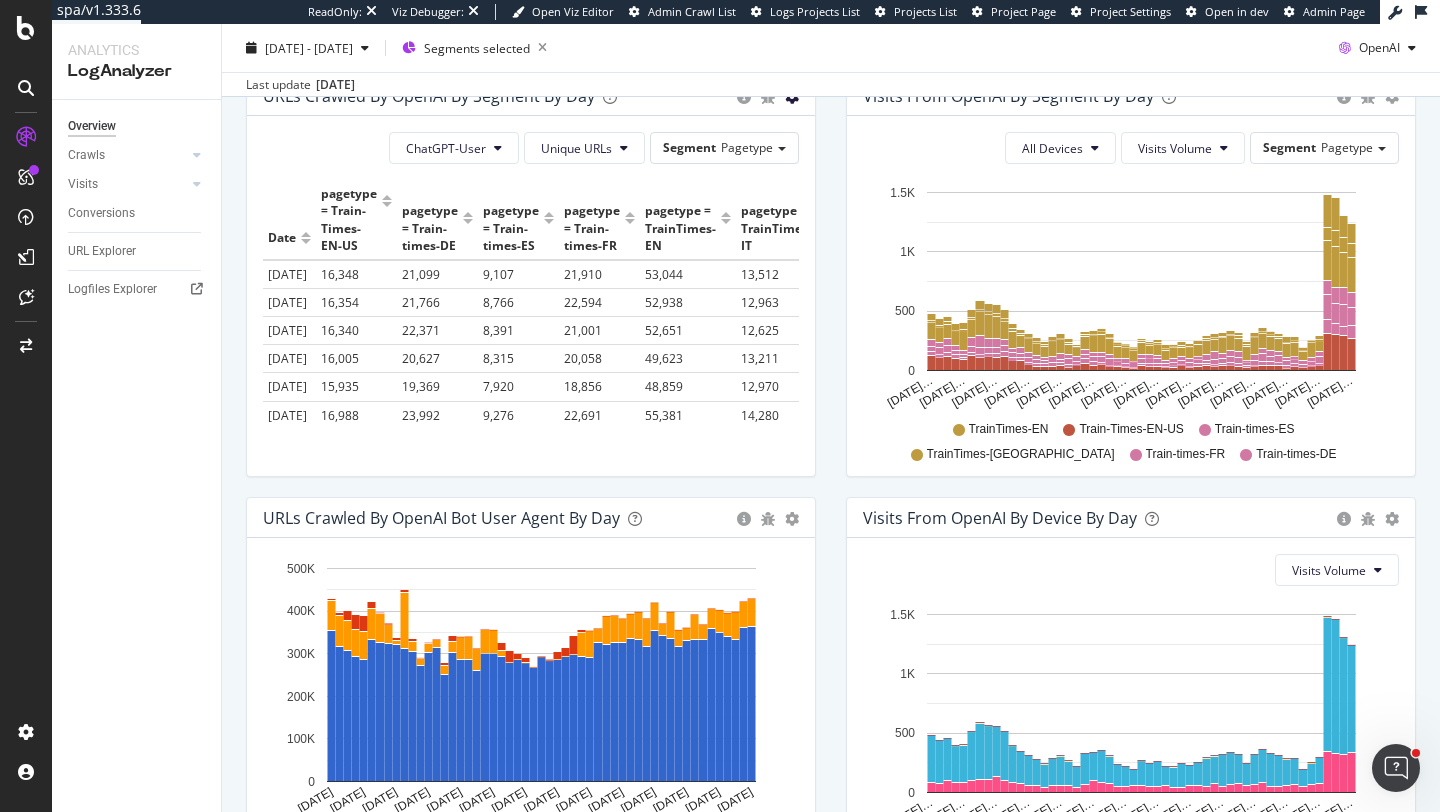 click at bounding box center (792, -325) 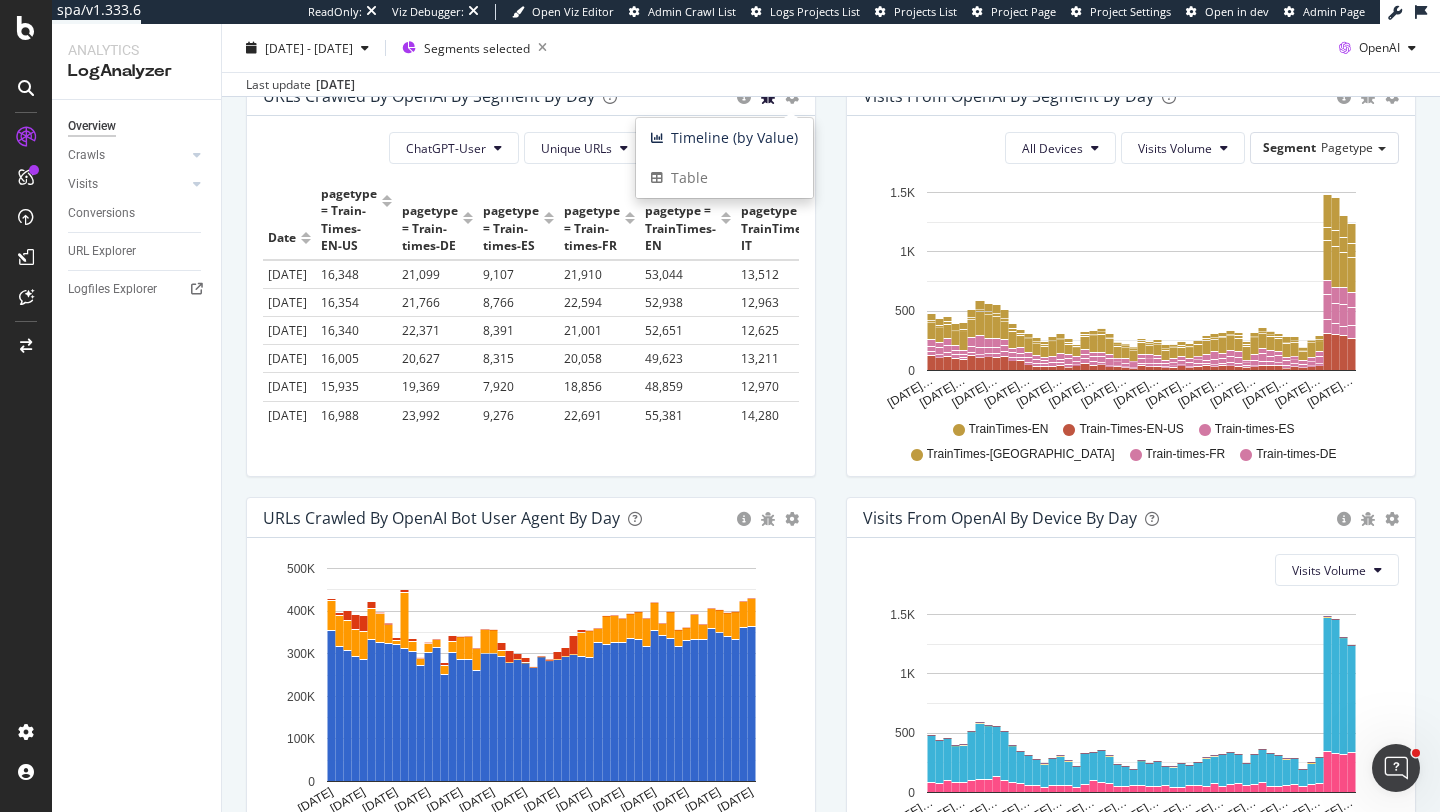 click at bounding box center (768, 97) 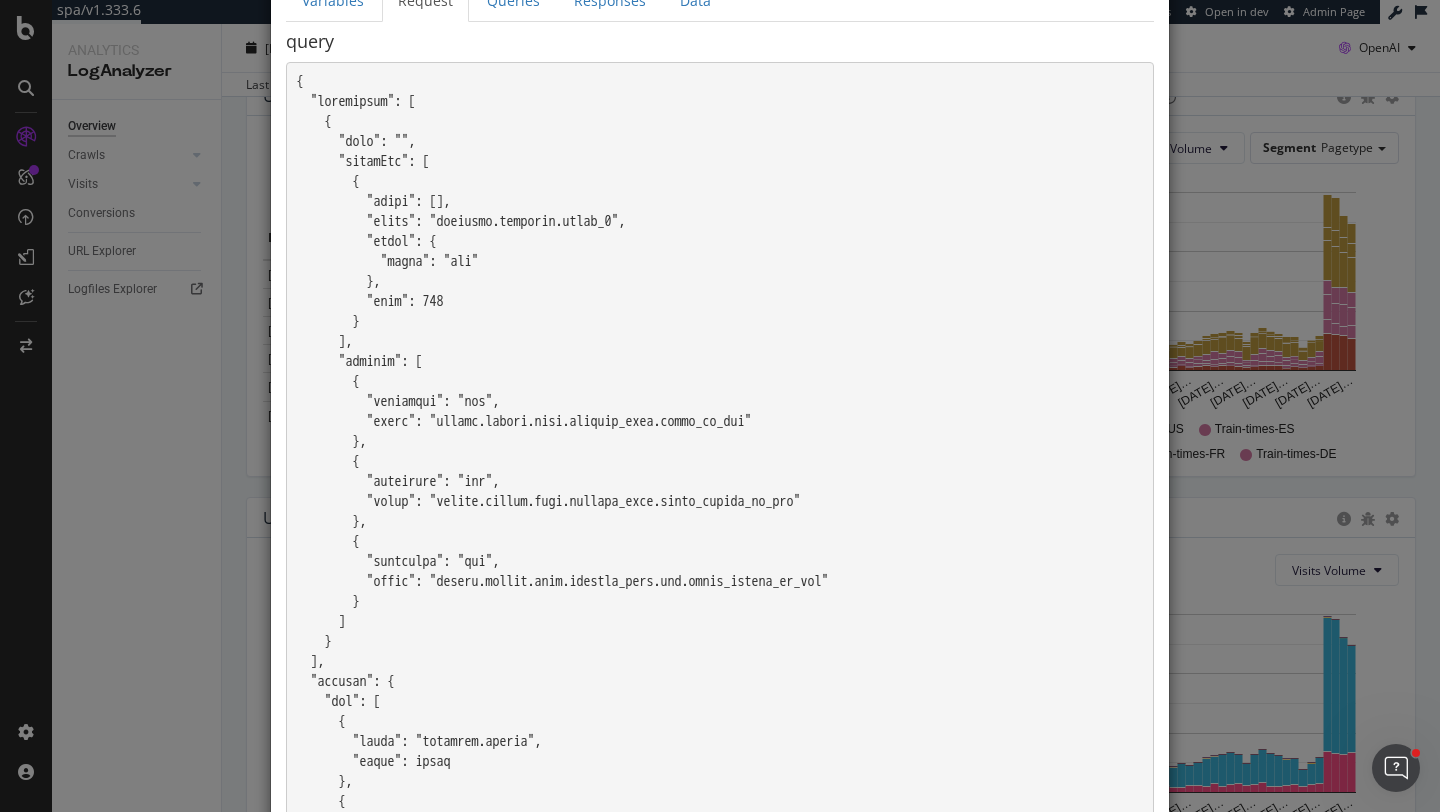 scroll, scrollTop: 124, scrollLeft: 0, axis: vertical 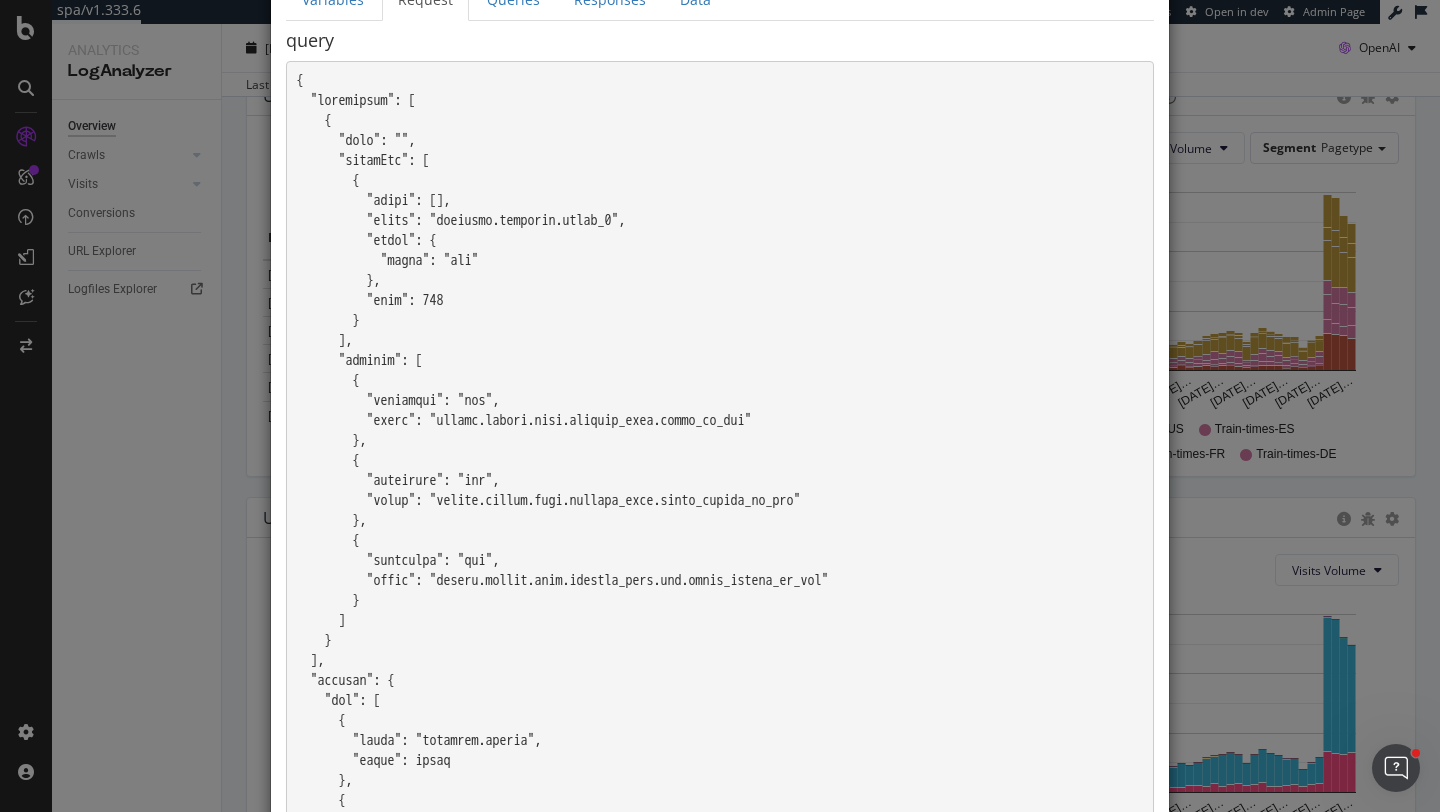 click on "Variables Request Queries Responses Data Note: The variables modify the request(s) query 0 - LogsController - getLogsSegmentsAggs query 0     XXXXXXXXXXXXXXXXXXXXXXXXXXXXXXXXXXXXXXXXXXXXXXXXXXXXXXXXXXXXXXXXXXXXXXXXXXXXXXXXXXXXXXXXXXXXXXXXXXXXXXXXXXXXXXXXXXXXXXXXXXXXXXXXXXXXXXXXXXXXXXXXXXXXXXXXXXXXXXXXXXXXXXXXXXXXXXXXXXXXXXXXXXXXXXXXXXXXXXXXXXXXXXXXXXXXXXXXXXXXXXXXXXXXXXXXXXXXXXXXXXXXXXXXXXXXXXXXXXXXXXXXXXXXXXXXXXXXXXXXXXXXXXXXXXXXXXXXXXXXXXXXXXXXXXXXXXXXXXXXXXXXXXXXXXXXXXXXXXXXXXXXXXXXXXXXXXXXXXXXXXXXXXXXXXXXXXXXXXXXXXXXXXXXXXXXXXXXXXXXXXXXXXXXXXXXXXXXXXXXXXXXXXXXXXXXXXXXXXXXXXXXXXXXXXXXXXXXXXXXXXXXXXXXXXXXXXXXXXXXXXXXXXXXXXXXXXXXXXXXXXXXXXXXXXXX" at bounding box center (720, 890) 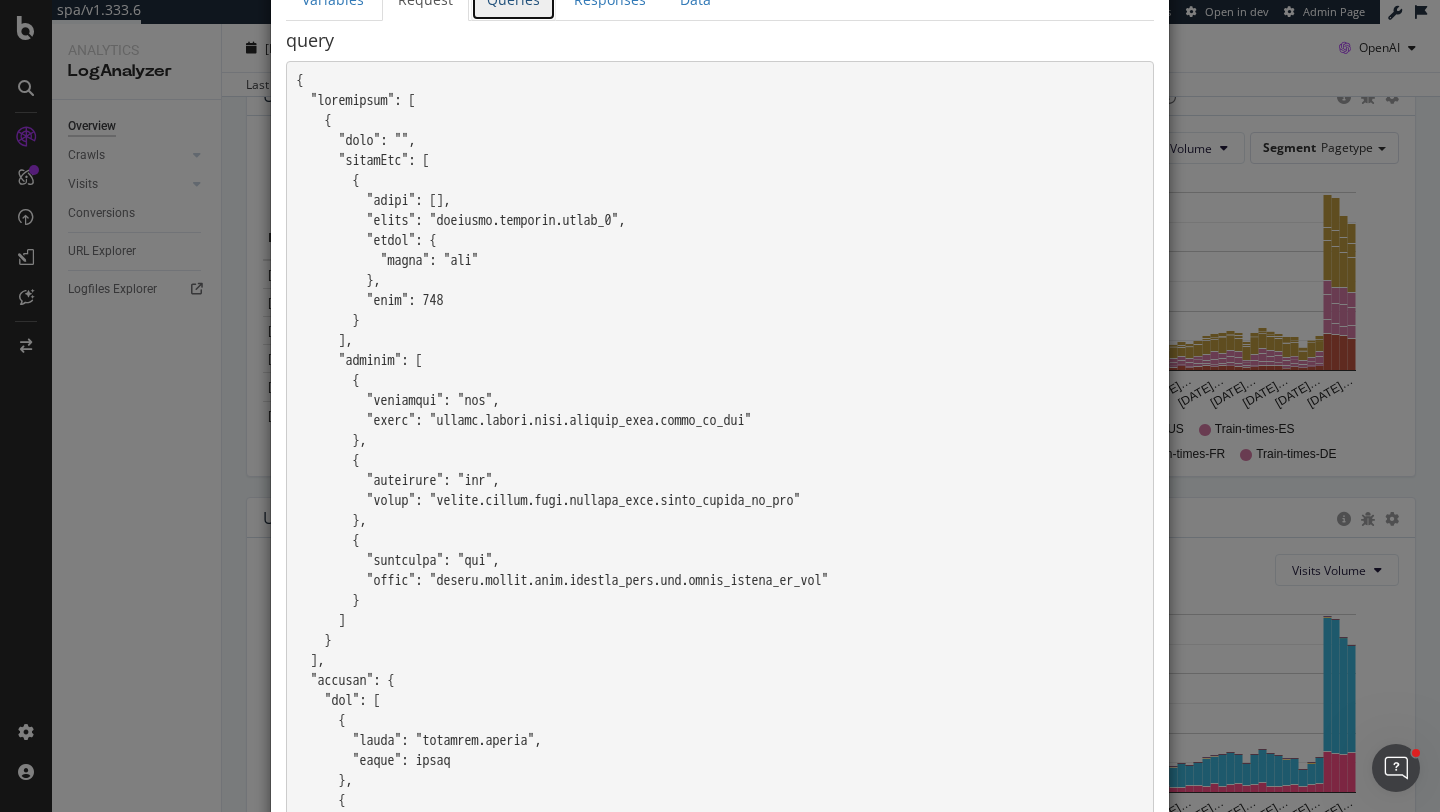click on "Queries" at bounding box center [513, 0] 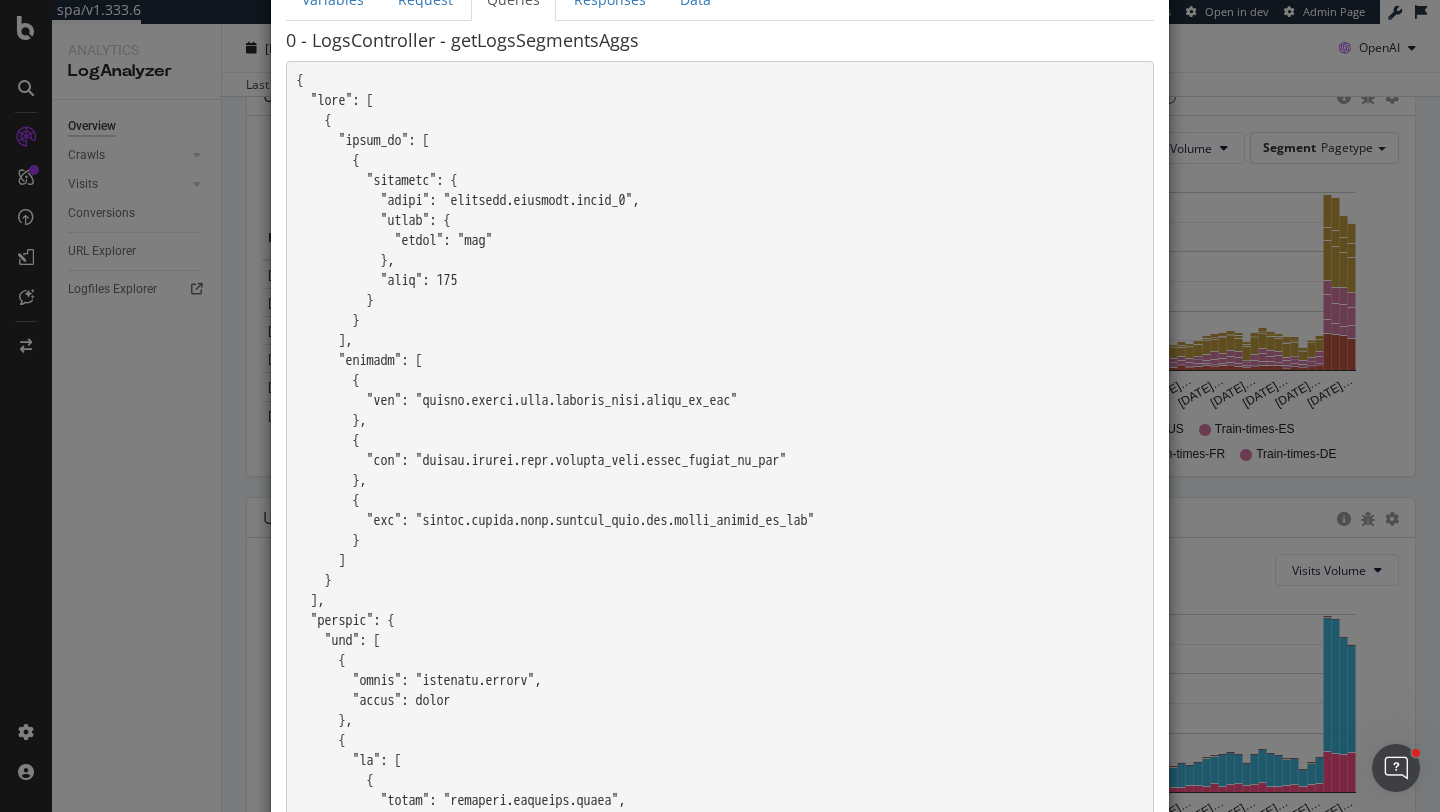 click at bounding box center (720, 821) 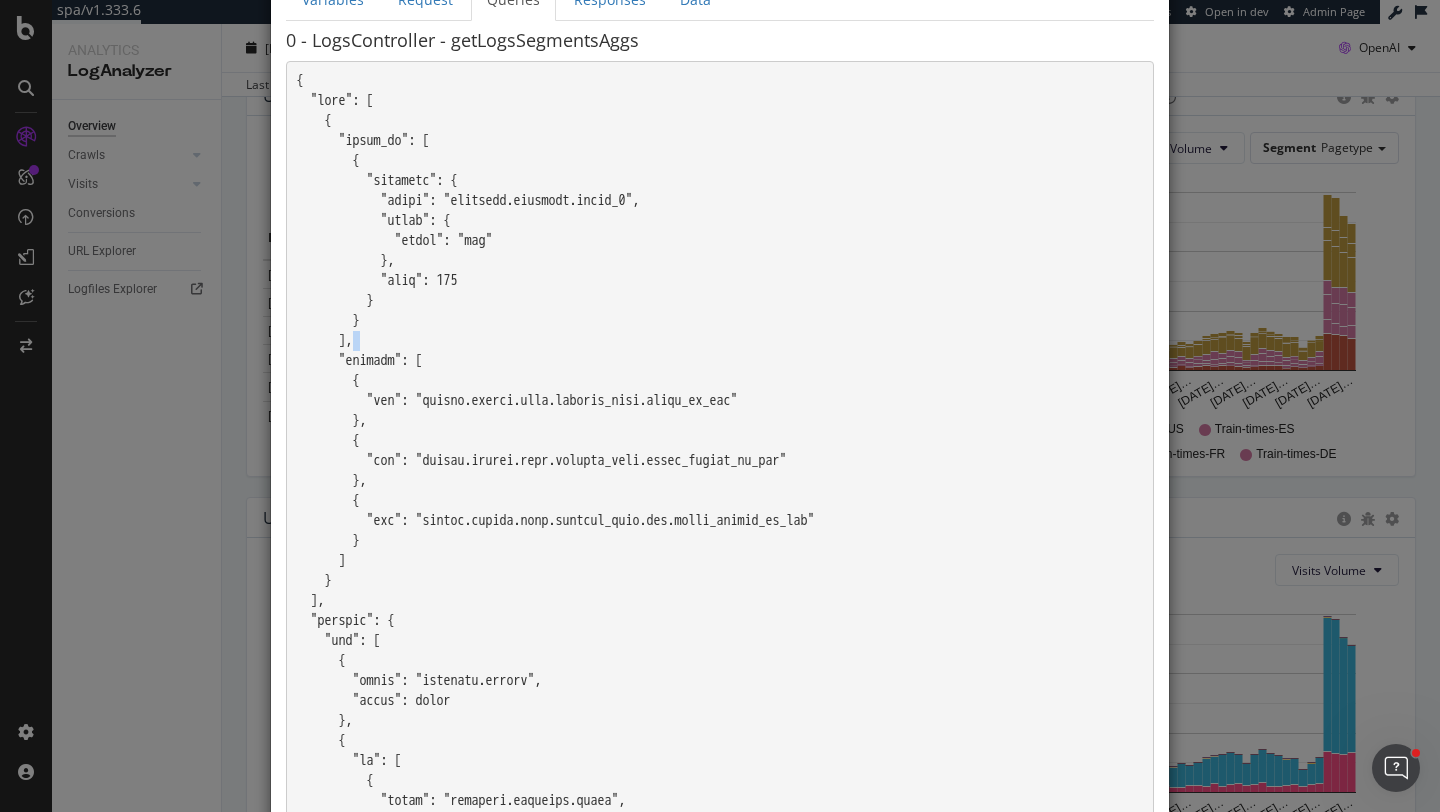click at bounding box center [720, 821] 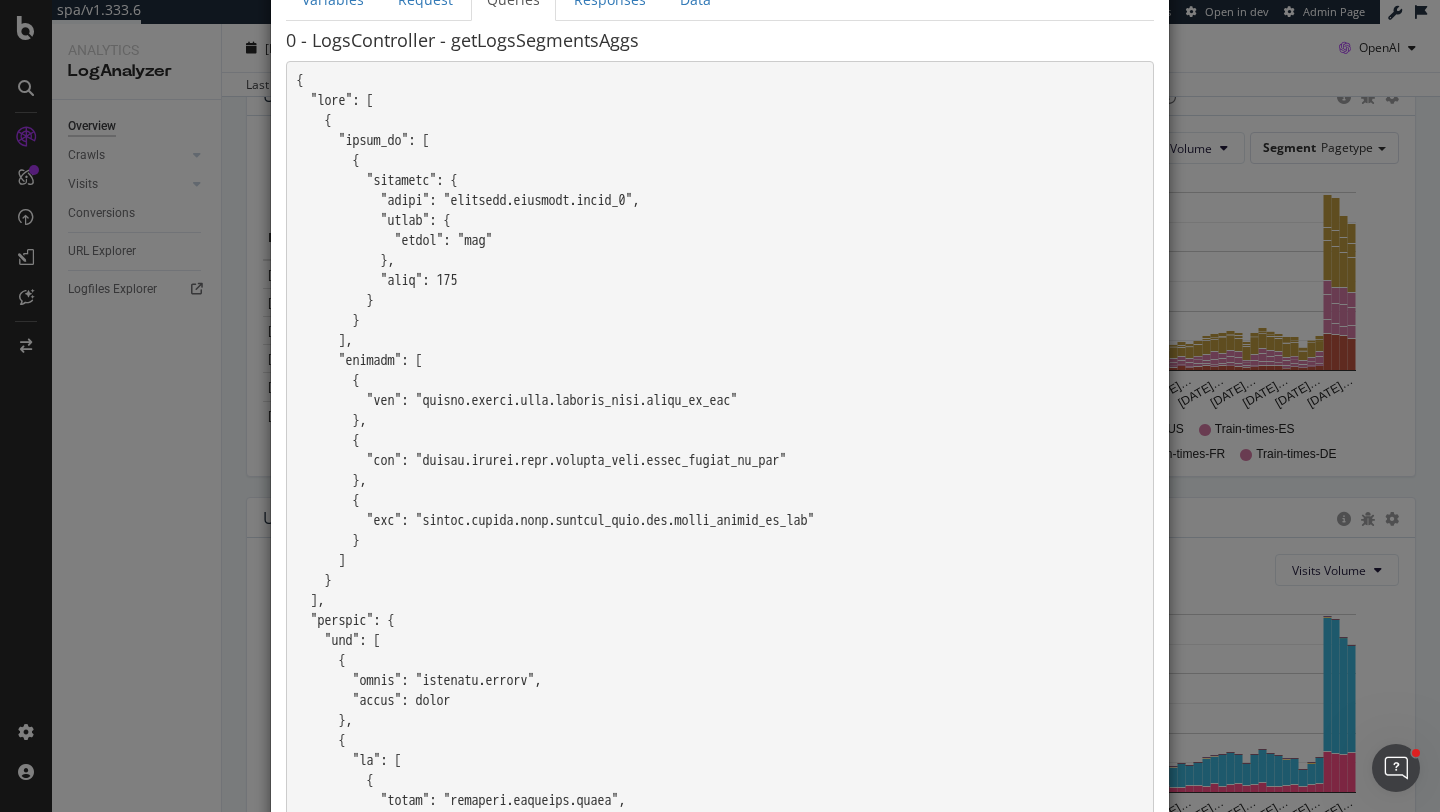 click at bounding box center (720, 821) 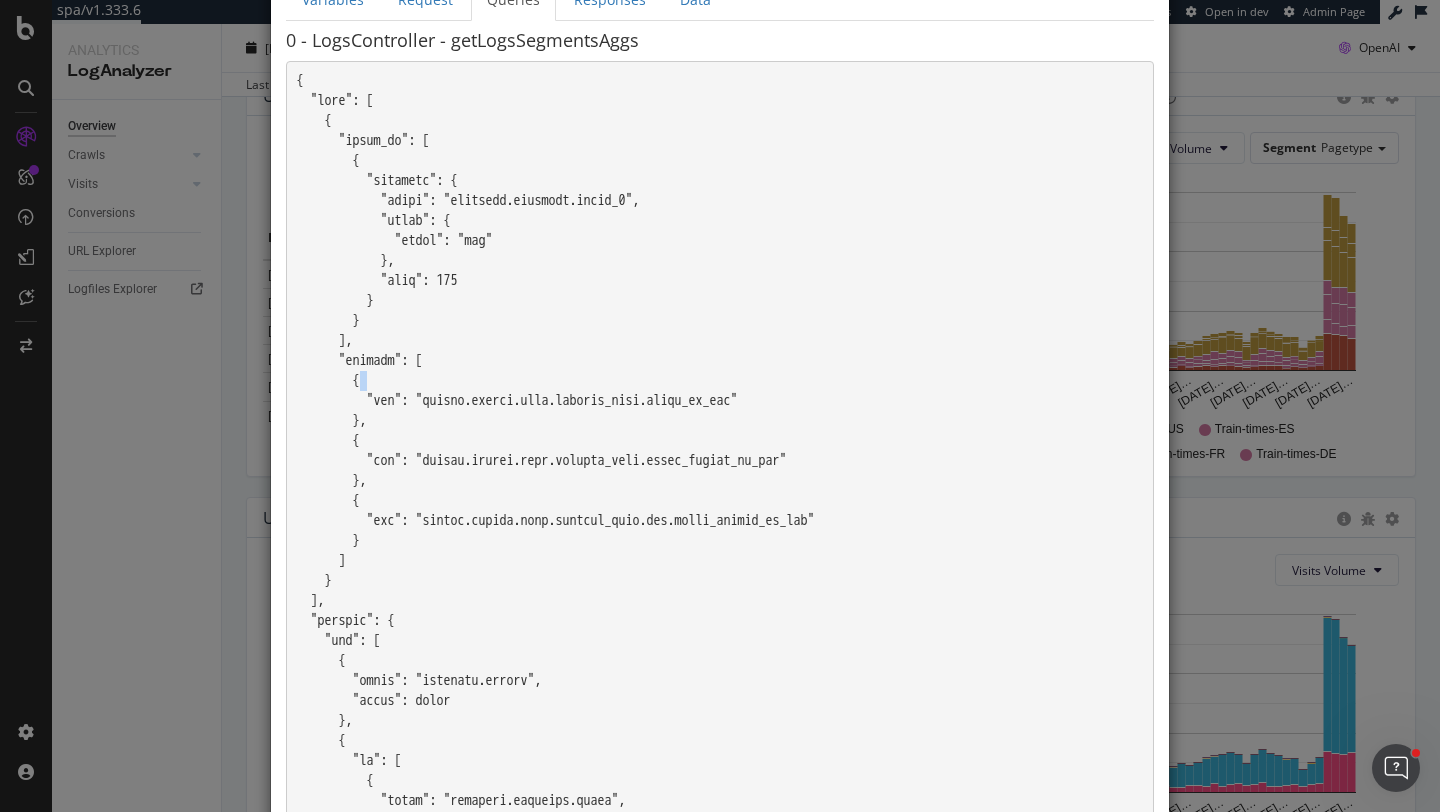 click at bounding box center (720, 821) 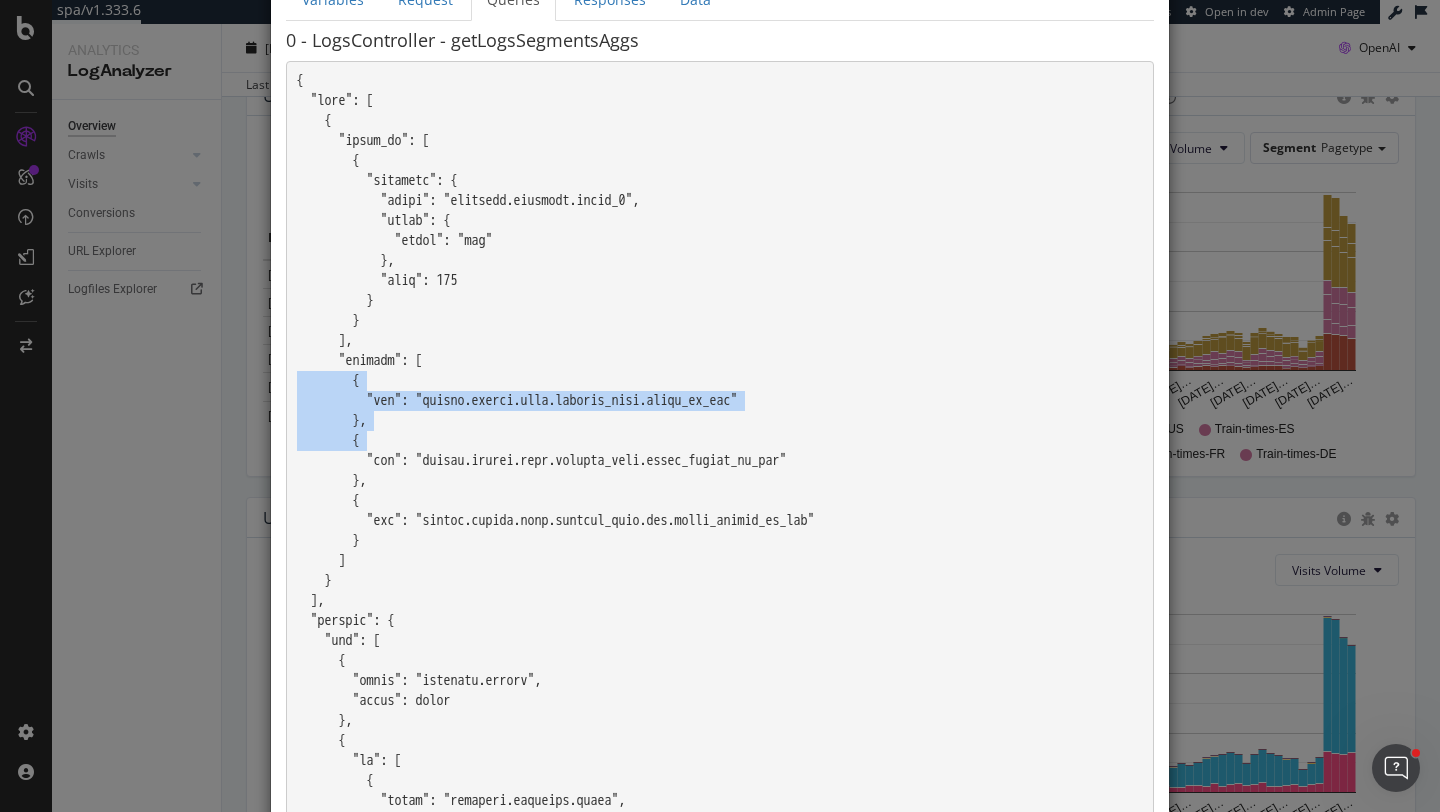 drag, startPoint x: 515, startPoint y: 385, endPoint x: 538, endPoint y: 436, distance: 55.946404 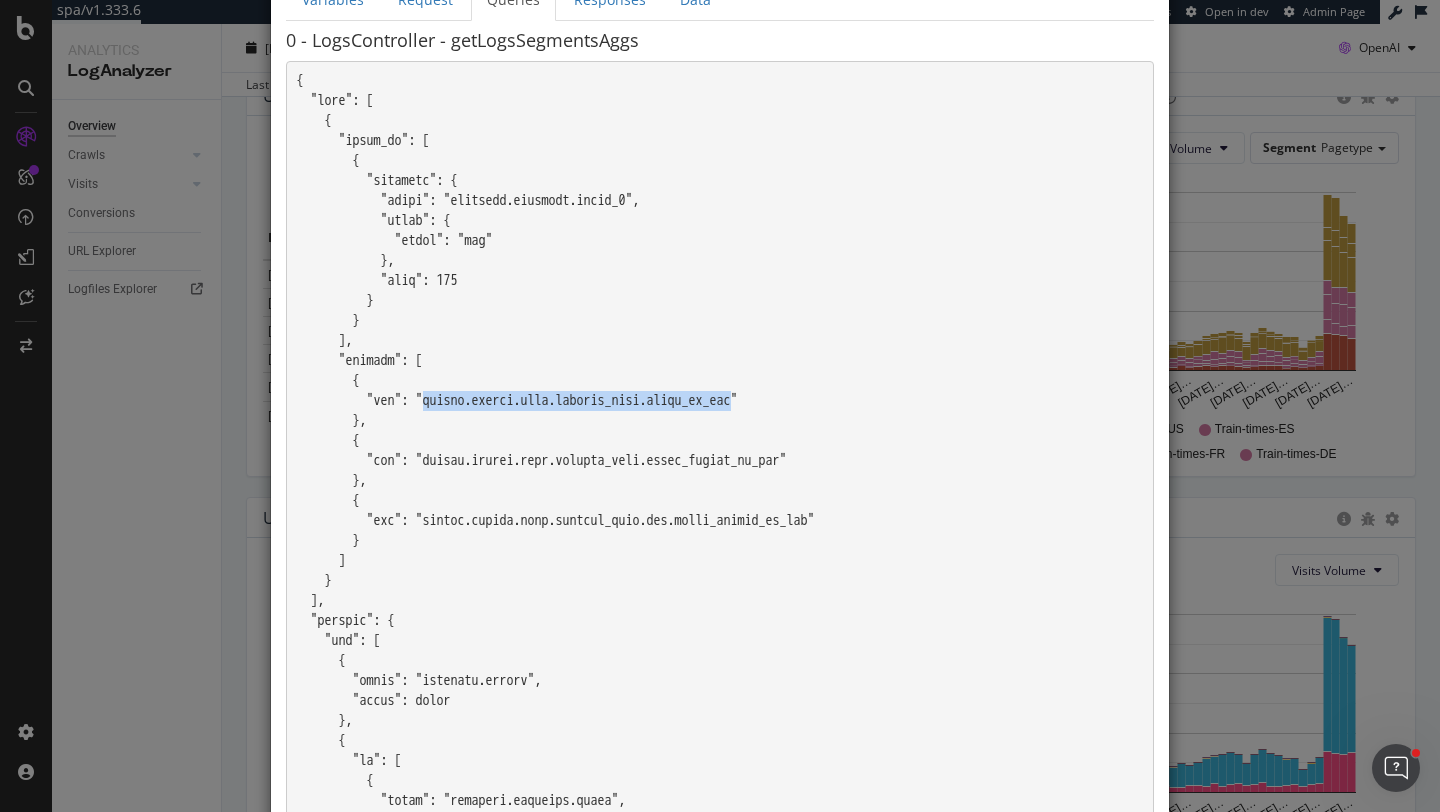 drag, startPoint x: 468, startPoint y: 398, endPoint x: 794, endPoint y: 400, distance: 326.00613 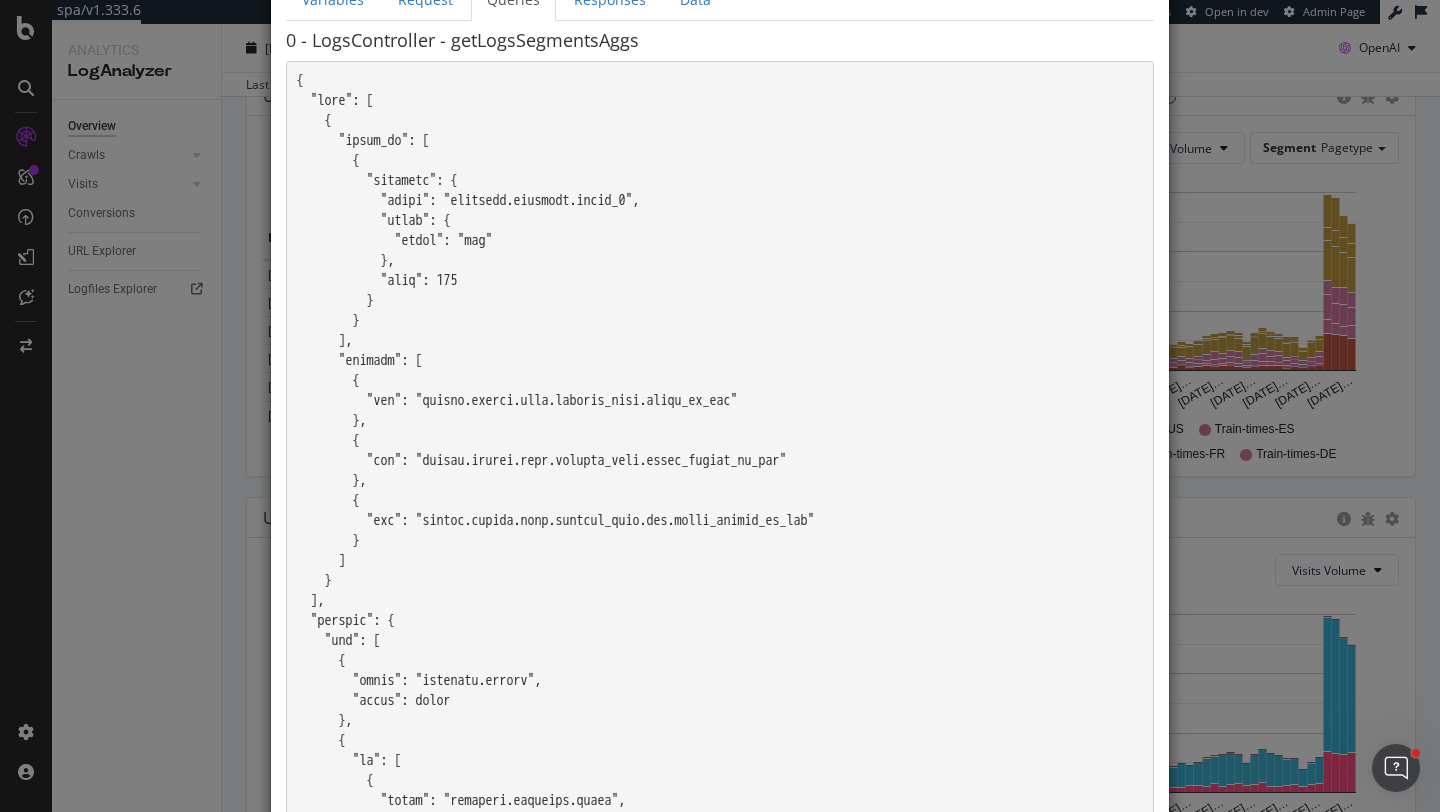 click at bounding box center (556, 820) 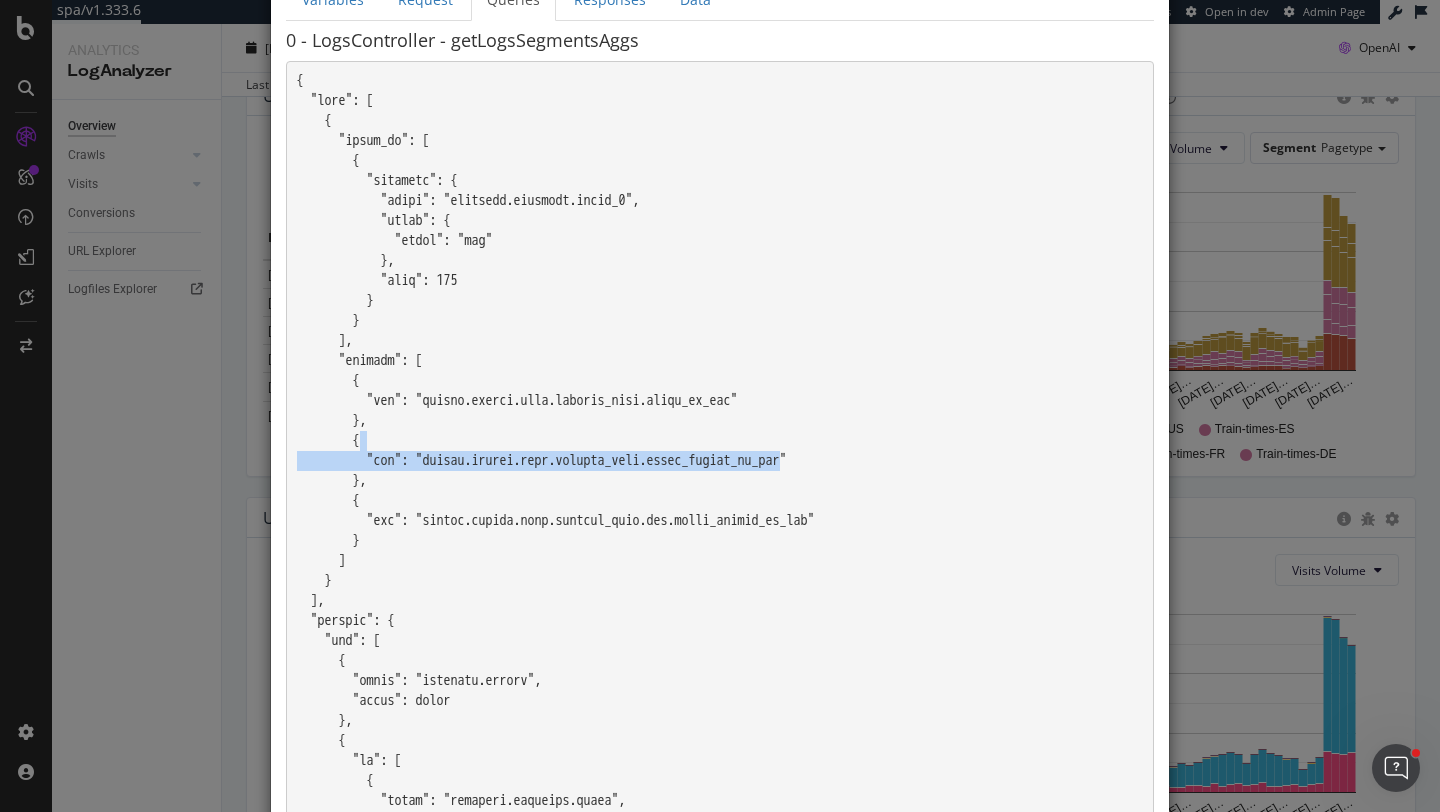 drag, startPoint x: 844, startPoint y: 461, endPoint x: 460, endPoint y: 443, distance: 384.42163 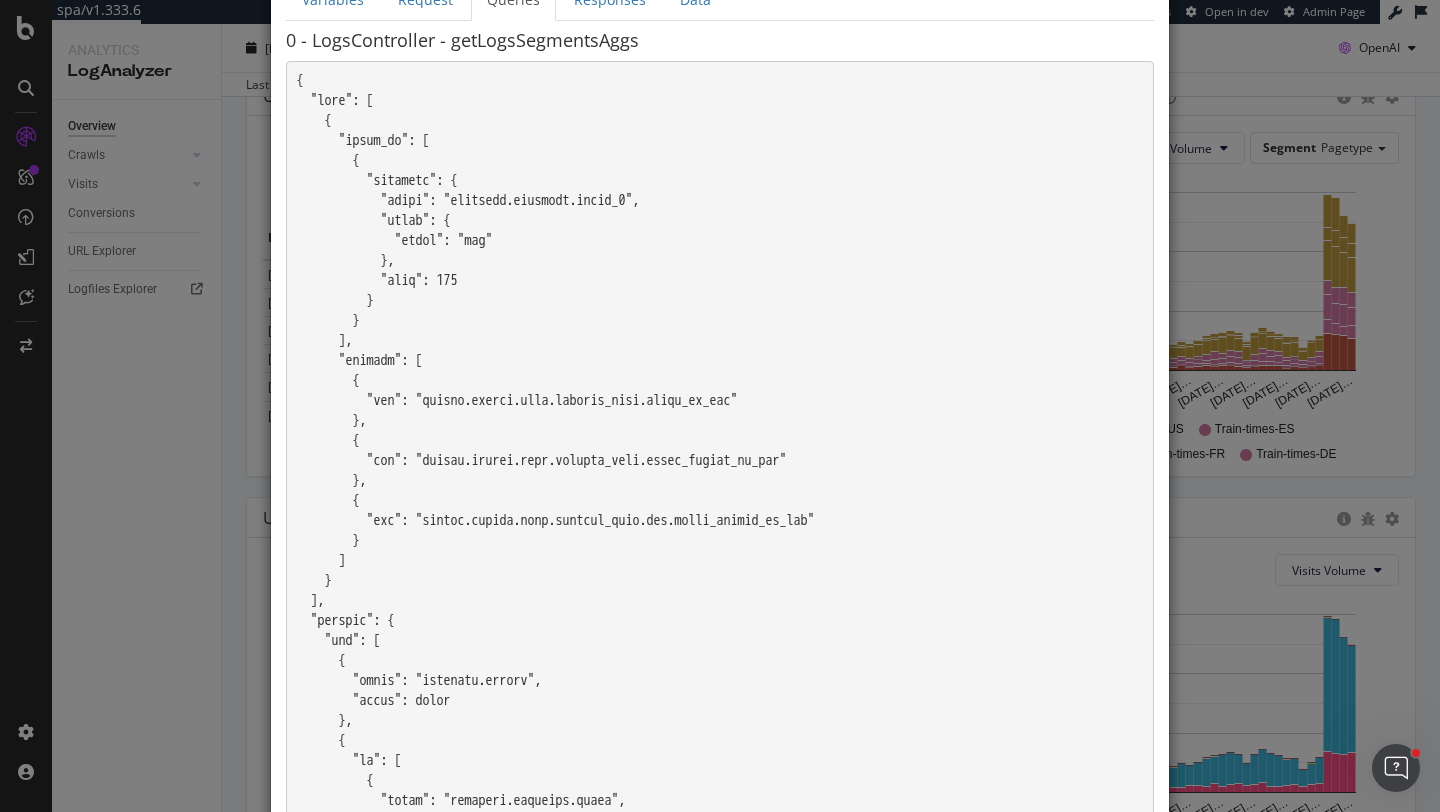 click at bounding box center (556, 820) 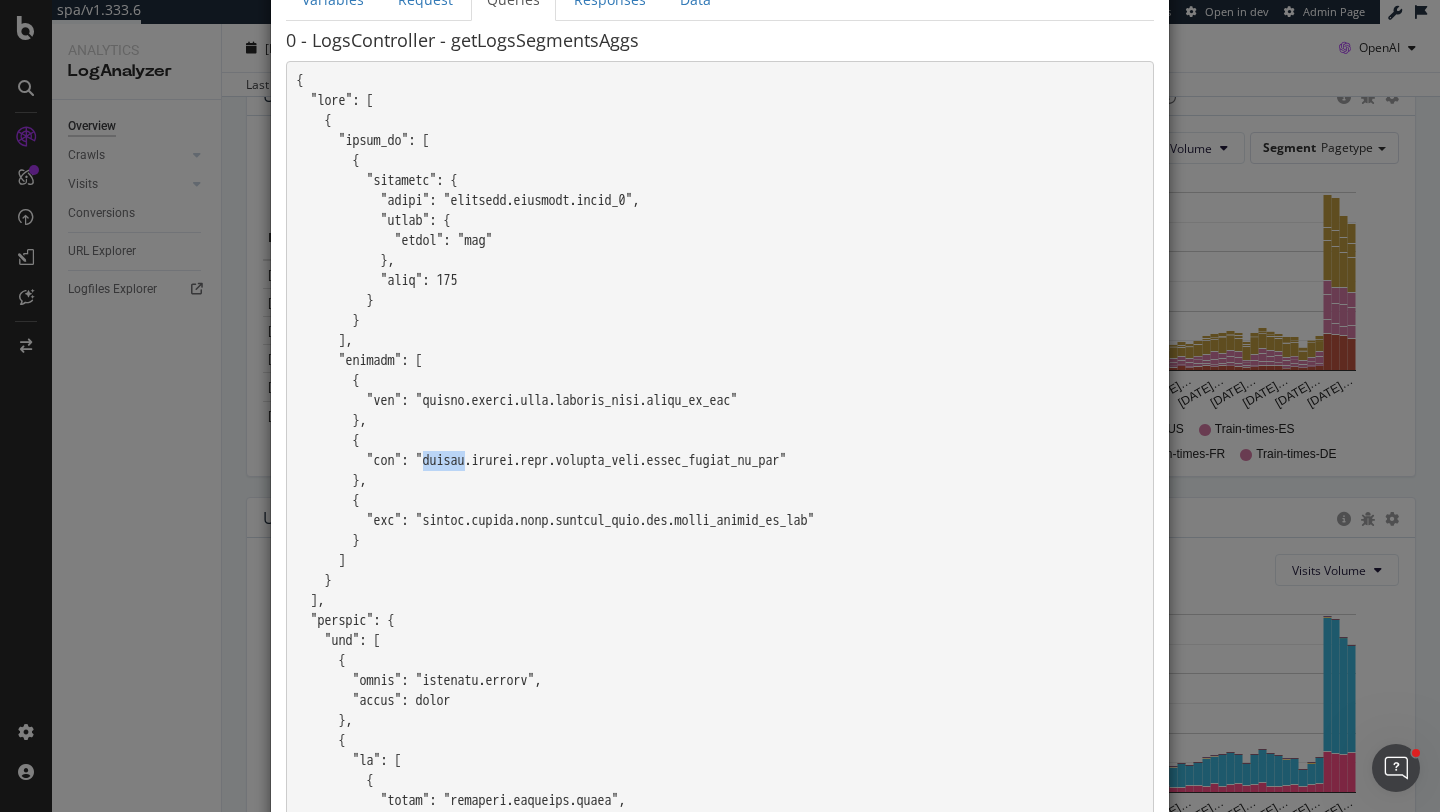 click at bounding box center (556, 820) 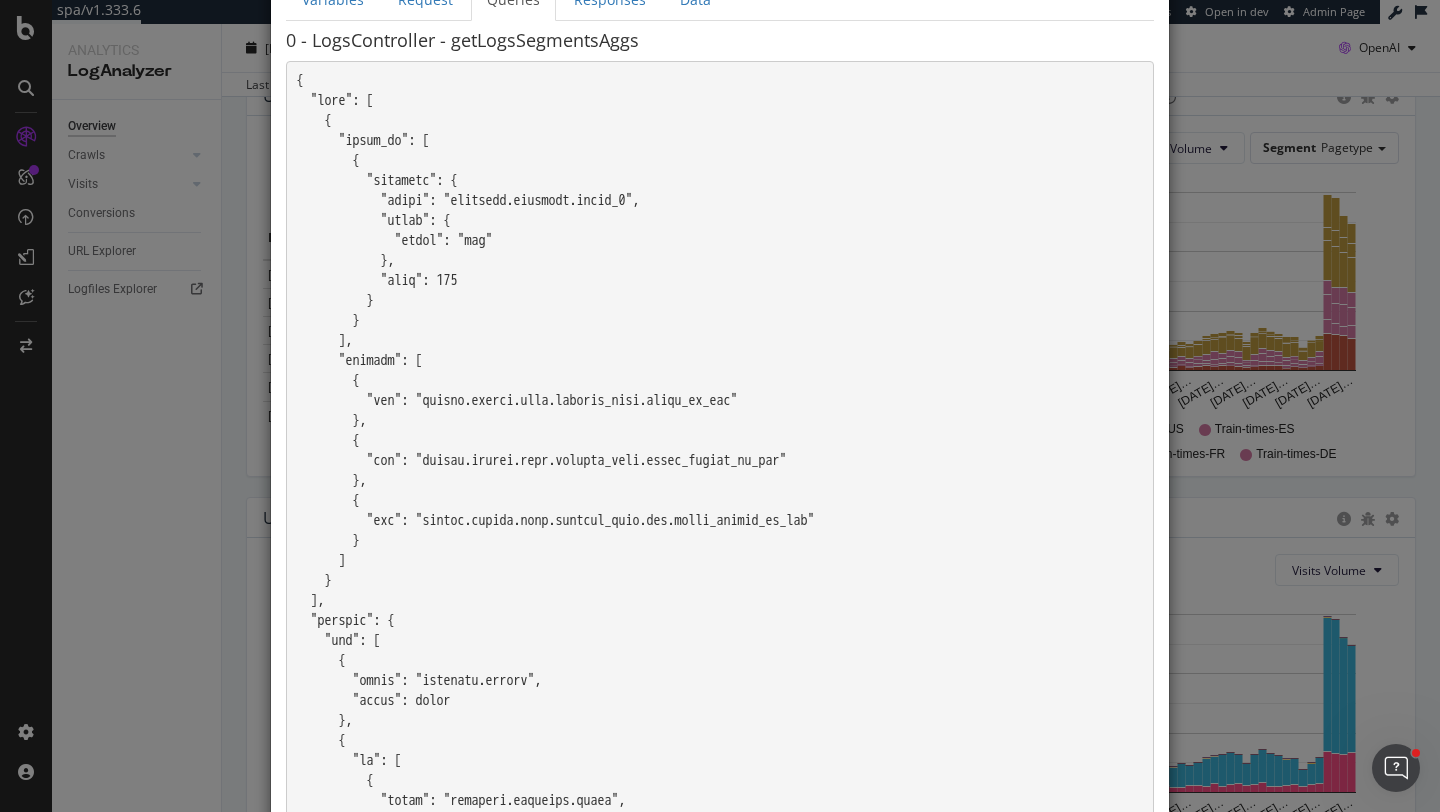 click on "× Close BQLFetcher Debugger Variables Request Queries Responses Data Note: The variables modify the request(s) query 0 - LogsController - getLogsSegmentsAggs query 0     XXXXXXXXXXXXXXXXXXXXXXXXXXXXXXXXXXXXXXXXXXXXXXXXXXXXXXXXXXXXXXXXXXXXXXXXXXXXXXXXXXXXXXXXXXXXXXXXXXXXXXXXXXXXXXXXXXXXXXXXXXXXXXXXXXXXXXXXXXXXXXXXXXXXXXXXXXXXXXXXXXXXXXXXXXXXXXXXXXXXXXXXXXXXXXXXXXXXXXXXXXXXXXXXXXXXXXXXXXXXXXXXXXXXXXXXXXXXXXXXXXXXXXXXXXXXXXXXXXXXXXXXXXXXXXXXXXXXXXXXXXXXXXXXXXXXXXXXXXXXXXXXXXXXXXXXXXXXXXXXXXXXXXXXXXXXXXXXXXXXXXXXXXXXXXXXXXXXXXXXXXXXXXXXXXXXXXXXXXXXXXXXXXXXXXXXXXXXXXXXXXXXXXXXXXXXXXXXXXXXXXXXXXXXXXXXXXXXXXXXXXXXXXXXXXXXXXXXXXXXXXXXXXXXXXXXXXXXXXXXXXXXXXXXXXXXXXXXXXXXXXXXXXXXXXXX" at bounding box center [720, 406] 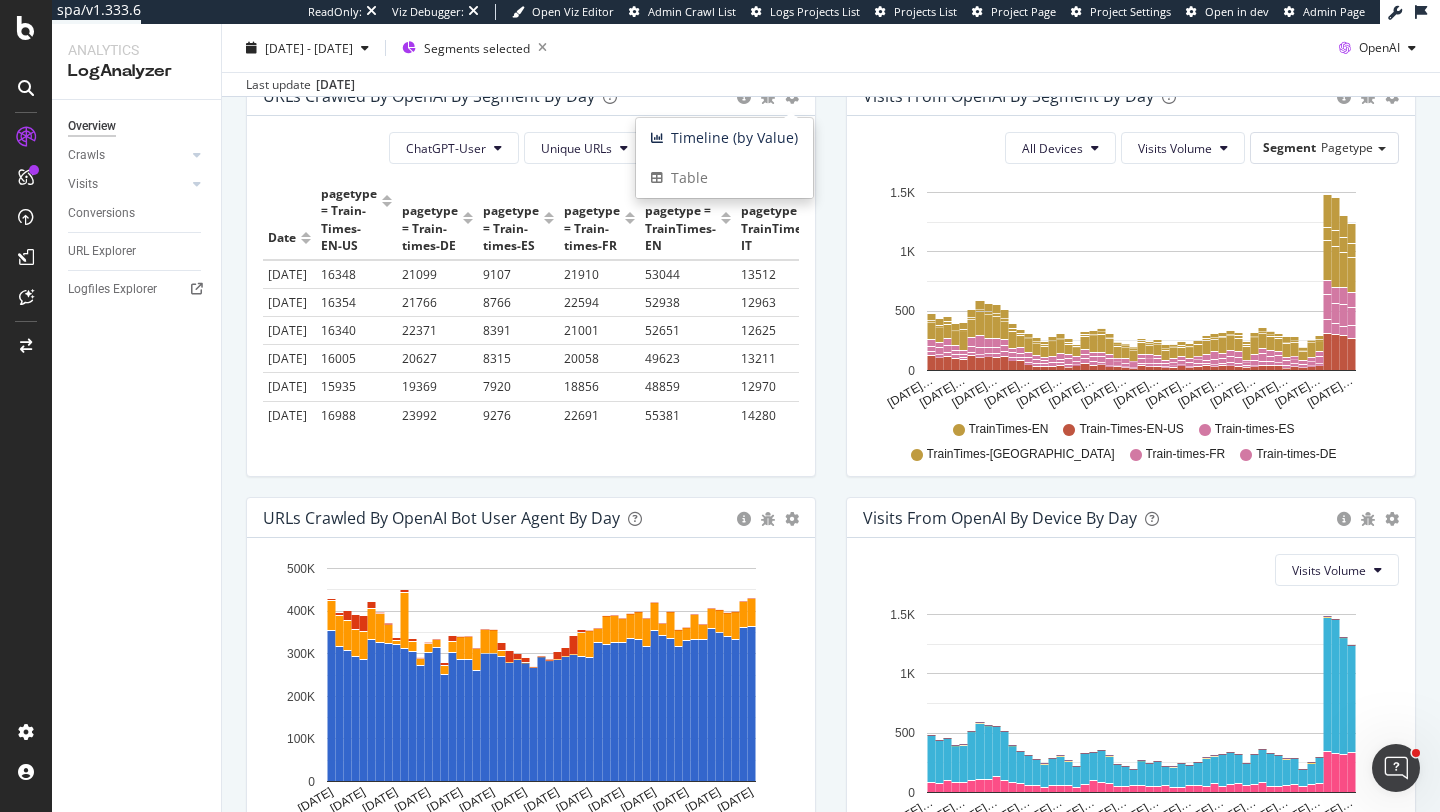 click on "pagetype = Train-times-ES" at bounding box center (518, 220) 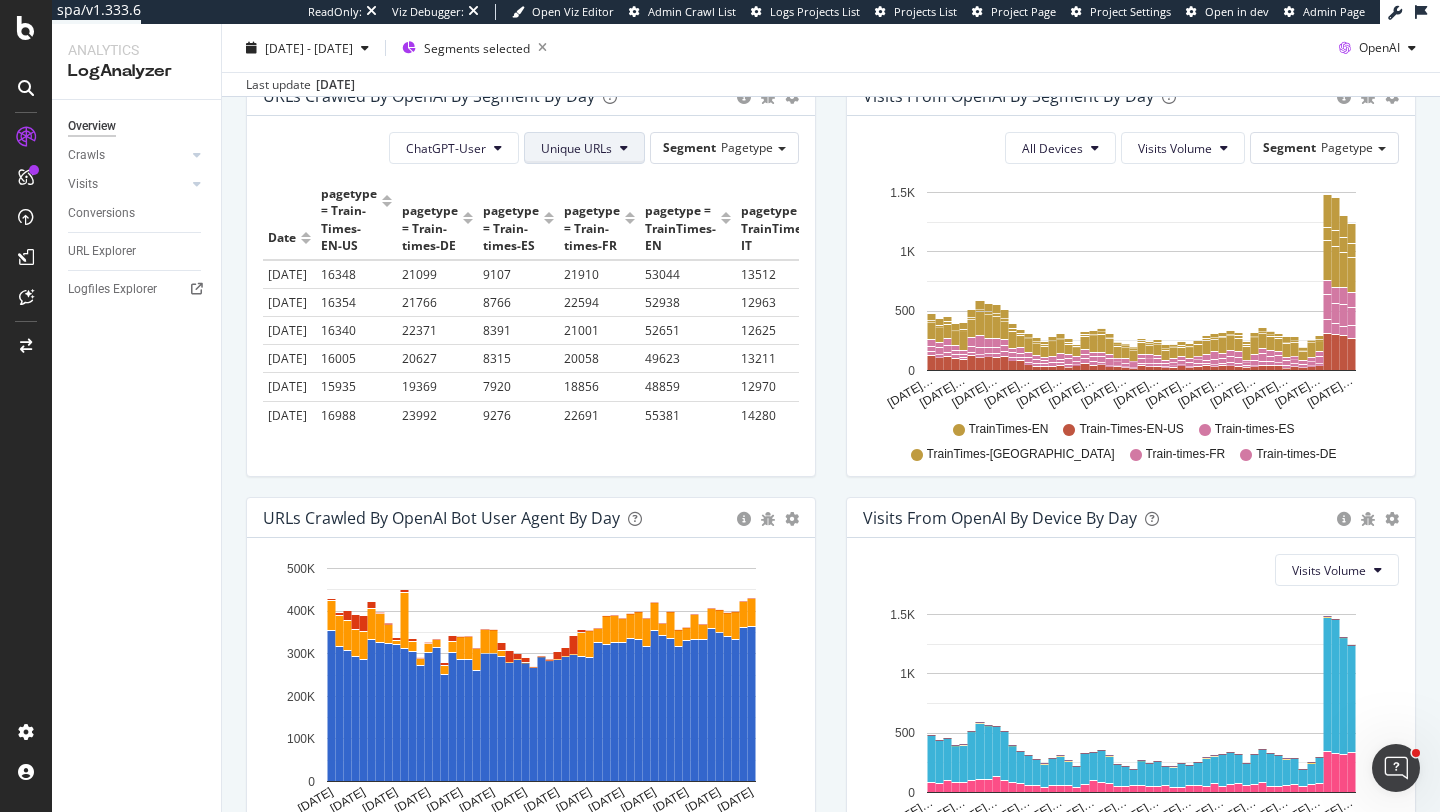click on "Unique URLs" at bounding box center [584, 148] 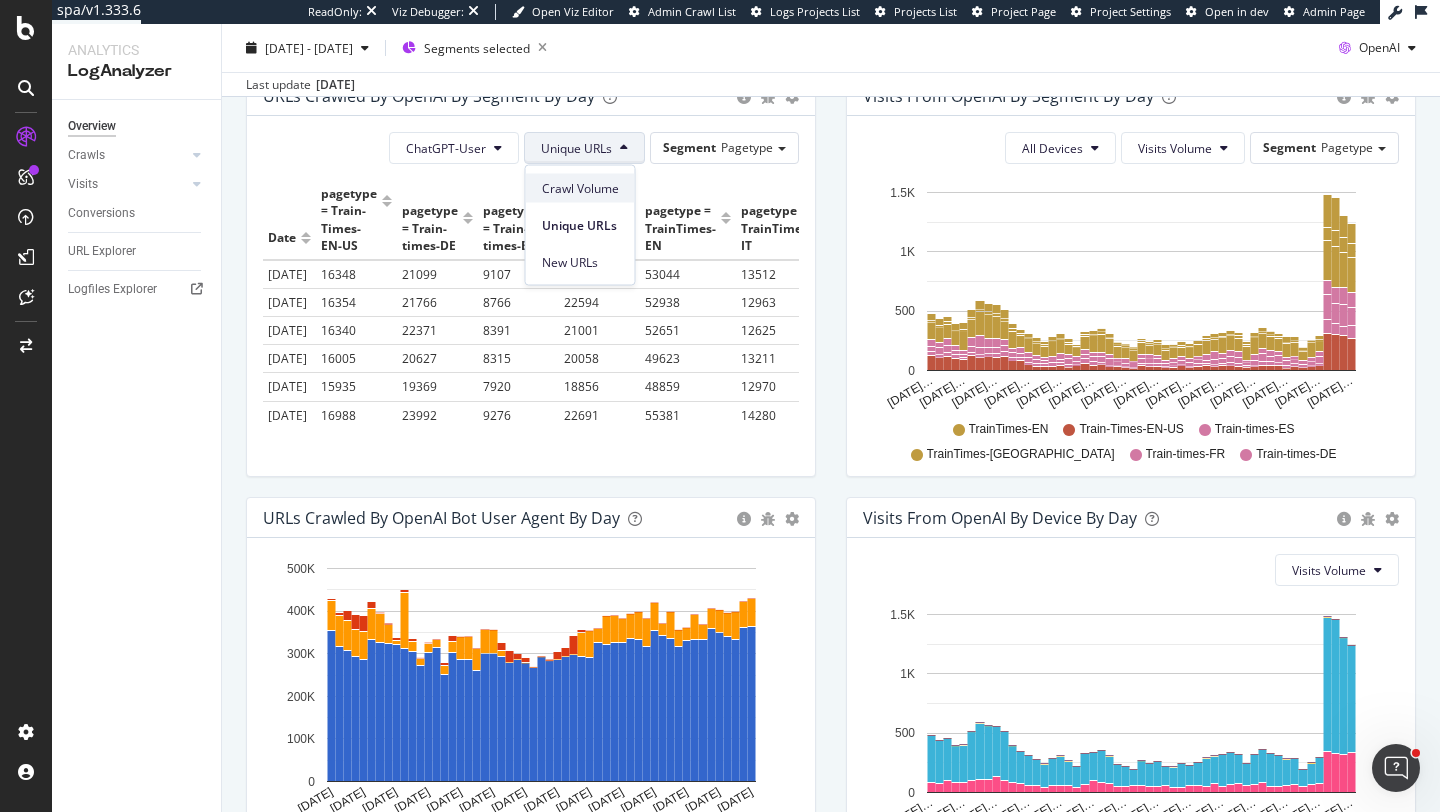 click on "Crawl Volume" at bounding box center [580, 188] 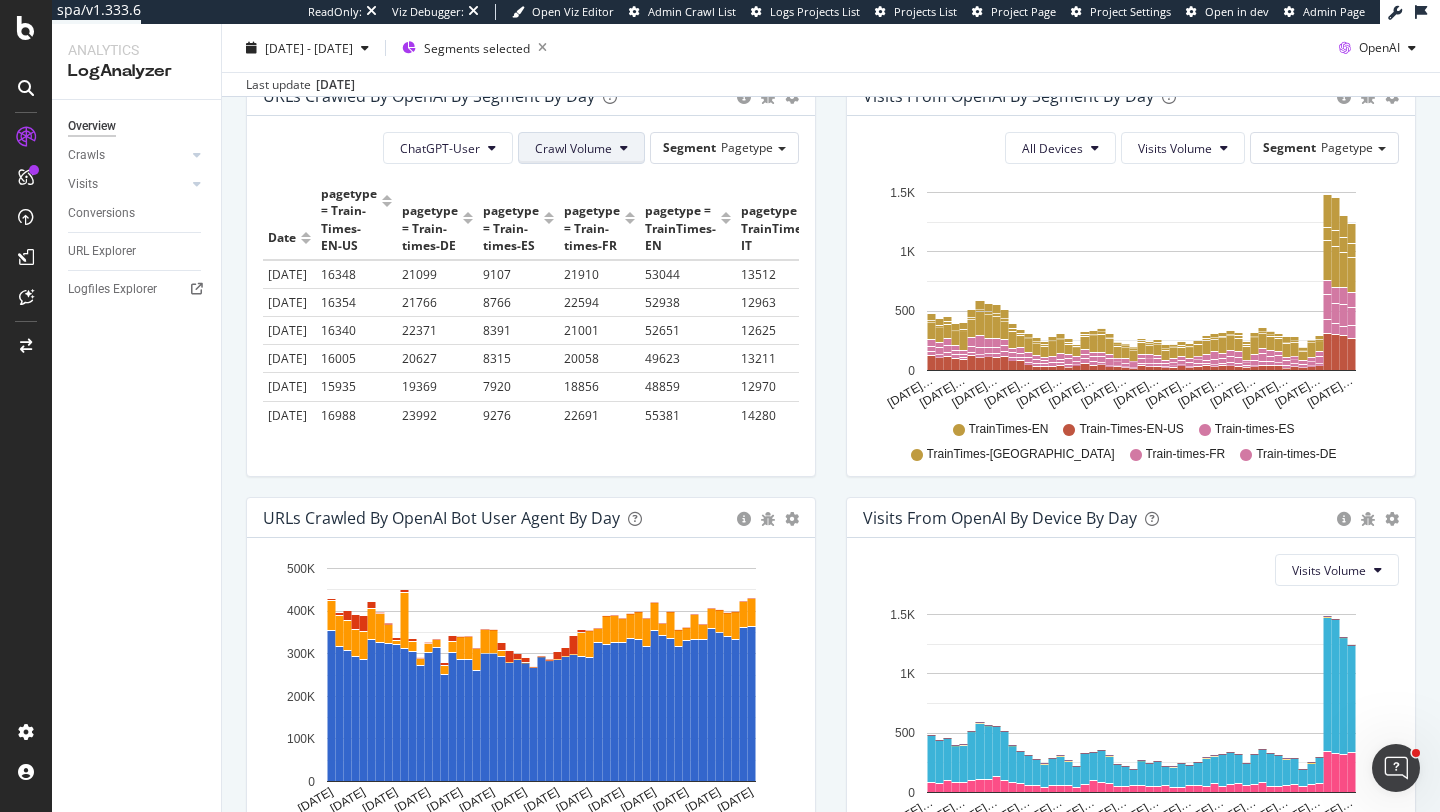 click on "Crawl Volume" at bounding box center [573, 148] 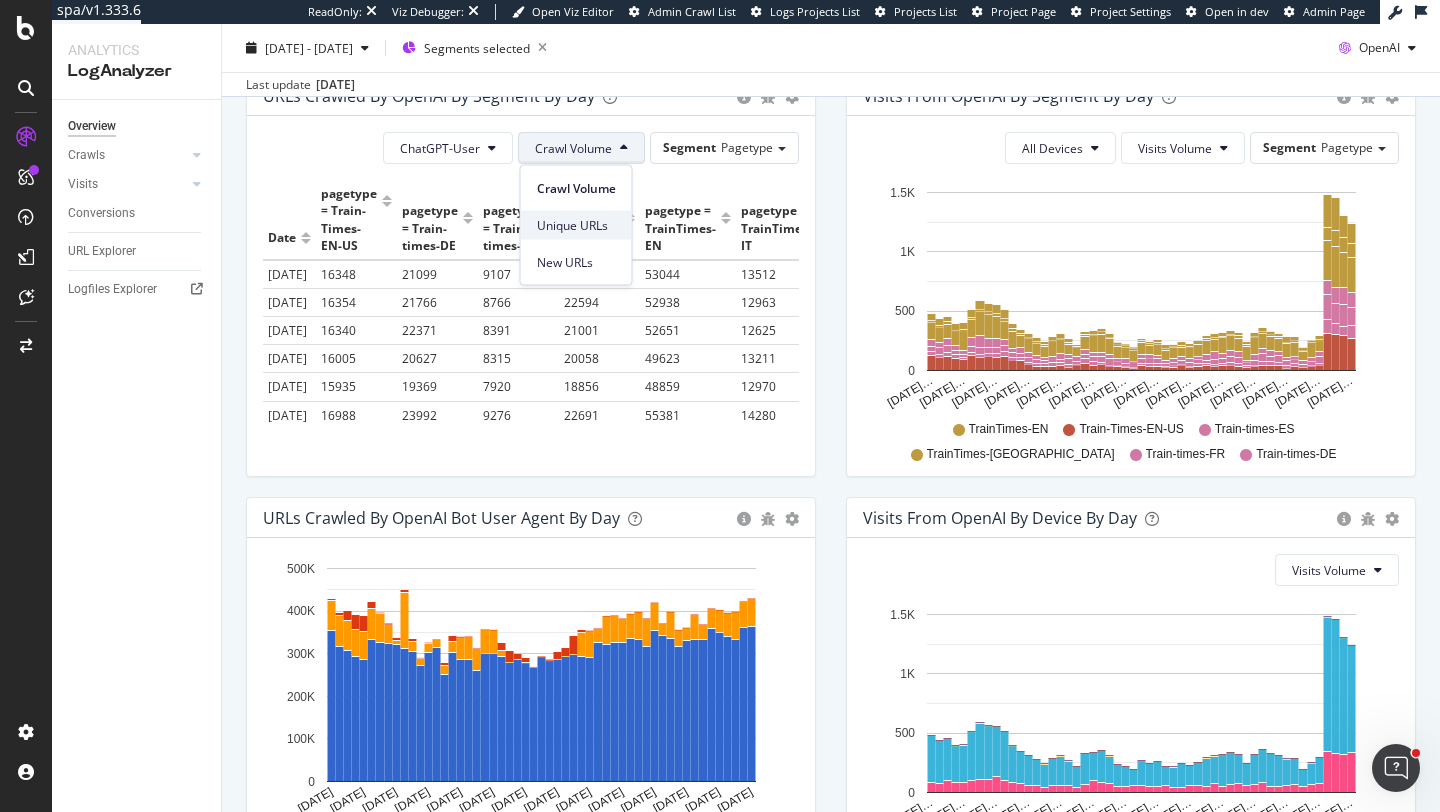 click on "Unique URLs" at bounding box center [576, 225] 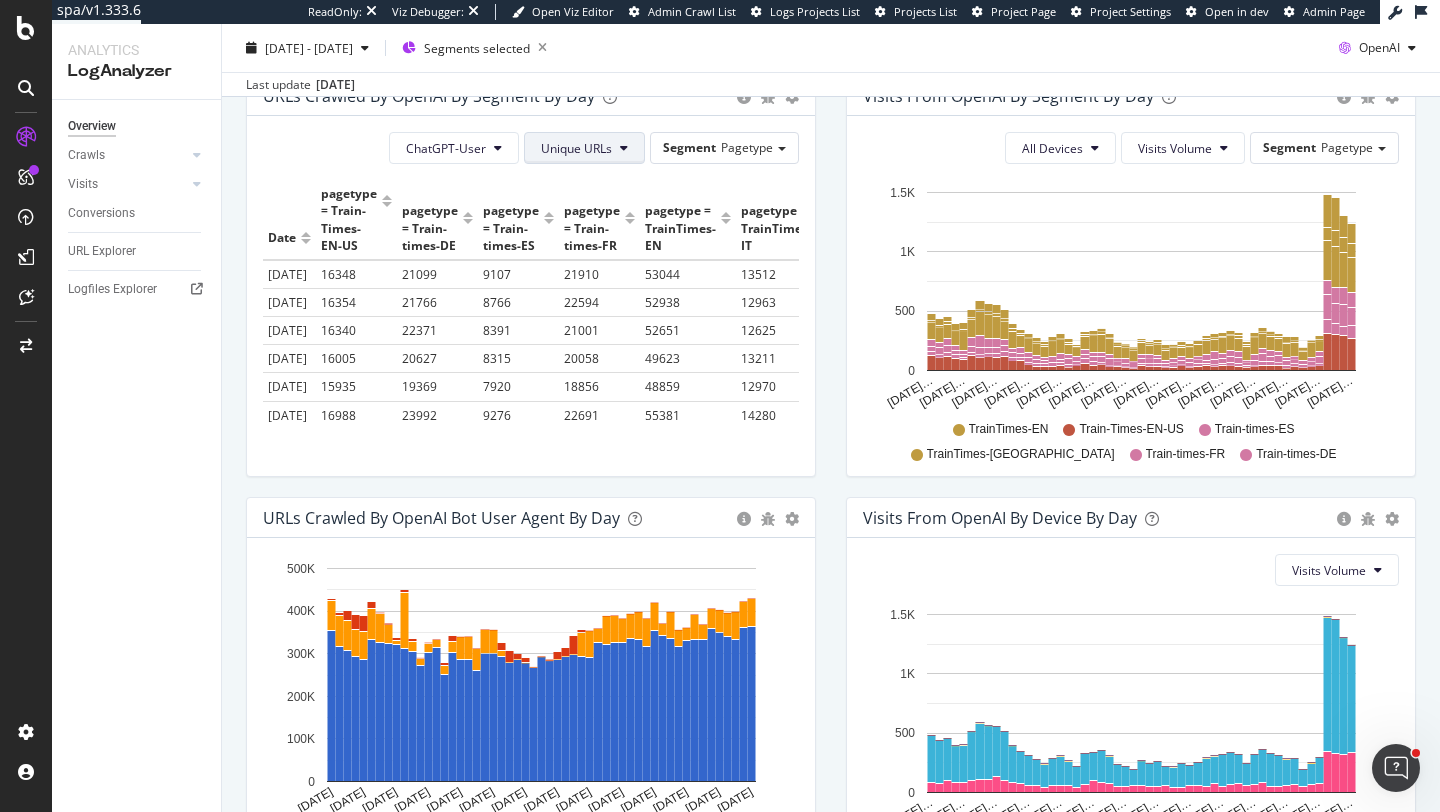 click on "Unique URLs" at bounding box center [576, 148] 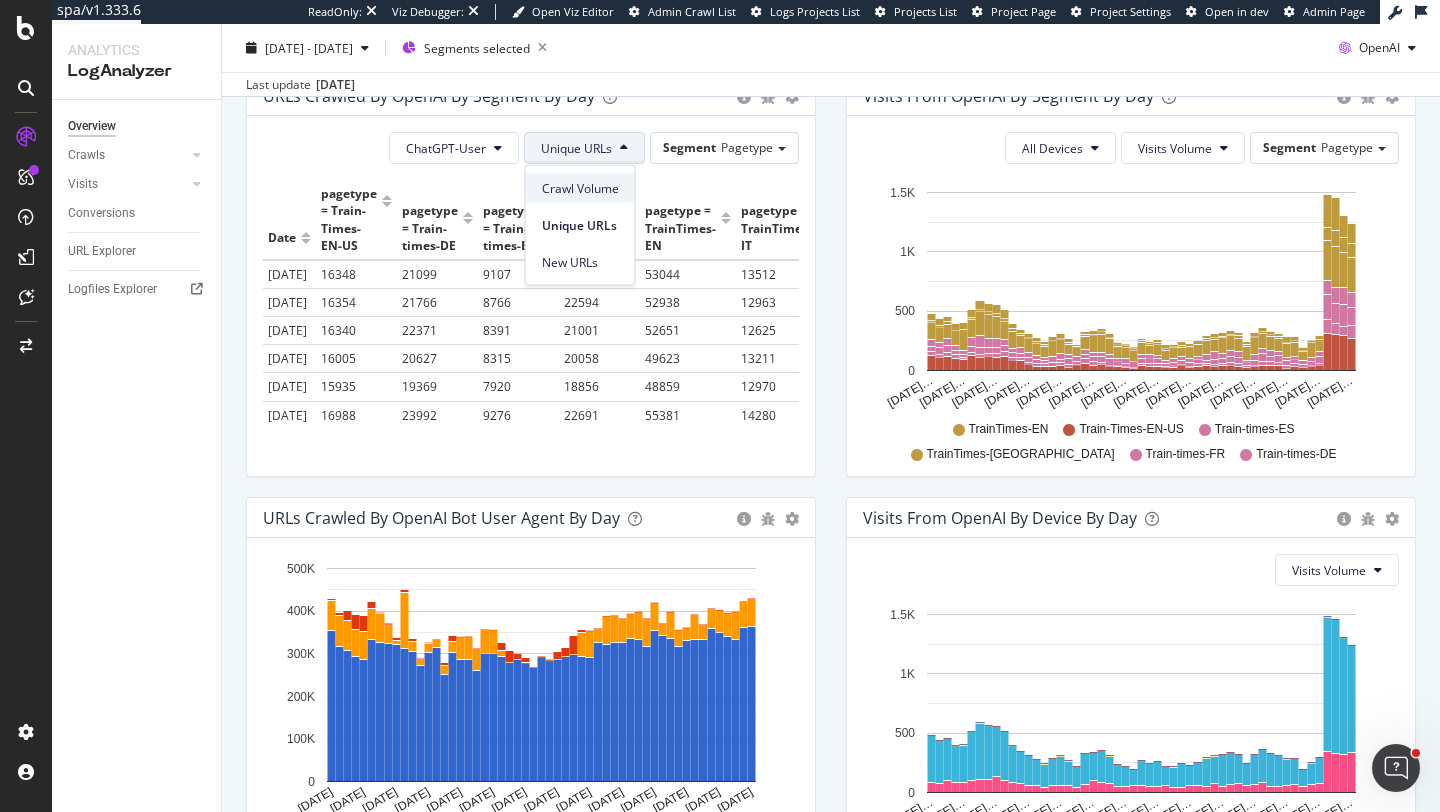click on "Crawl Volume" at bounding box center (580, 188) 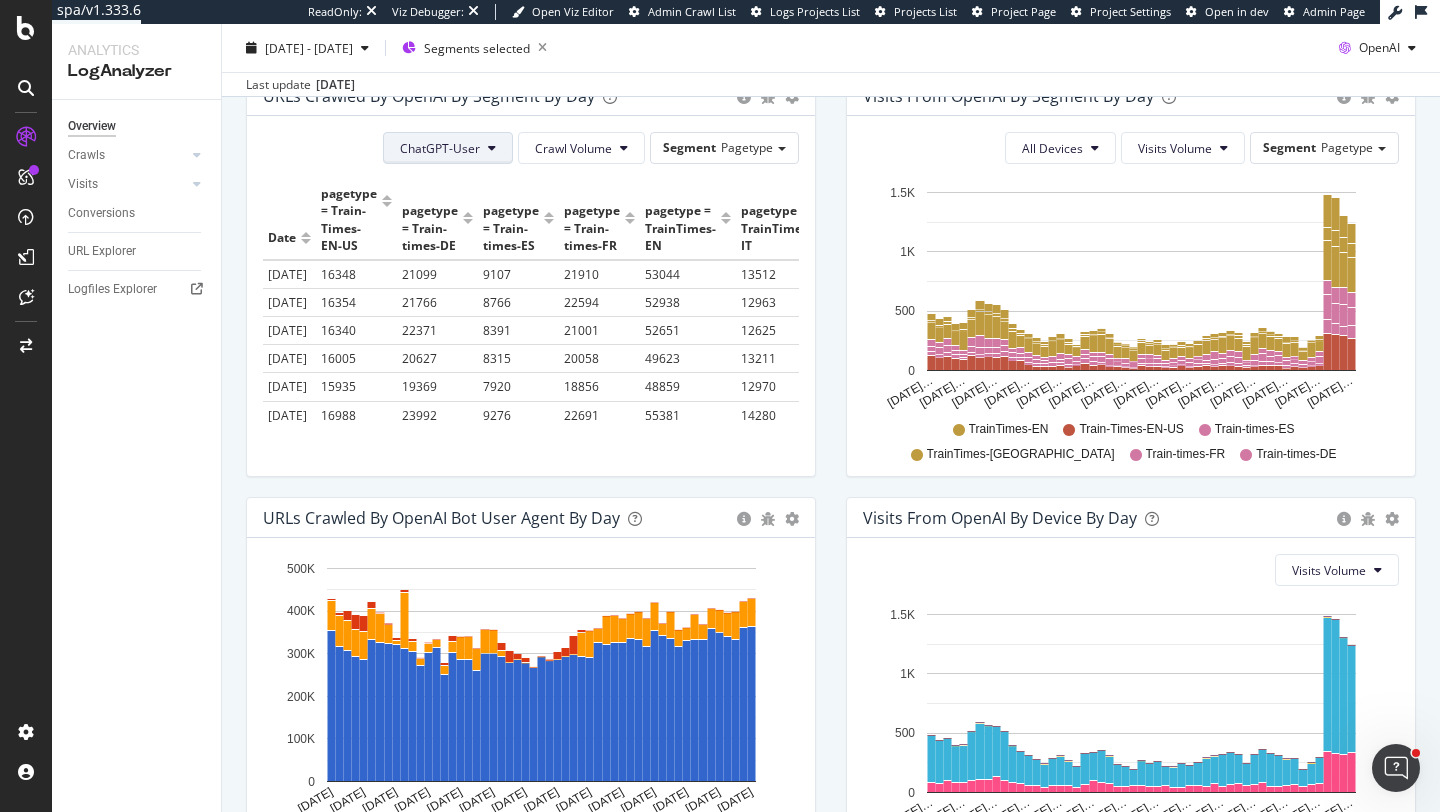 click on "ChatGPT-User" at bounding box center (448, 148) 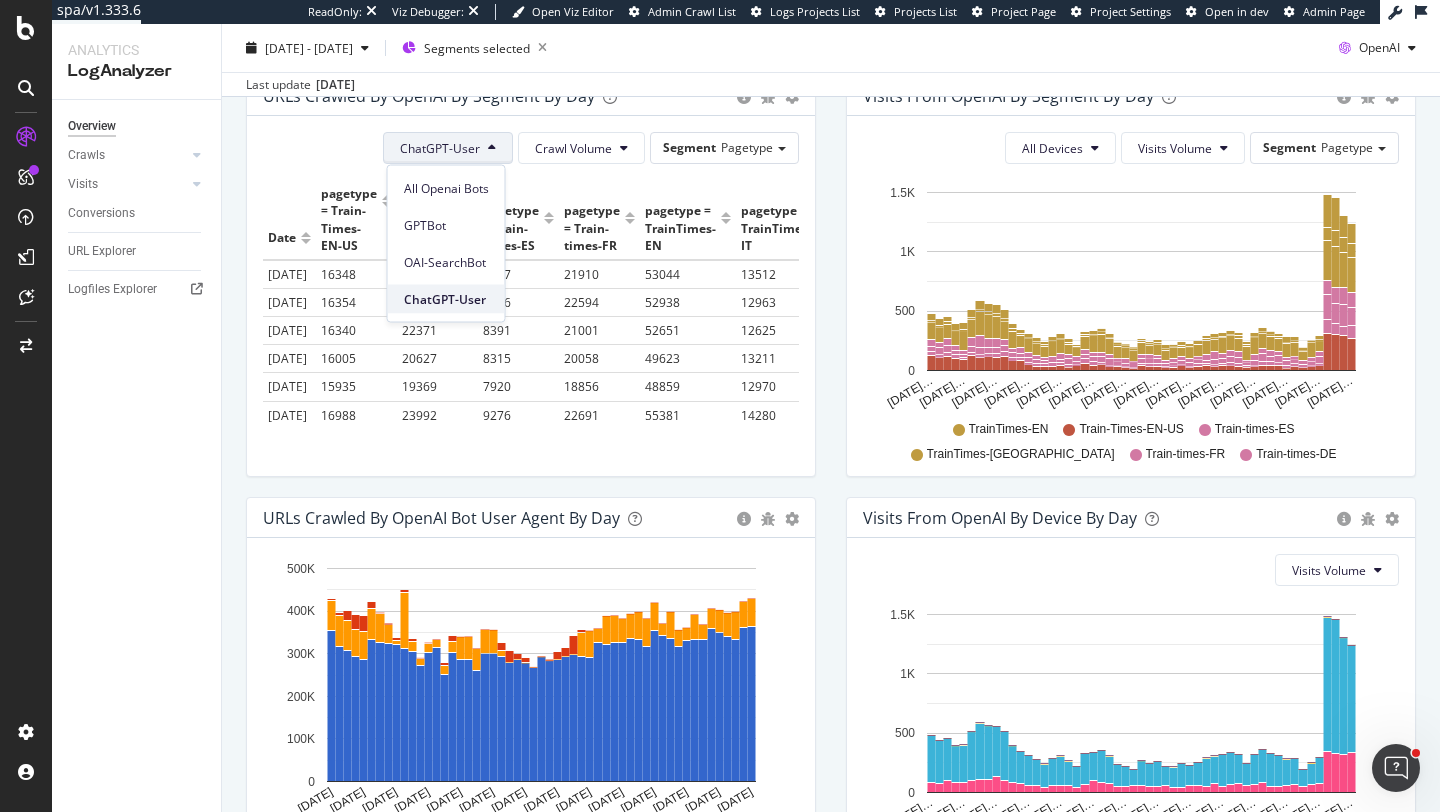 click on "ChatGPT-User" at bounding box center (446, 299) 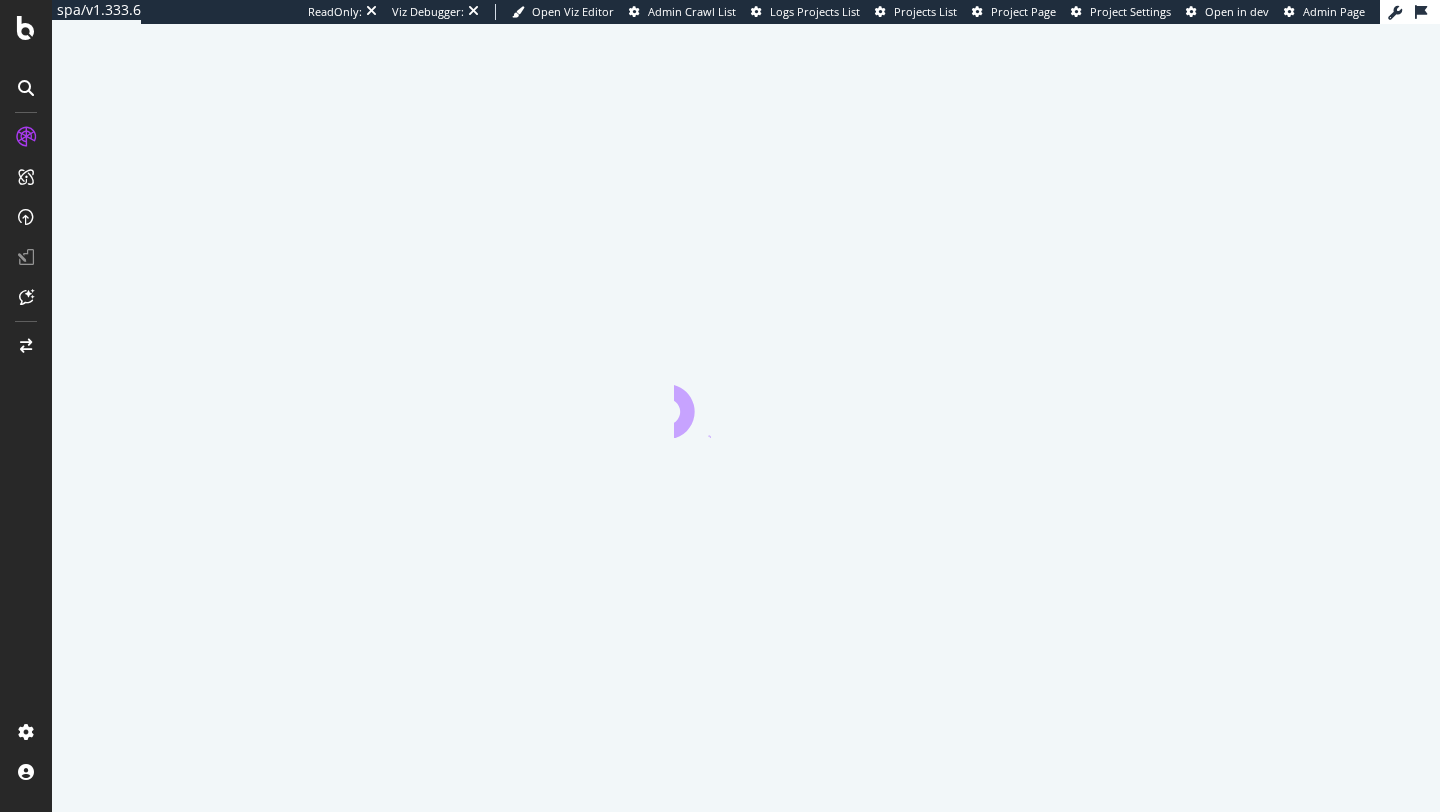 scroll, scrollTop: 0, scrollLeft: 0, axis: both 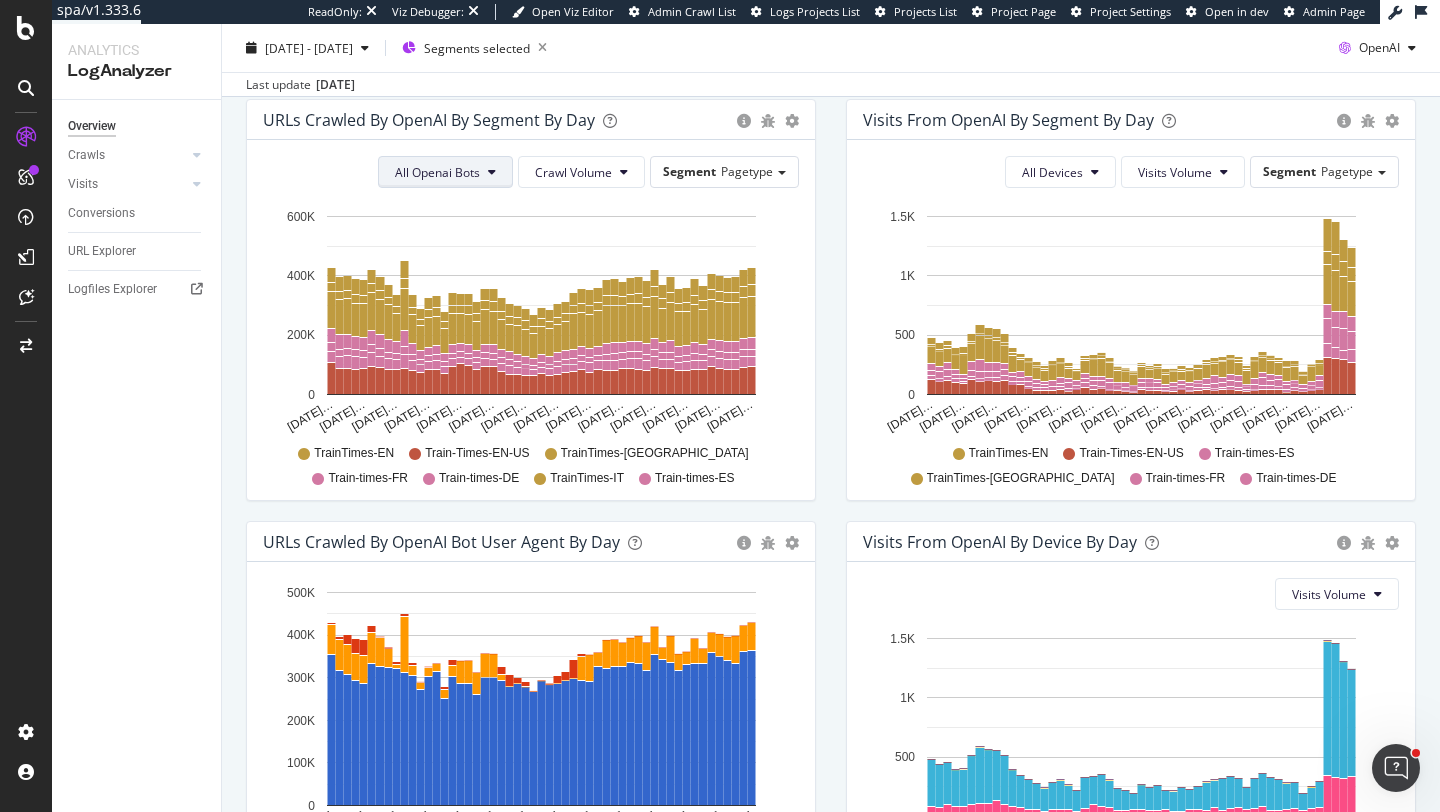 click on "All Openai Bots" at bounding box center [445, 172] 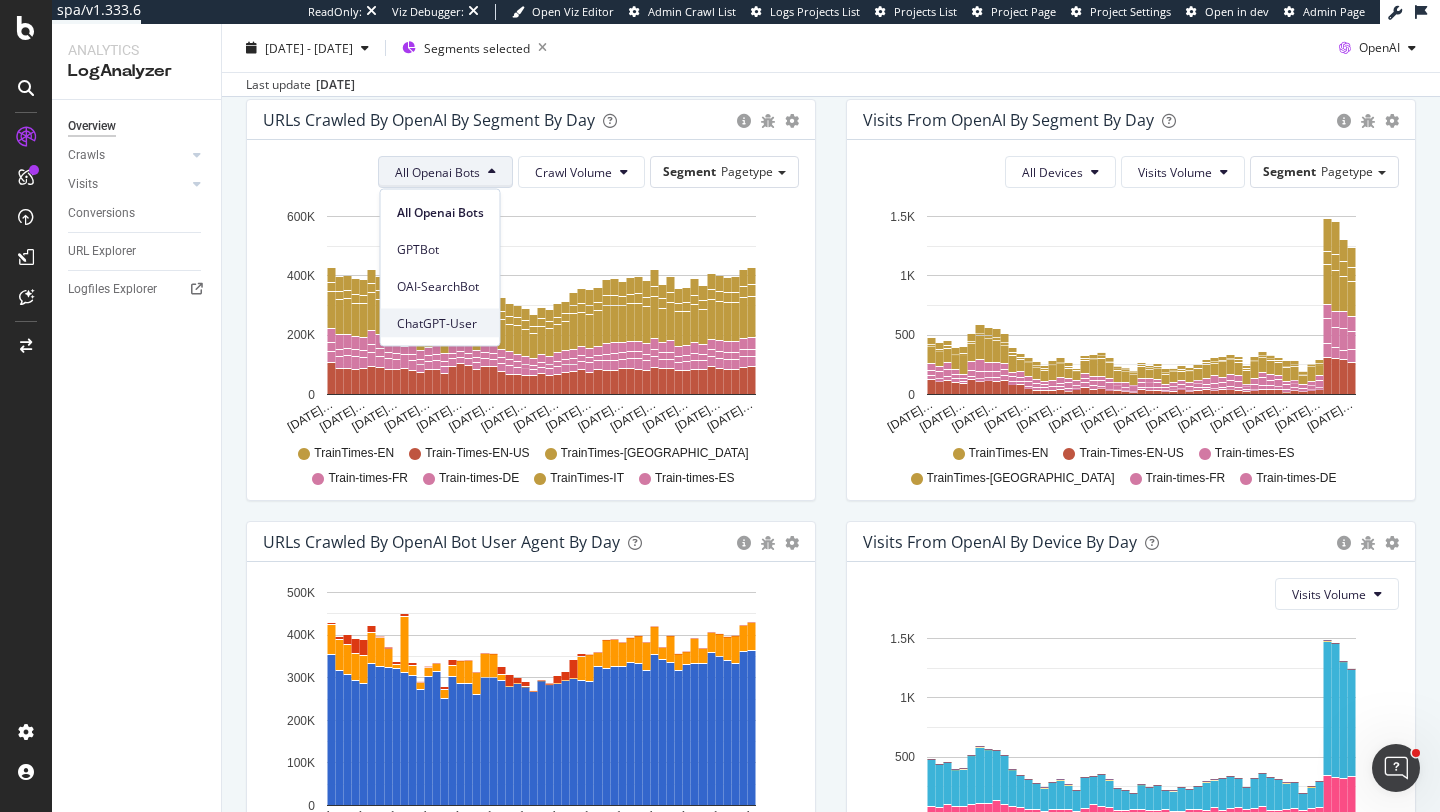 click on "ChatGPT-User" at bounding box center [440, 323] 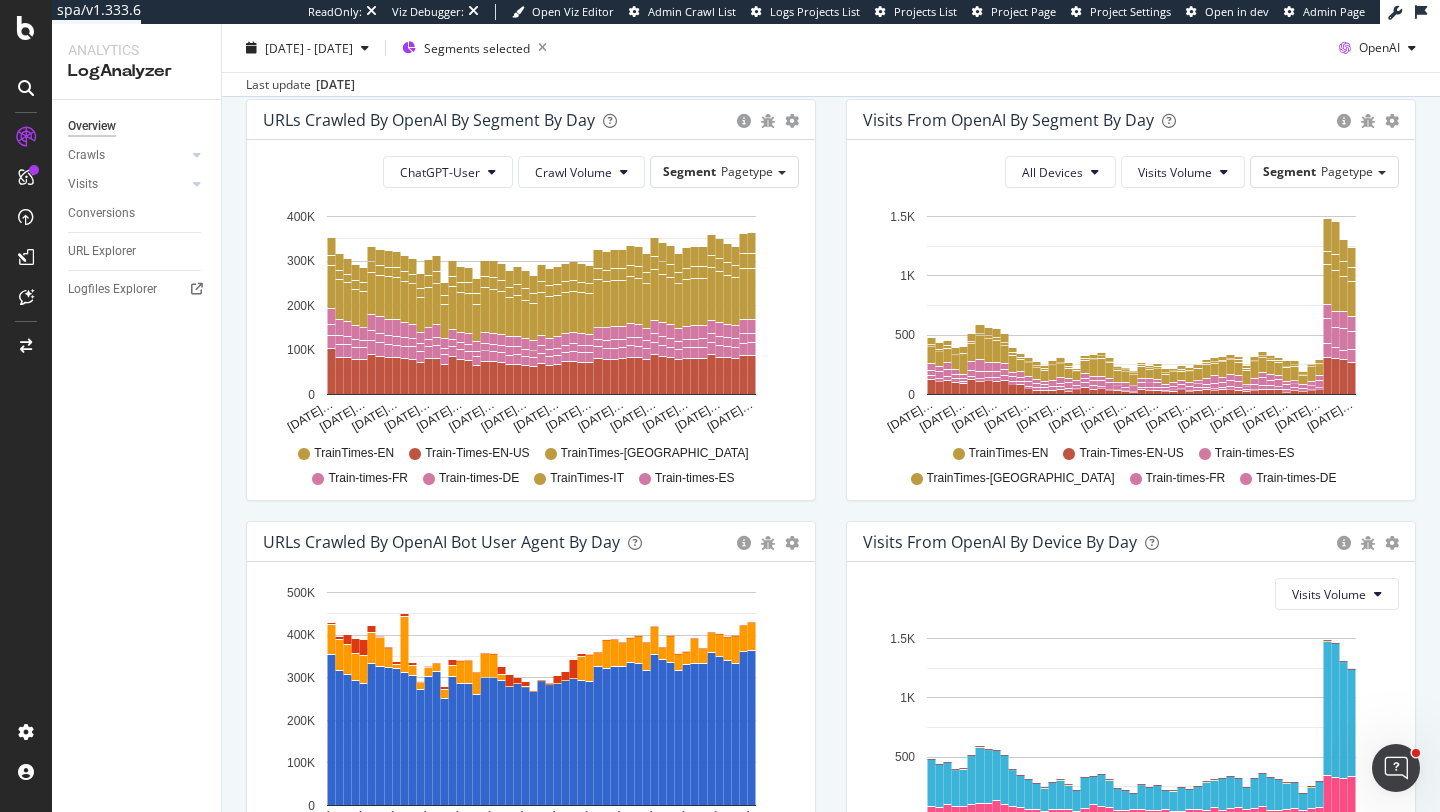 click on "URLs Crawled by OpenAI By Segment By Day Timeline (by Value) Table" at bounding box center [531, 120] 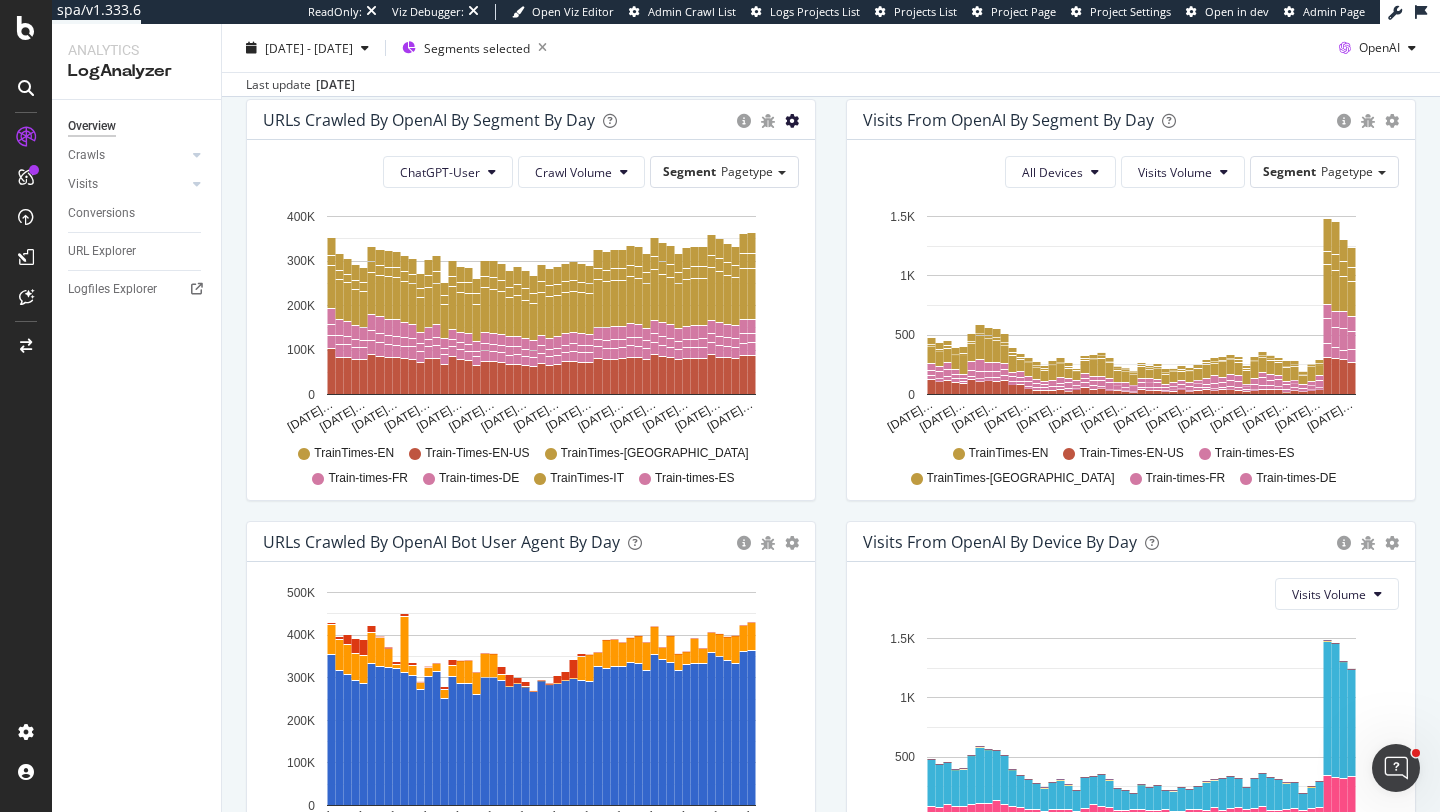 click at bounding box center [792, -301] 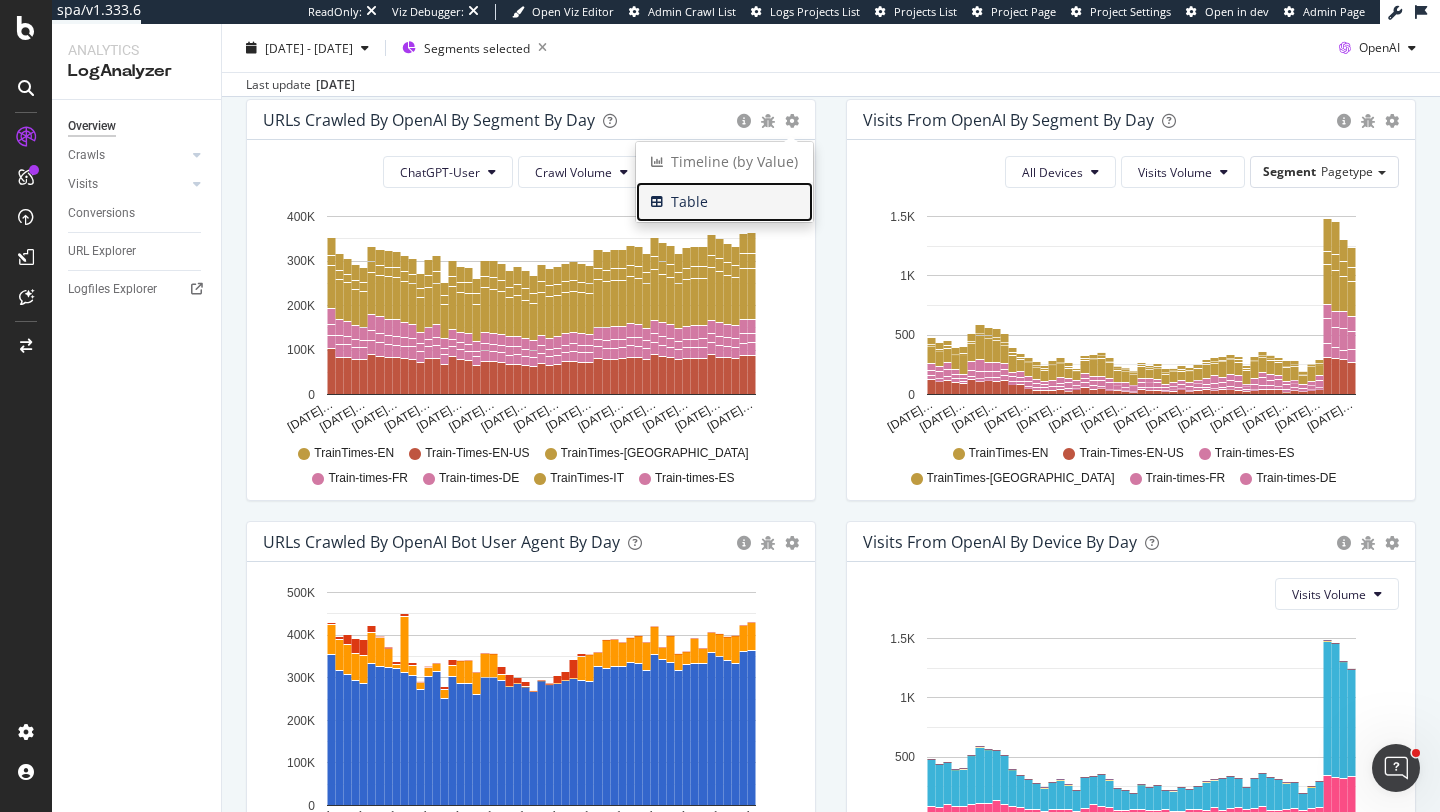 click on "Table" at bounding box center (724, 202) 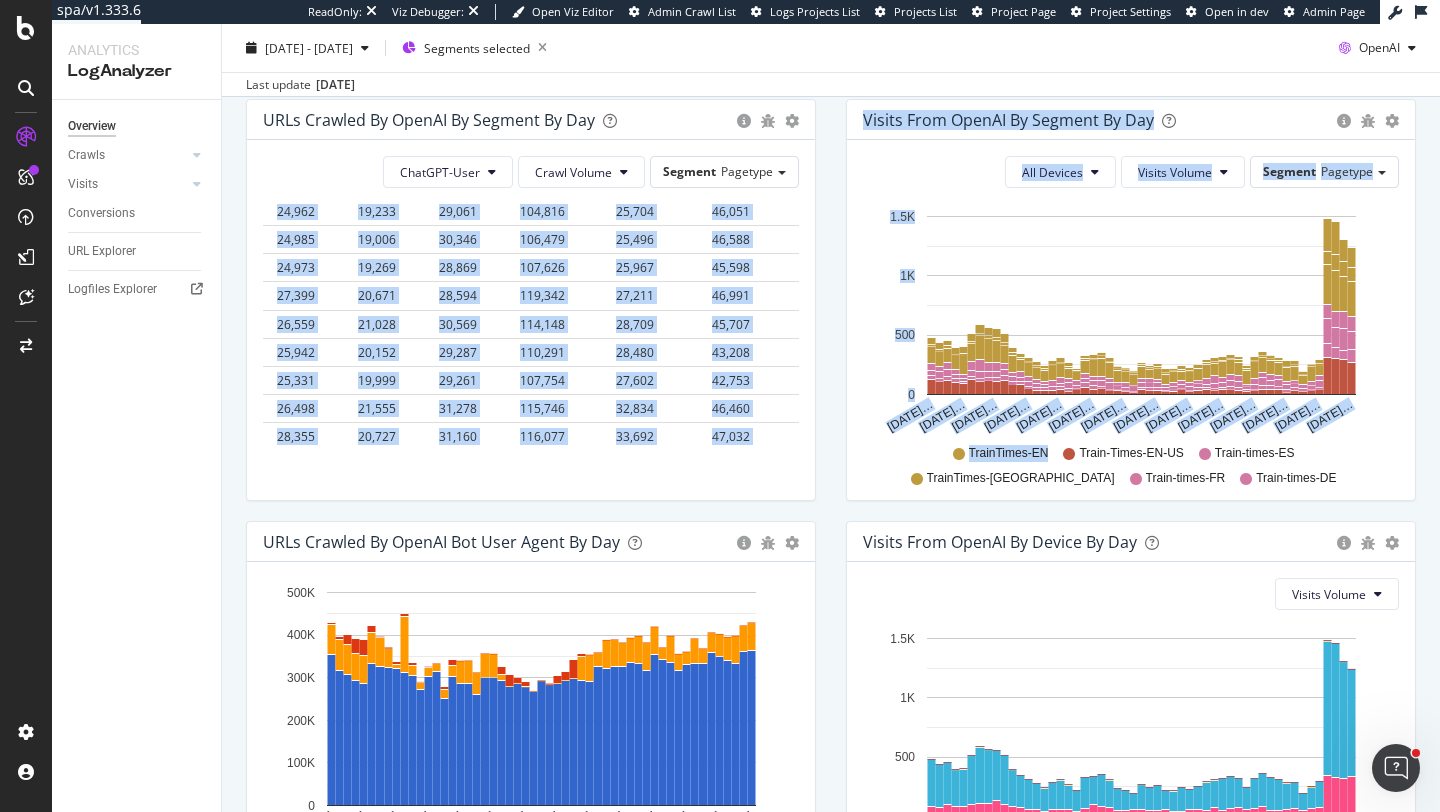 scroll, scrollTop: 2233, scrollLeft: 125, axis: both 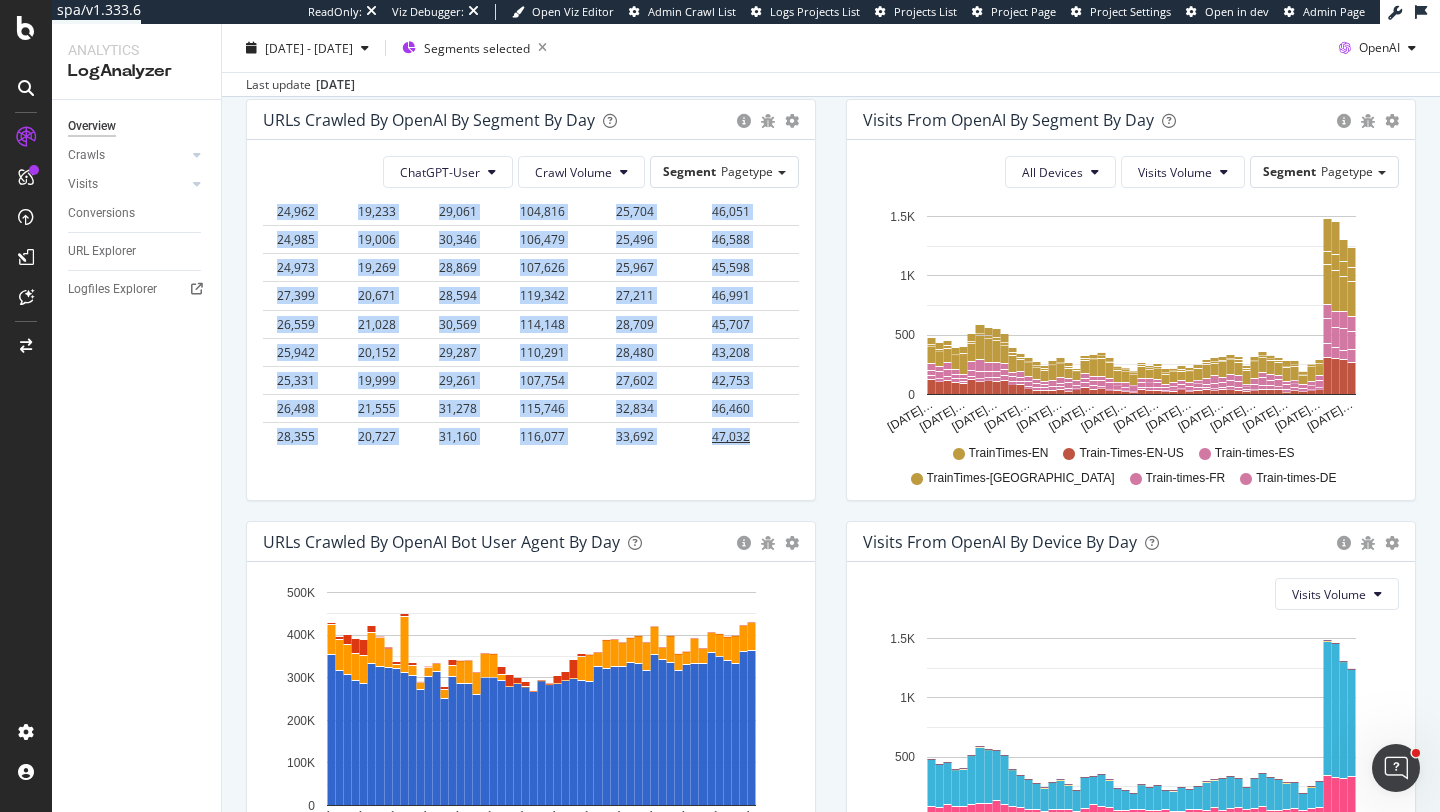 drag, startPoint x: 269, startPoint y: 265, endPoint x: 758, endPoint y: 419, distance: 512.67633 